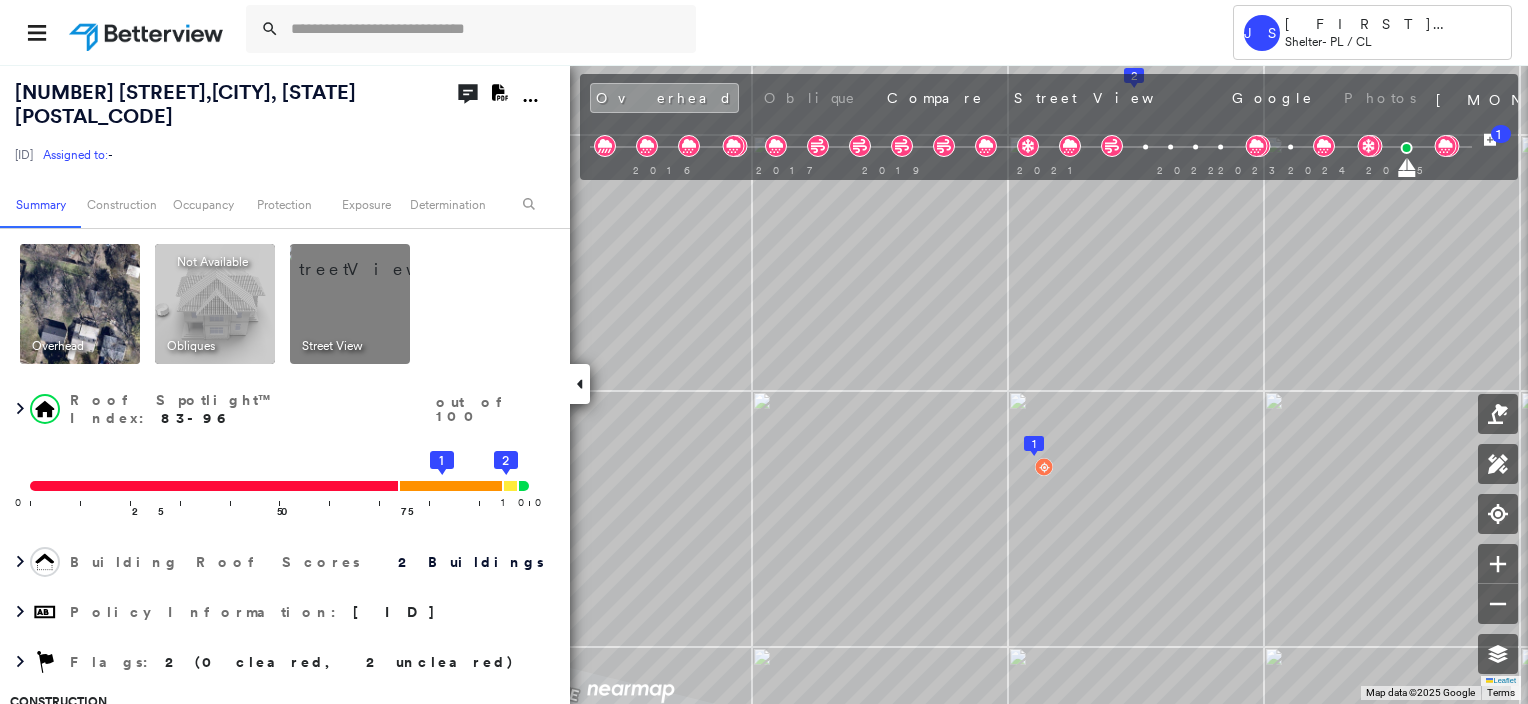 scroll, scrollTop: 0, scrollLeft: 0, axis: both 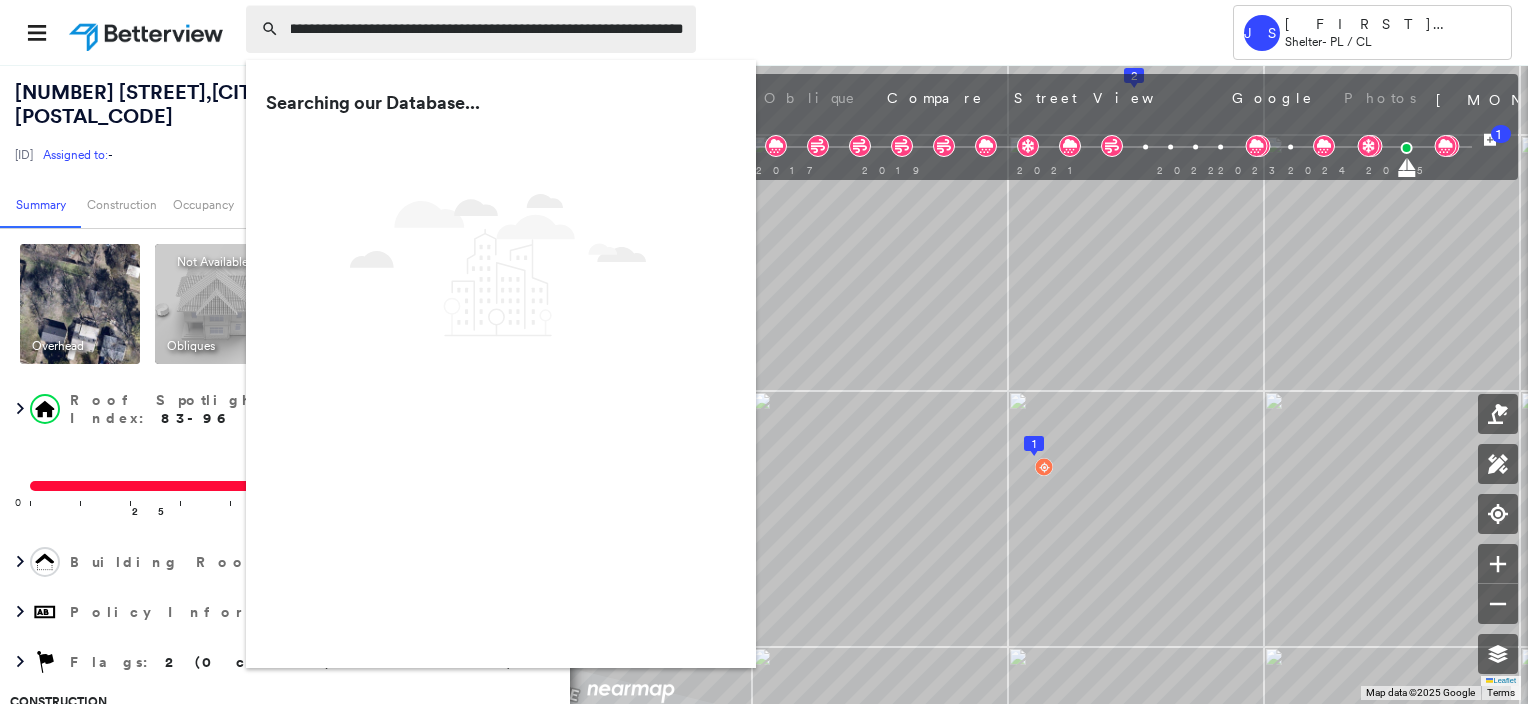 click on "**********" at bounding box center (487, 29) 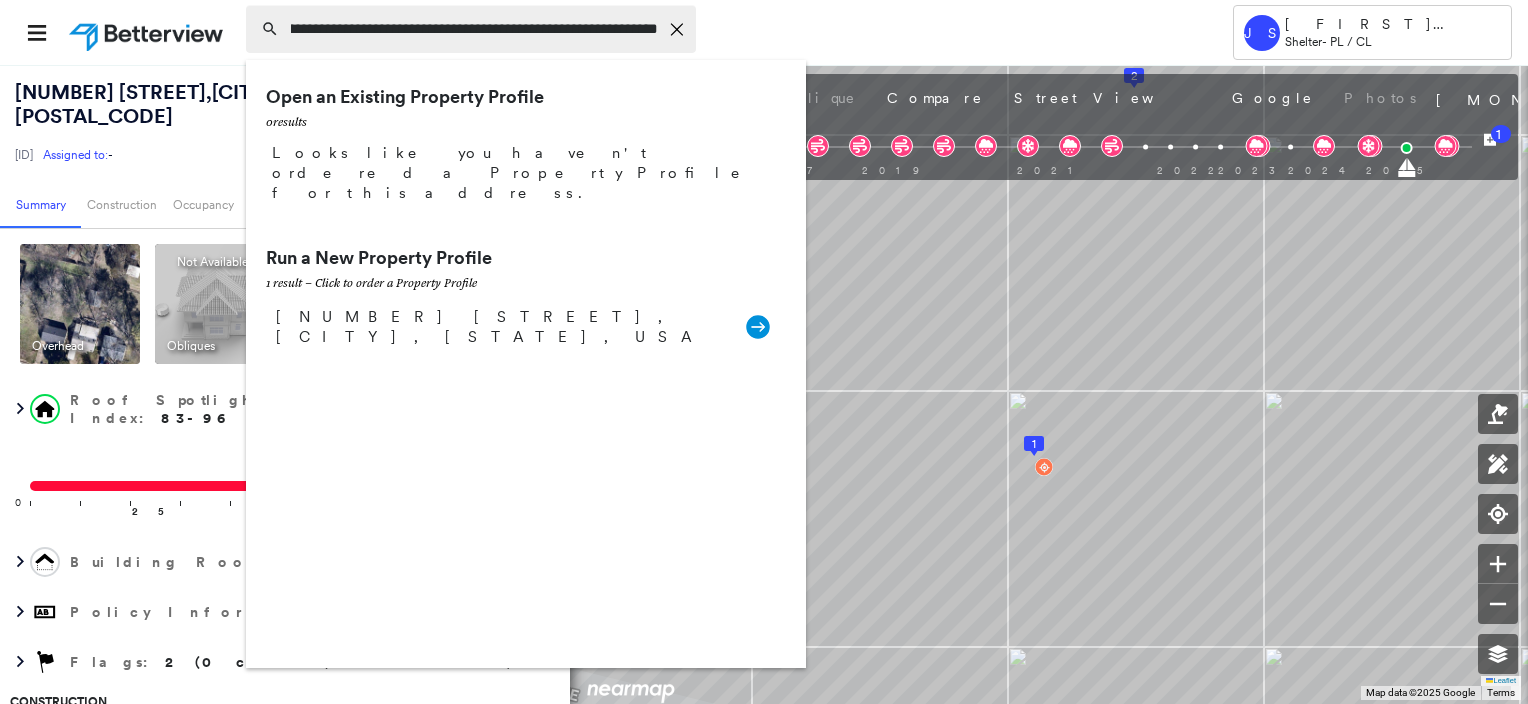 click on "**********" at bounding box center [474, 29] 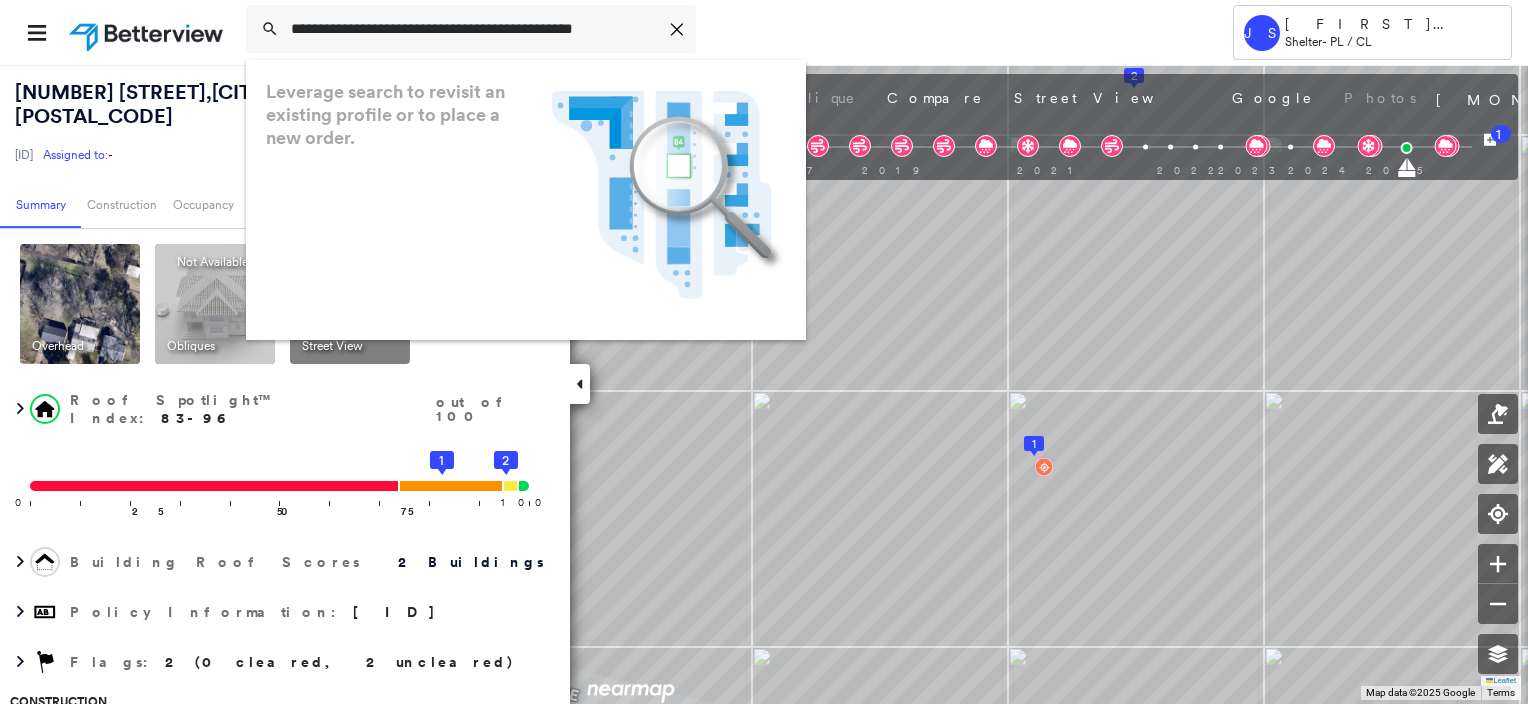 scroll, scrollTop: 0, scrollLeft: 0, axis: both 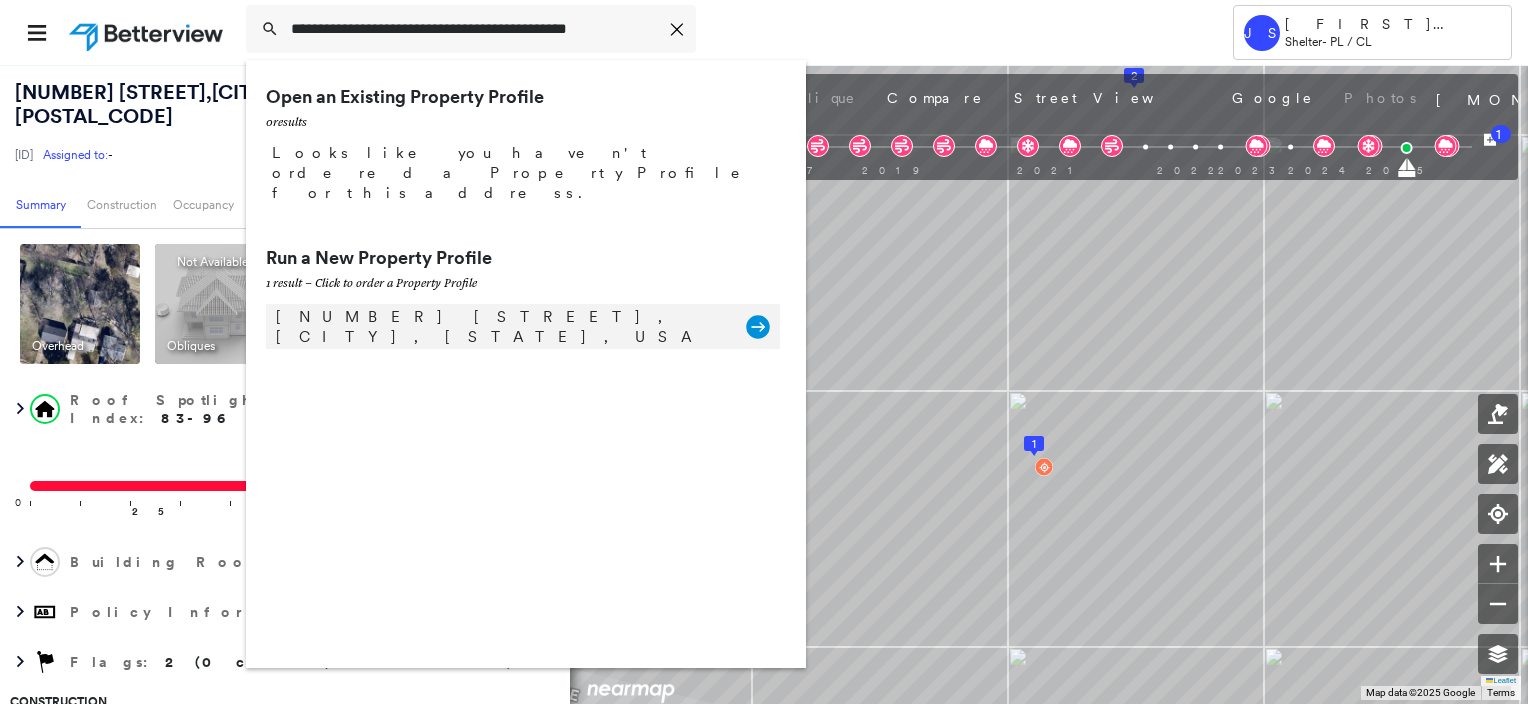 type on "**********" 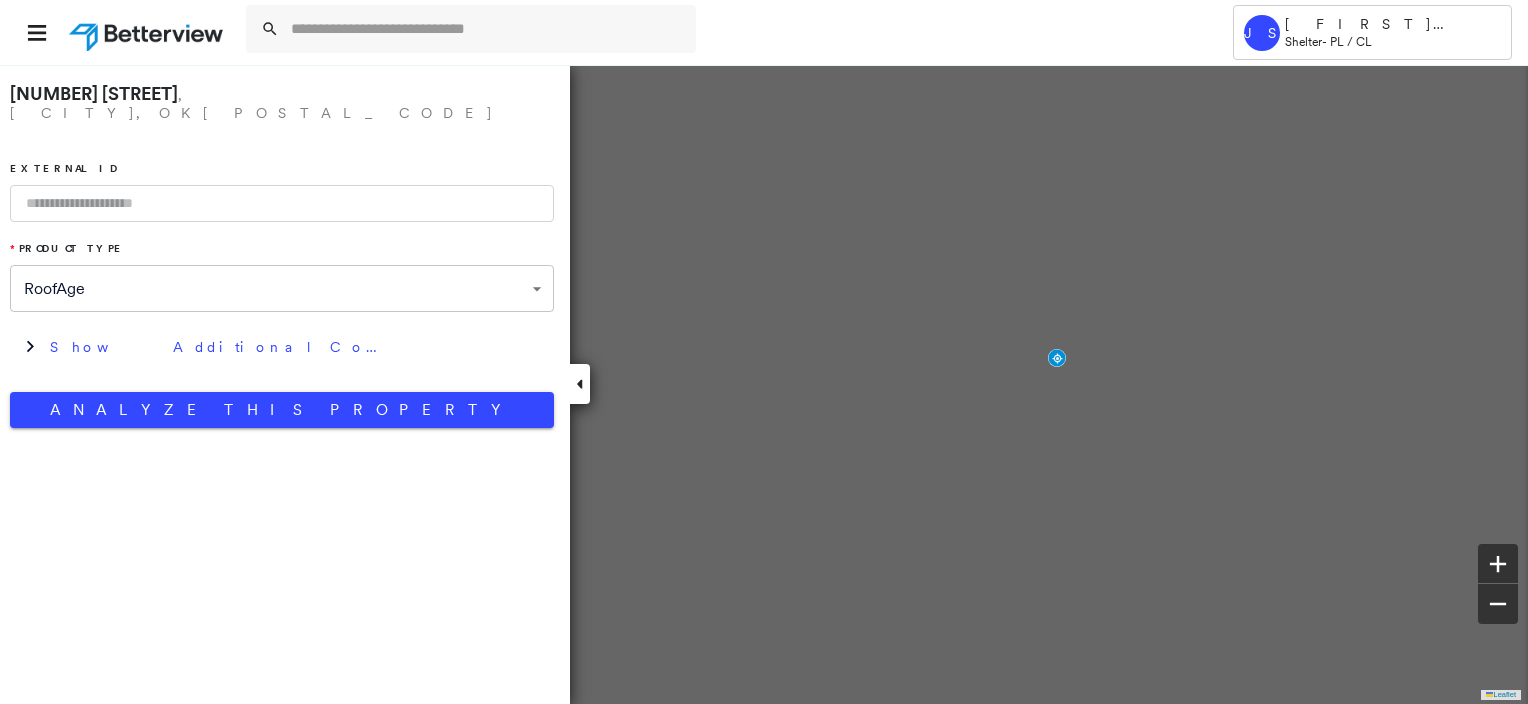 type on "**********" 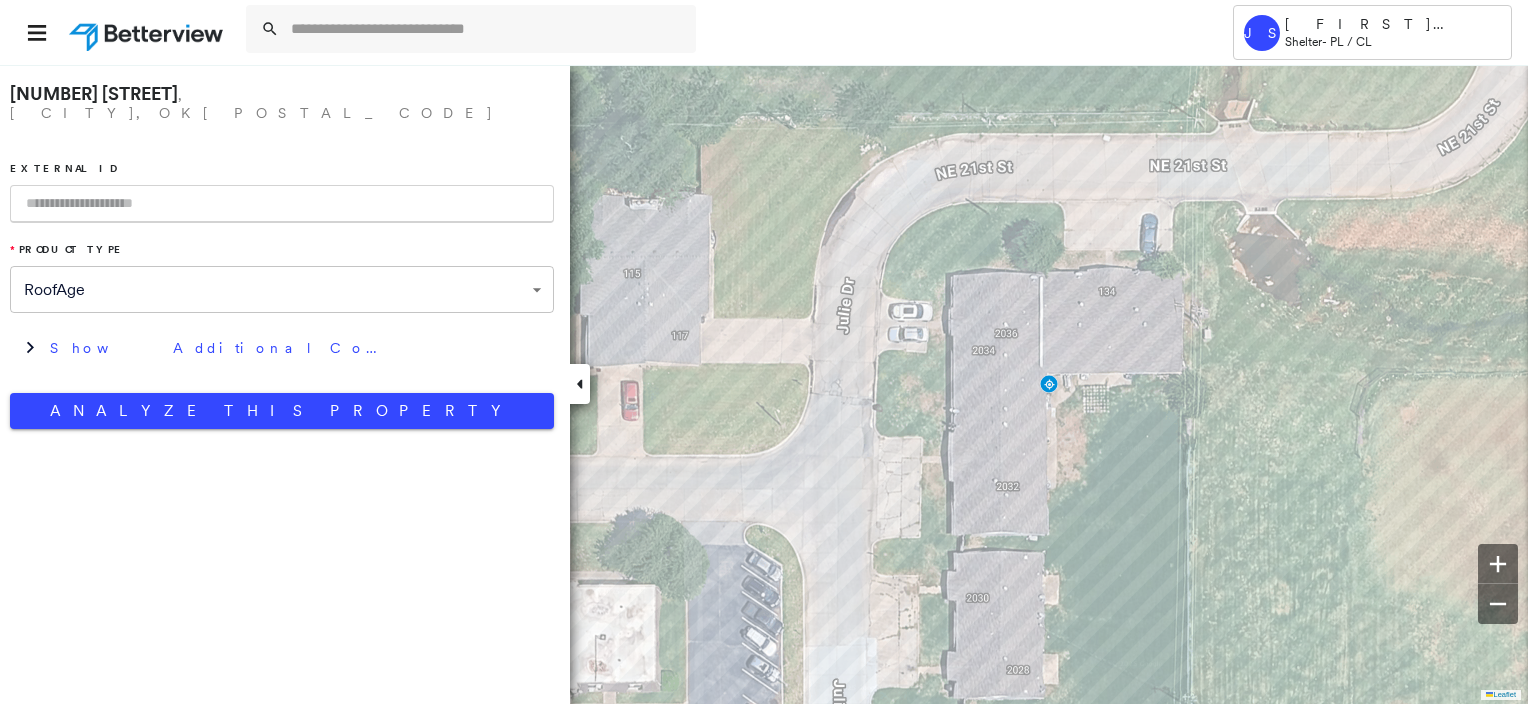 paste on "**********" 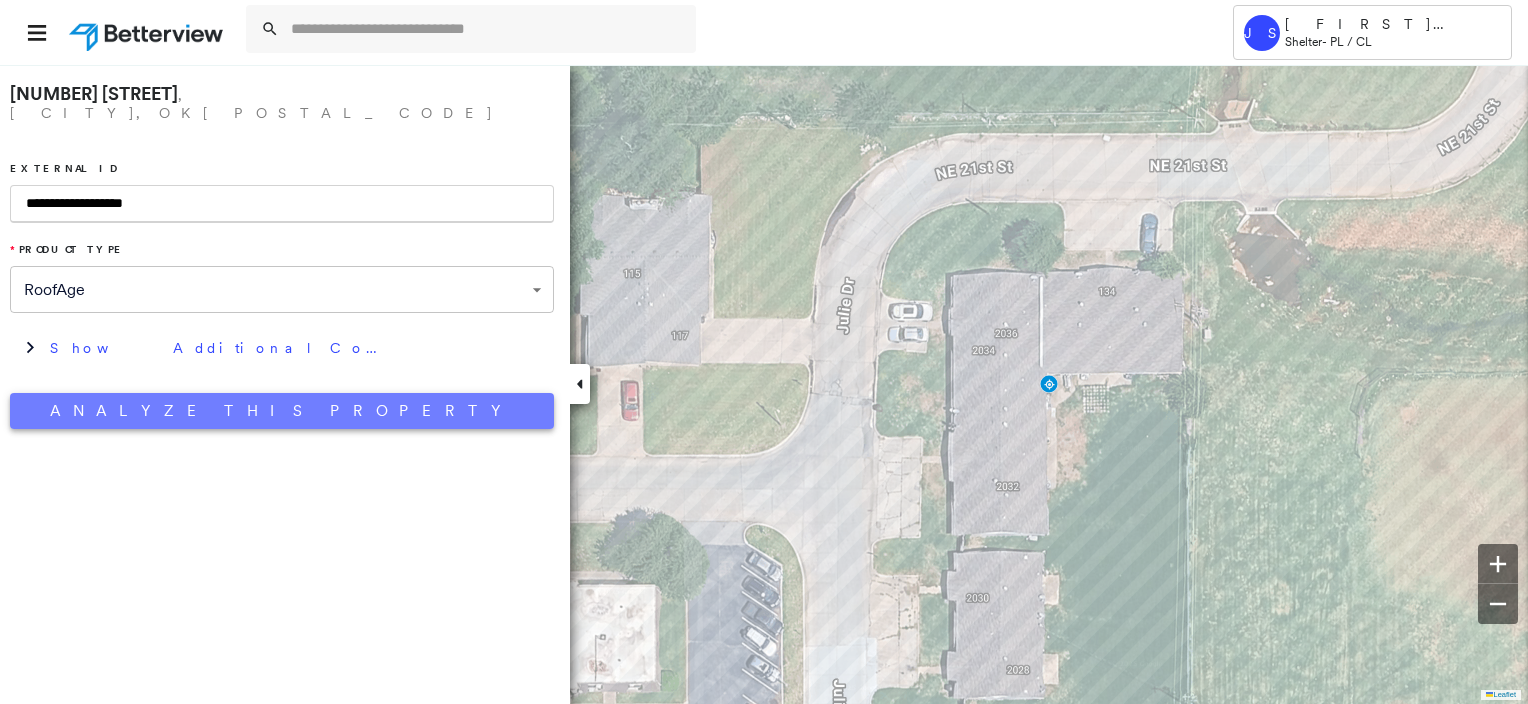 type on "**********" 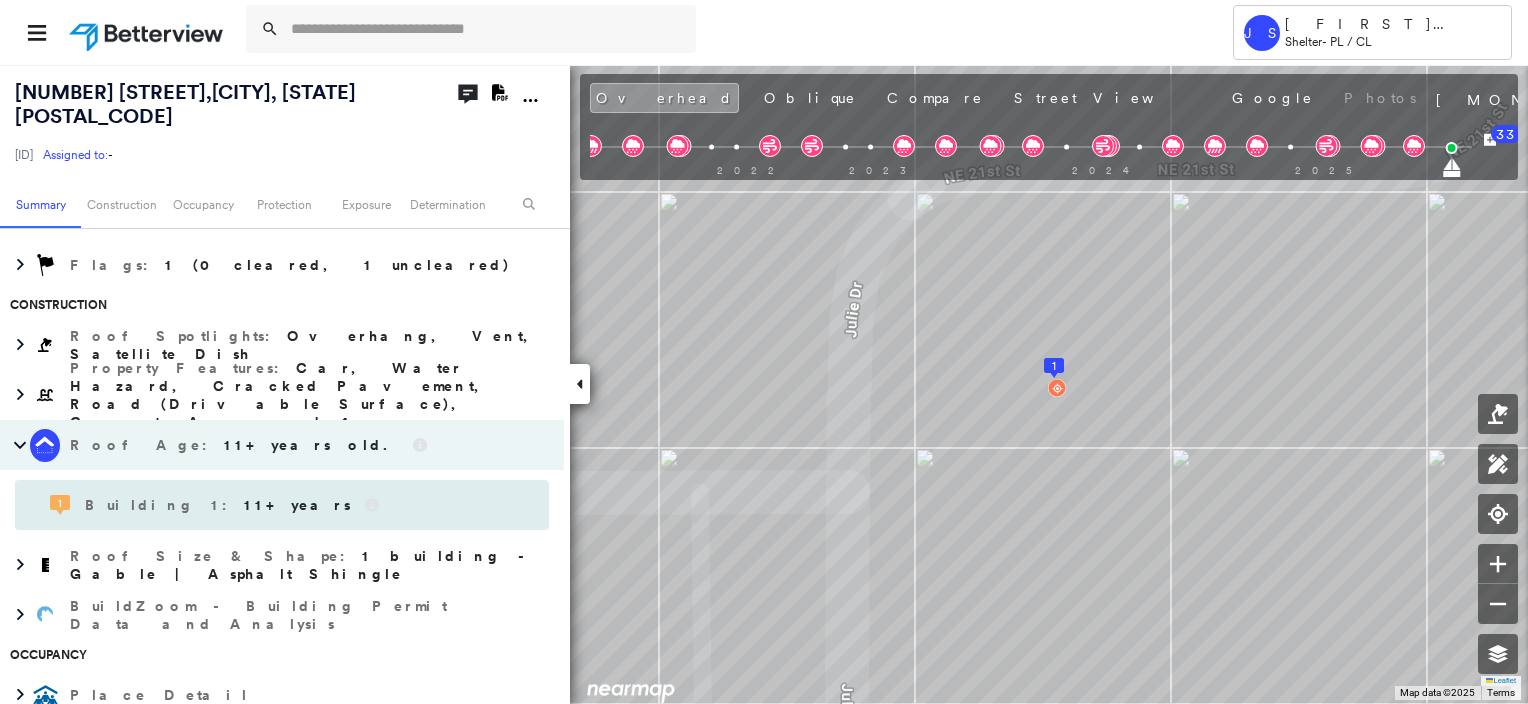 scroll, scrollTop: 400, scrollLeft: 0, axis: vertical 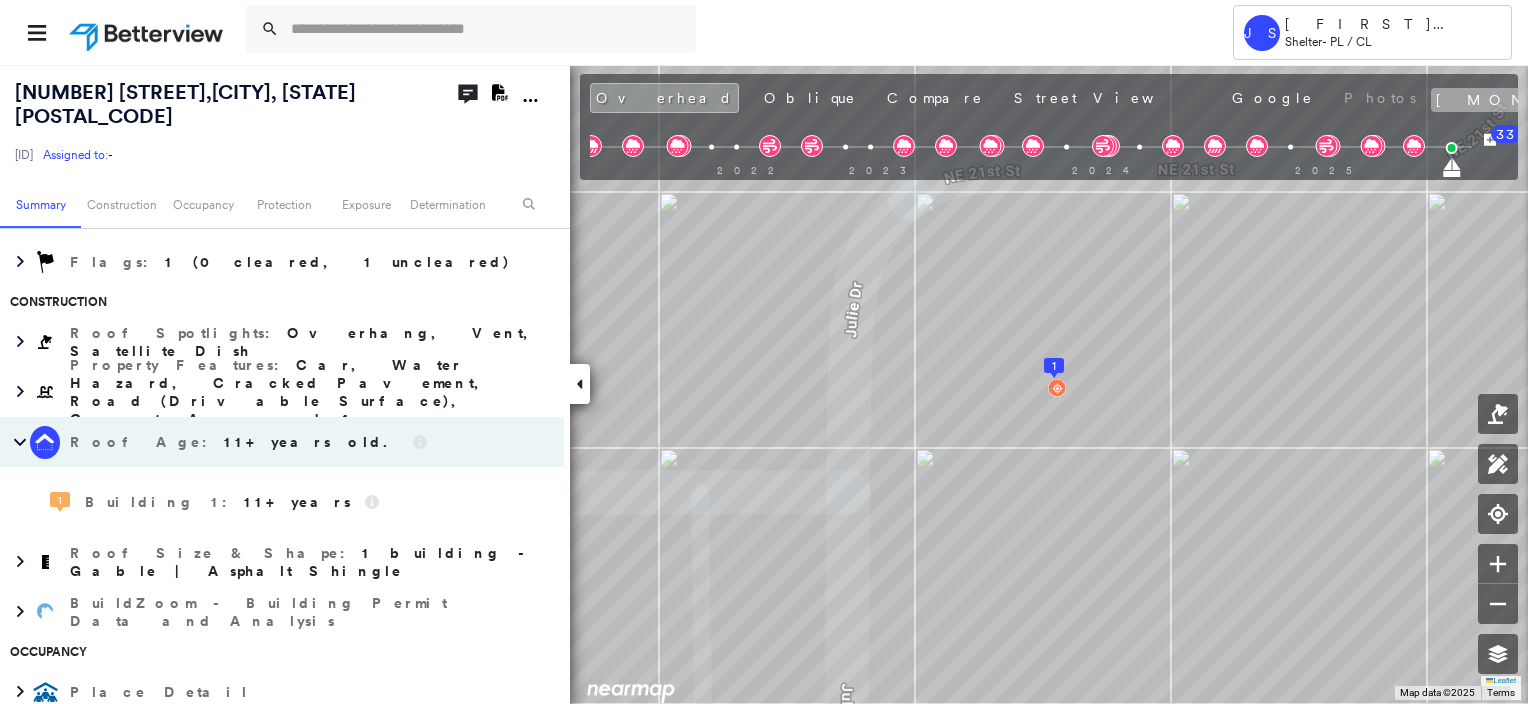 click 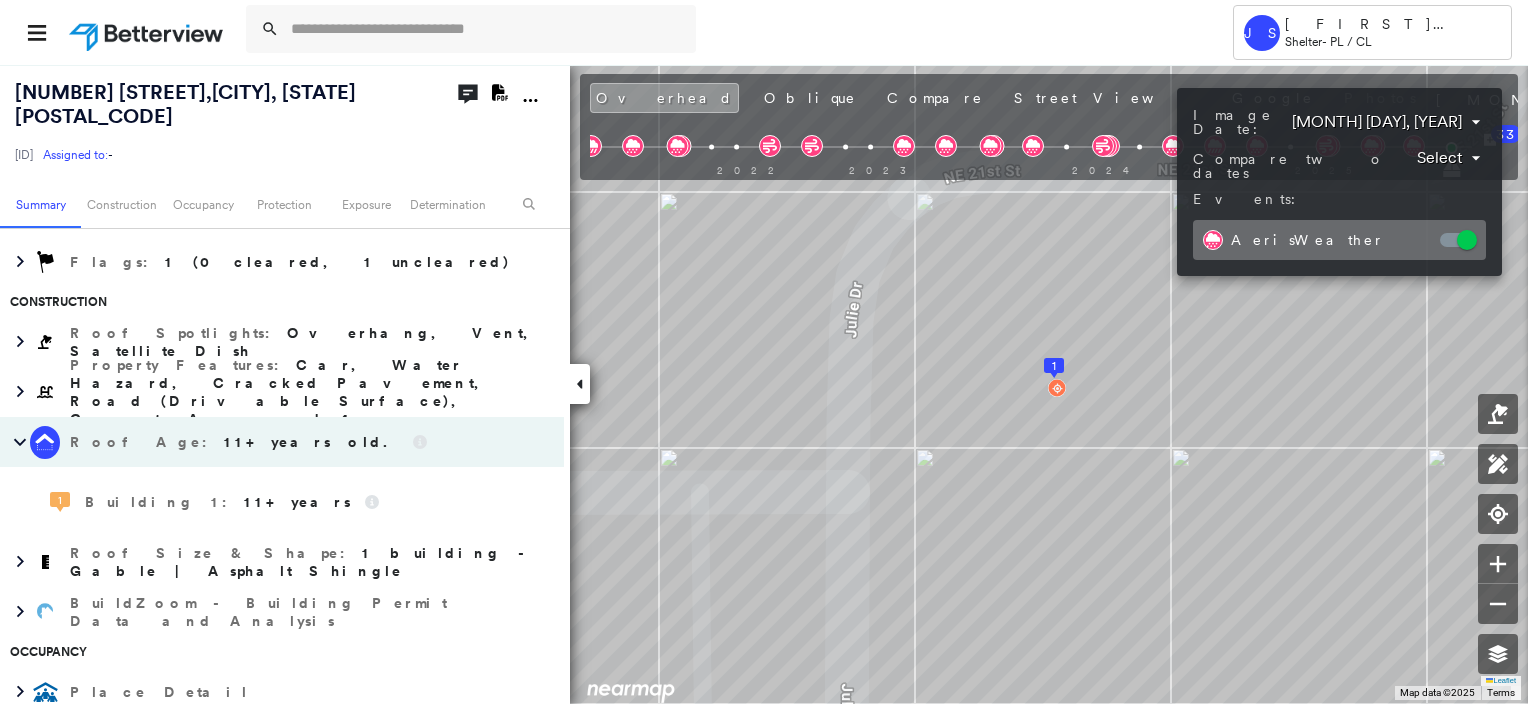 click on "Tower JS [LAST] Shelter  -   PL / CL [NUMBER]  [STREET] ,  [CITY], [STATE] [POSTAL_CODE] [ID] Assigned to:  - Assigned to:  - [ID] Assigned to:  - Open Comments Download PDF Report Summary Construction Occupancy Protection Exposure Determination Overhead Obliques Street View Roof Spotlight™ Index :  98 out of 100 0 100 25 50 75 1 Building Roof Scores 1 Buildings Policy Information :  [ID] Flags :  1 (0 cleared, 1 uncleared) Construction Roof Spotlights :  Overhang, Vent, Satellite Dish Property Features :  Car, Water Hazard, Cracked Pavement, Road (Drivable Surface), Concrete Area and 4 more Roof Age :  11+ years old. 1 Building 1 :  11+ years Roof Size & Shape :  1 building  - Gable | Asphalt Shingle BuildZoom - Building Permit Data and Analysis Occupancy Place Detail Protection Exposure Fire Path FEMA Risk Index Hail Claim Predictor: Most Risky 1   out of  5 Wind Claim Predictor: Most Risky 1   out of  5 Wildfire Additional Perils Determination Flags :  Cleared Flags  (0)" at bounding box center (764, 352) 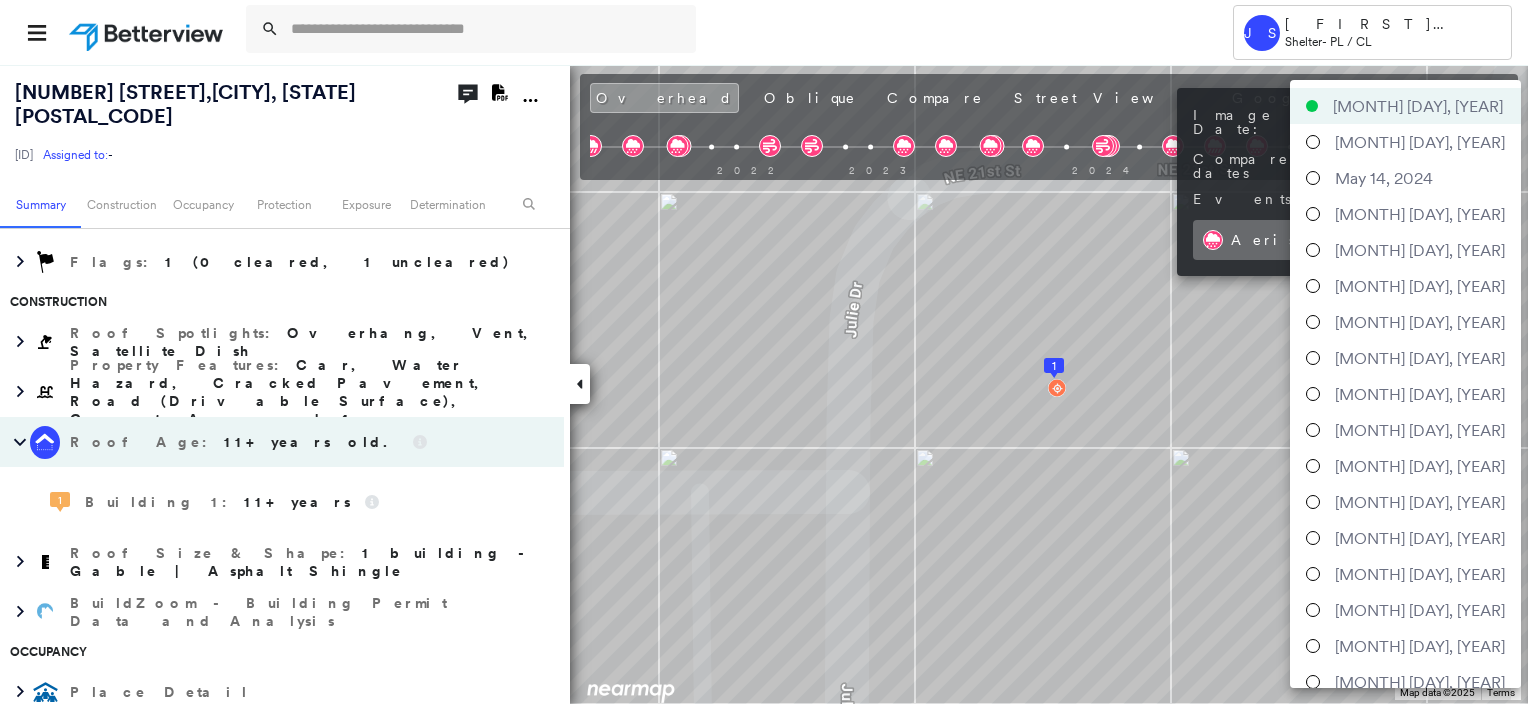 click at bounding box center (764, 352) 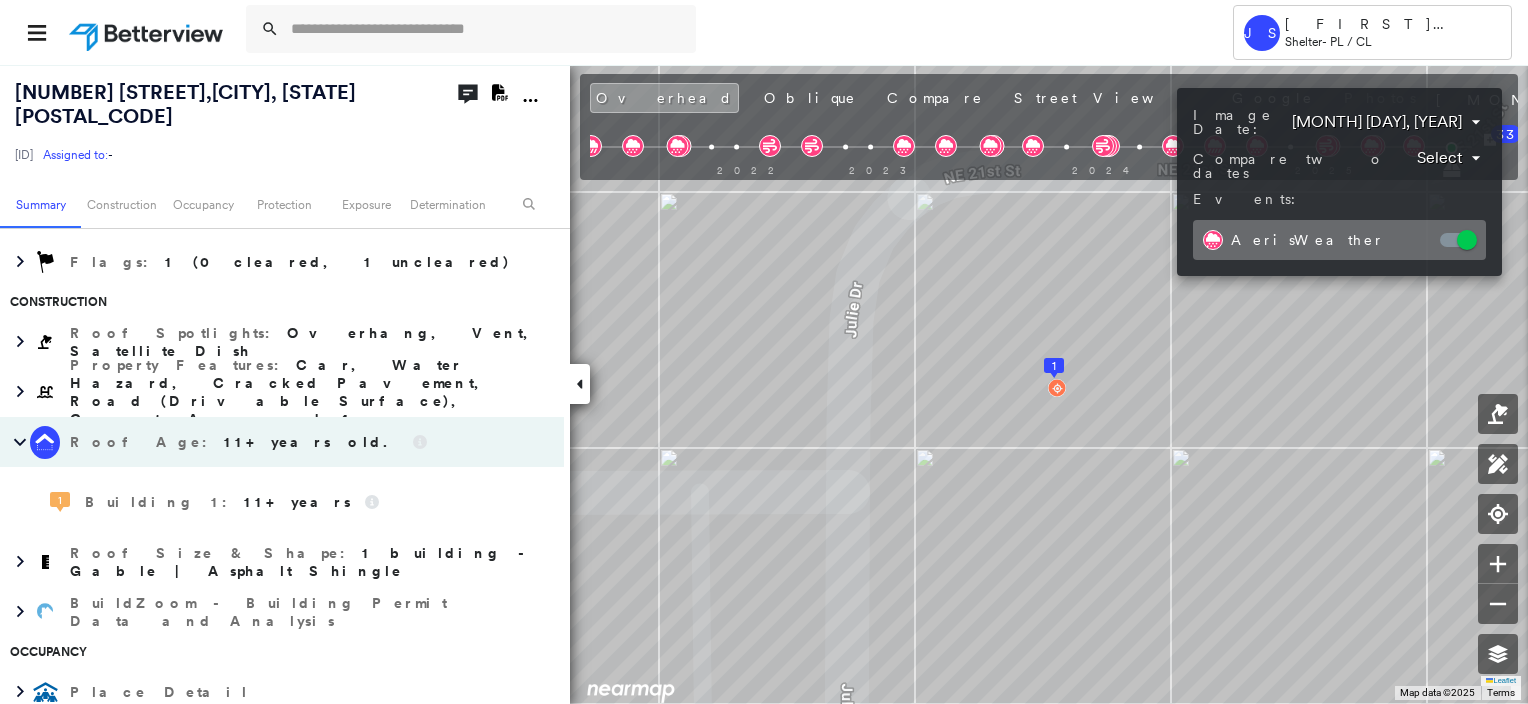 click on "Compare two dates" at bounding box center [1305, 166] 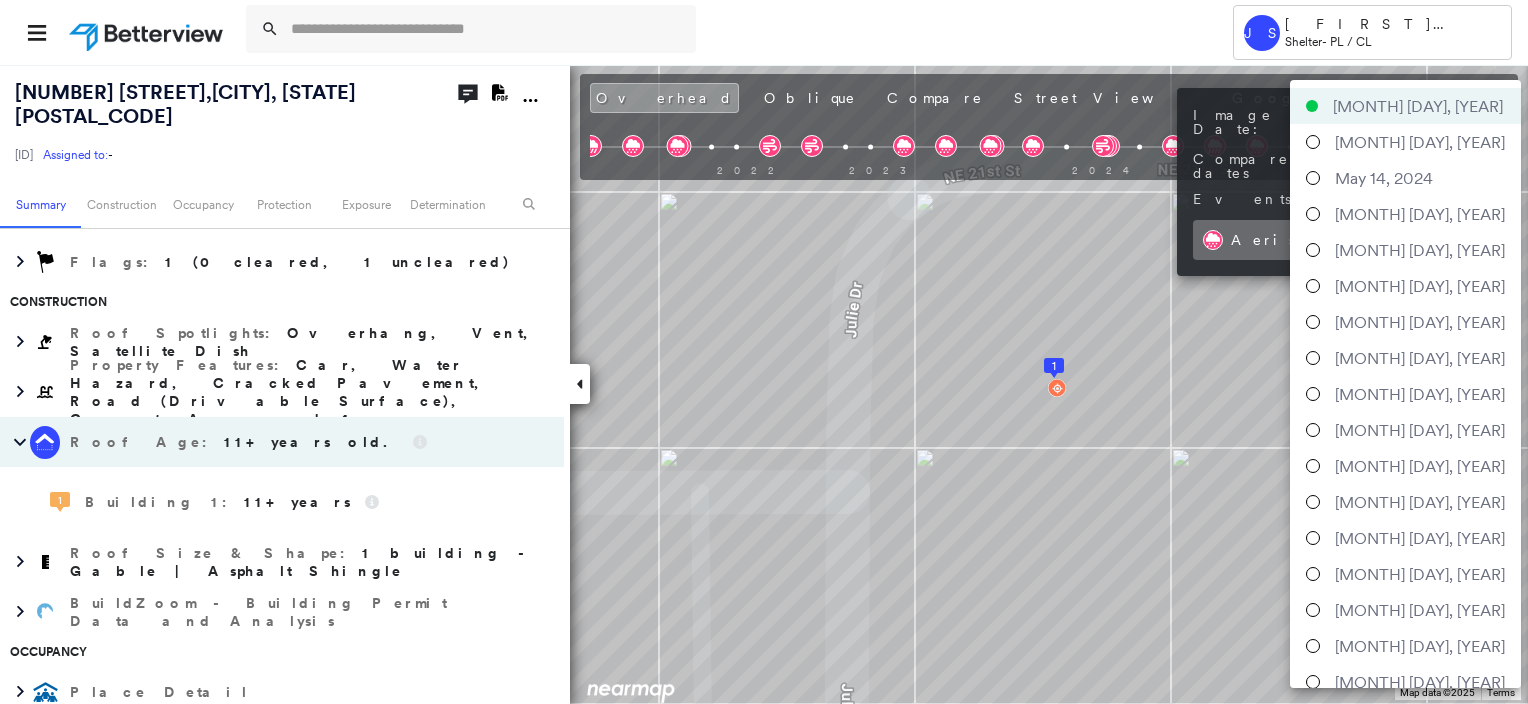 drag, startPoint x: 1465, startPoint y: 136, endPoint x: 1460, endPoint y: 146, distance: 11.18034 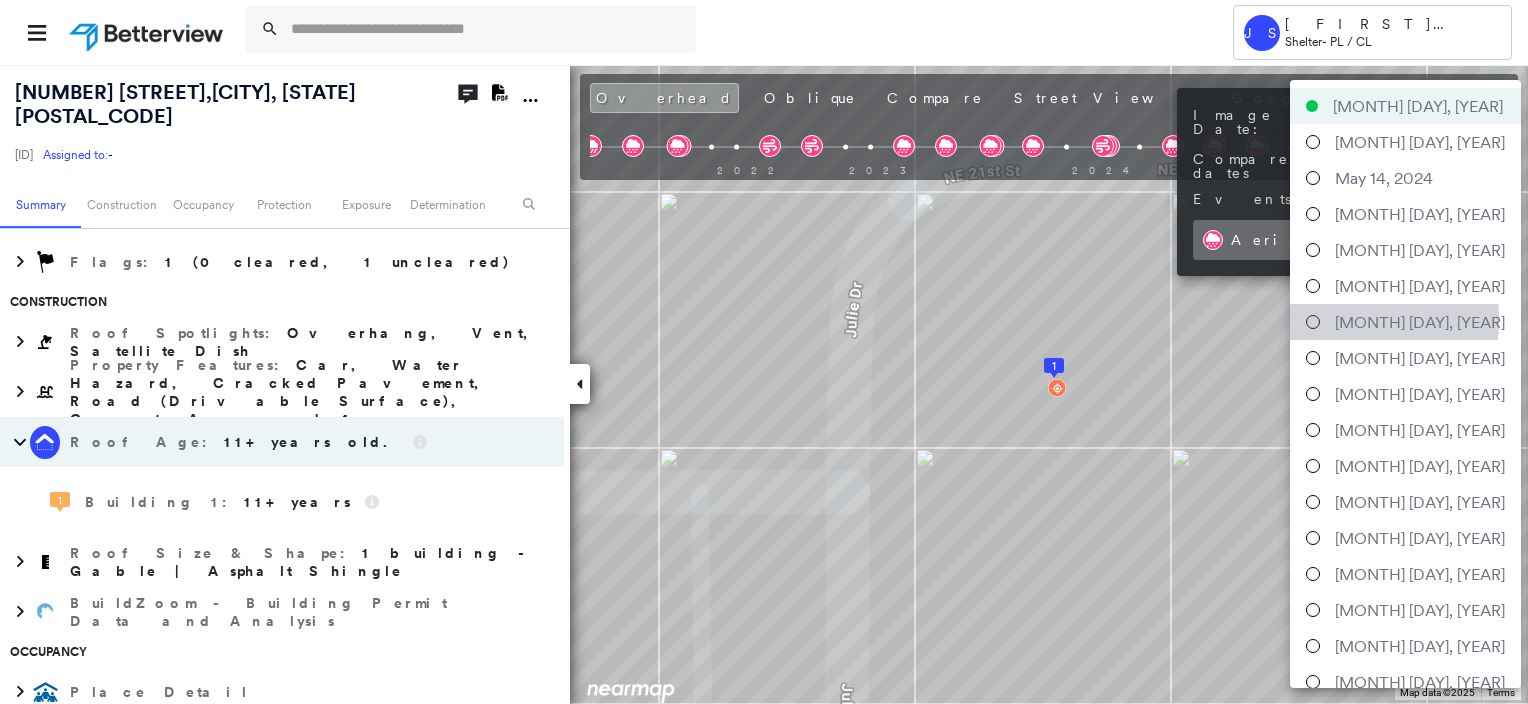 click at bounding box center [1313, 322] 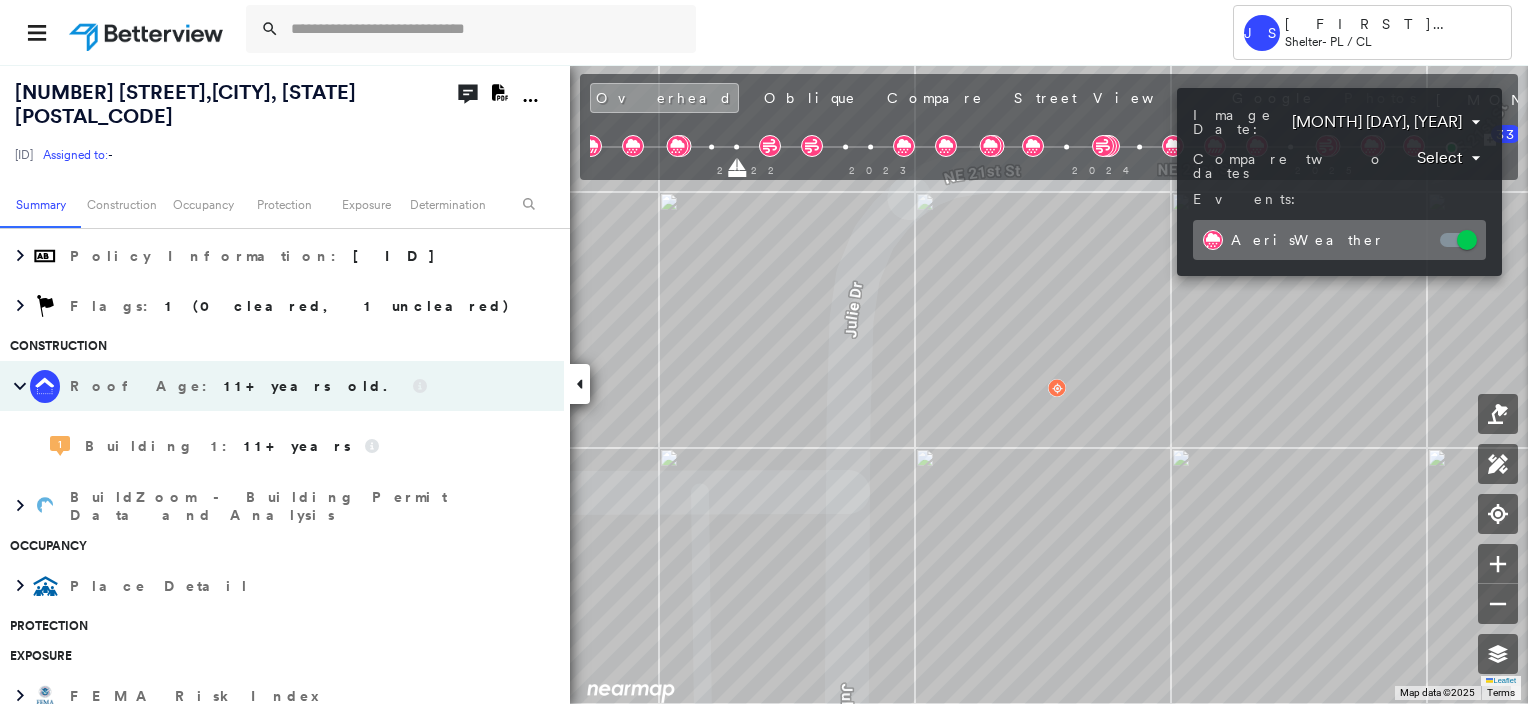 click at bounding box center [764, 352] 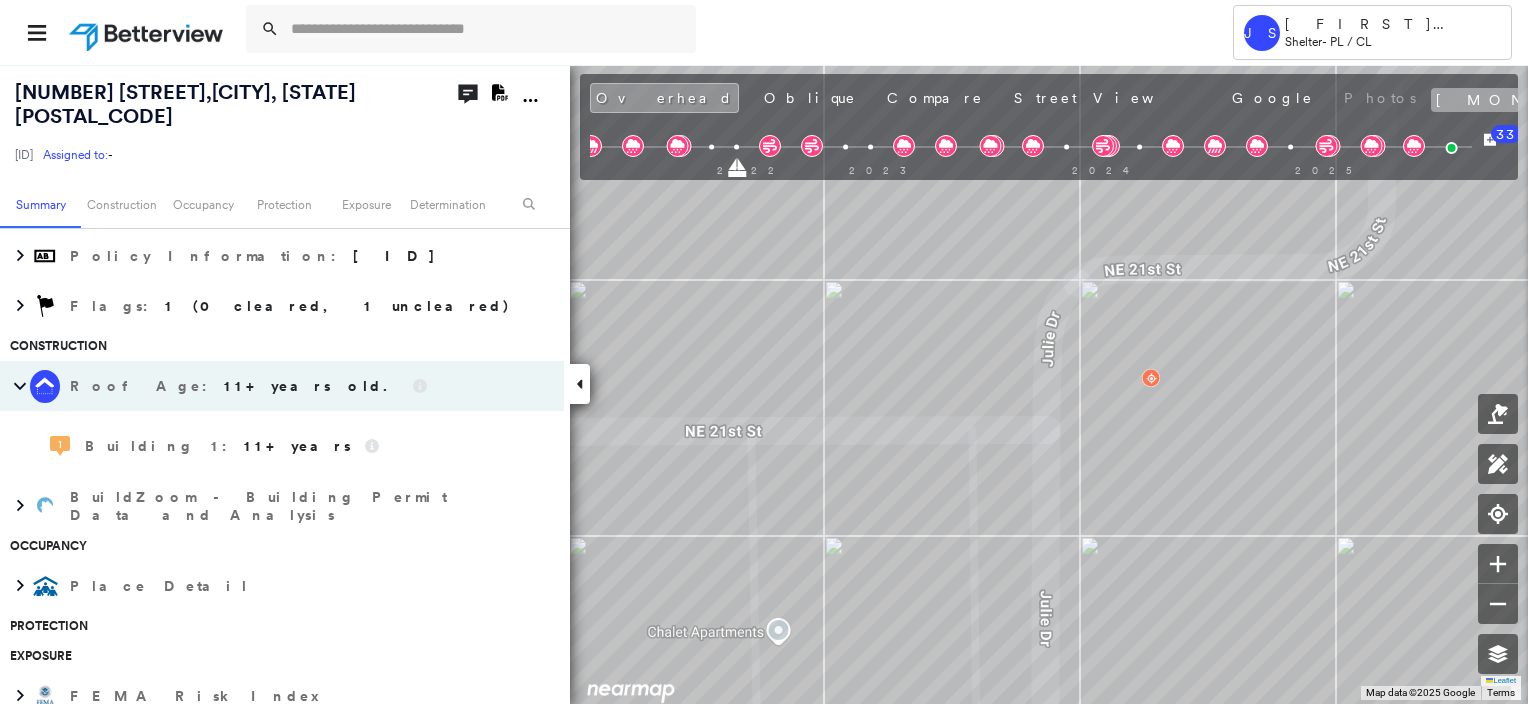 click on "[MONTH] [DAY], [YEAR]" at bounding box center [1660, 100] 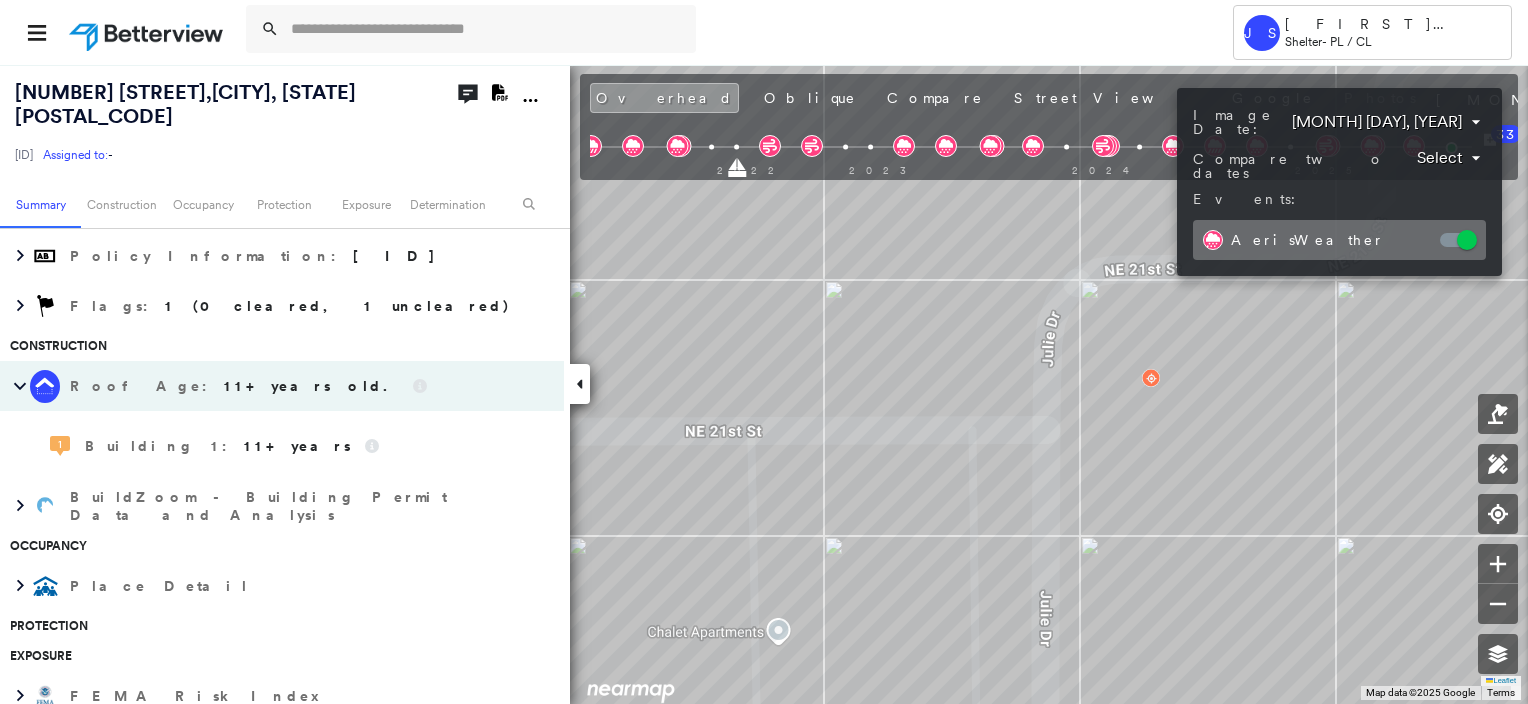 click on "Tower JS [LAST] Shelter  -   PL / CL [NUMBER]  [STREET] ,  [CITY], [STATE] [POSTAL_CODE] [ID] Assigned to:  - Assigned to:  - [ID] Assigned to:  - Open Comments Download PDF Report Summary Construction Occupancy Protection Exposure Determination Looking for roof spotlights? Analyze this date Overhead Obliques Street View Roof Spotlight™ Index 0 100 25 50 75 1 Building Roof Scores 0 Buildings Policy Information :  [ID] Flags :  1 (0 cleared, 1 uncleared) Construction Roof Age :  11+ years old. 1 Building 1 :  11+ years BuildZoom - Building Permit Data and Analysis Occupancy Place Detail Protection Exposure FEMA Risk Index Hail Regional Hazard: 1   out of  5 Wildfire Additional Perils Determination Flags :  1 (0 cleared, 1 uncleared) Uncleared Flags (1) Cleared Flags  (0) LOW Low Priority Flagged 08/05/25 Clear Action Taken New Entry History Quote/New Business Terms & Conditions Added ACV Endorsement Added Cosmetic Endorsement Inspection/Loss Control Onsite Inspection Ordered" at bounding box center (764, 352) 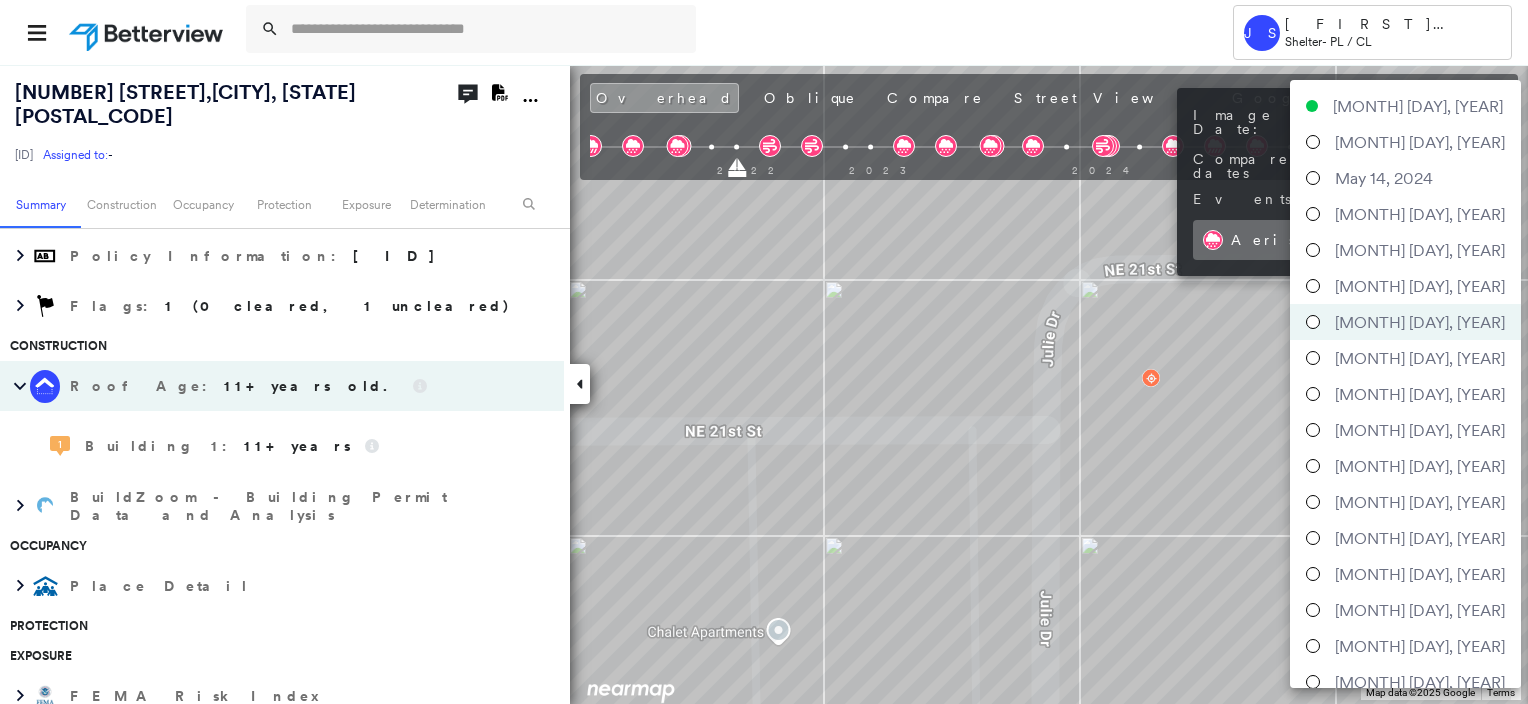 click on "[MONTH] [DAY], [YEAR]" at bounding box center (1418, 106) 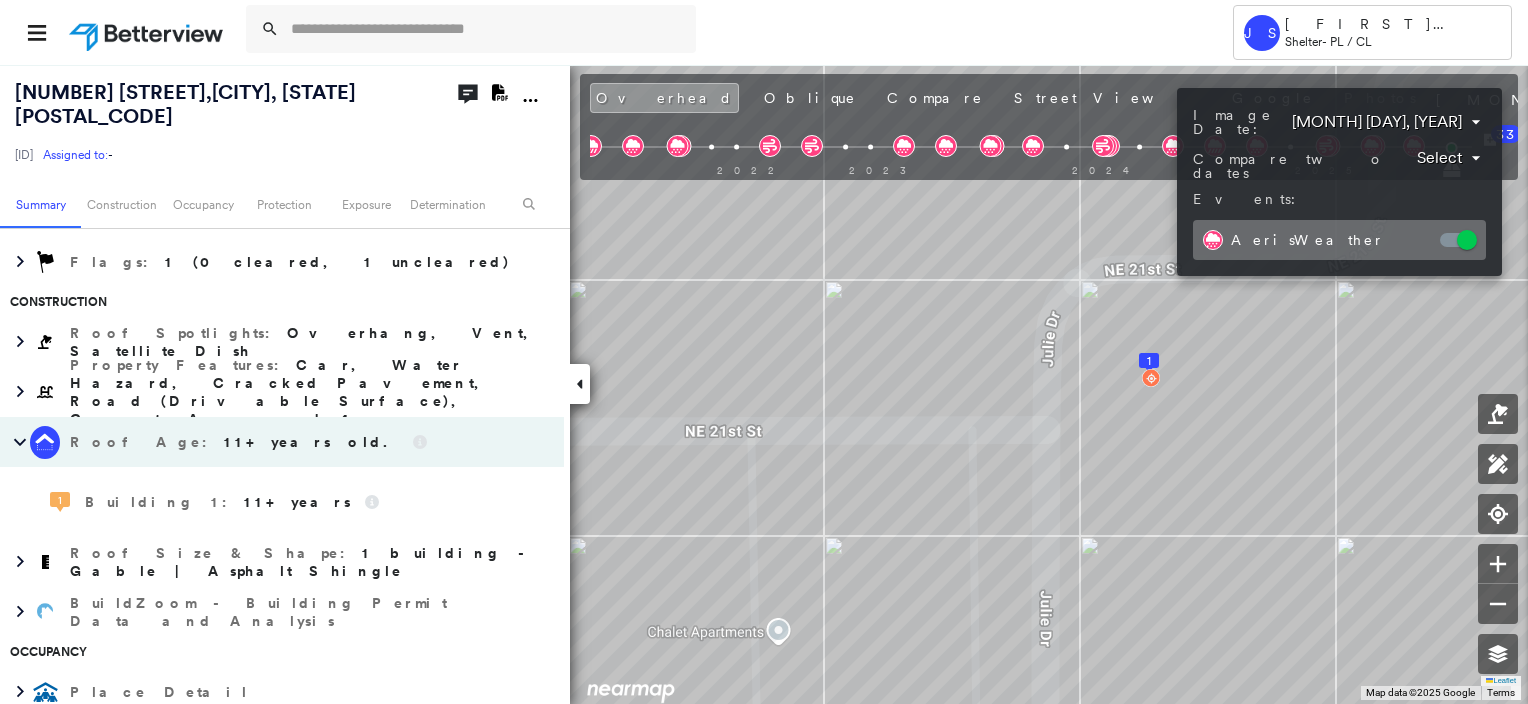 click on "Tower JS [LAST] Shelter  -   PL / CL [NUMBER]  [STREET] ,  [CITY], [STATE] [POSTAL_CODE] [ID] Assigned to:  - Assigned to:  - [ID] Assigned to:  - Open Comments Download PDF Report Summary Construction Occupancy Protection Exposure Determination Overhead Obliques Street View Roof Spotlight™ Index :  98 out of 100 0 100 25 50 75 1 Building Roof Scores 1 Buildings Policy Information :  [ID] Flags :  1 (0 cleared, 1 uncleared) Construction Roof Spotlights :  Overhang, Vent, Satellite Dish Property Features :  Car, Water Hazard, Cracked Pavement, Road (Drivable Surface), Concrete Area and 4 more Roof Age :  11+ years old. 1 Building 1 :  11+ years Roof Size & Shape :  1 building  - Gable | Asphalt Shingle BuildZoom - Building Permit Data and Analysis Occupancy Place Detail Protection Exposure Fire Path FEMA Risk Index Hail Claim Predictor: Most Risky 1   out of  5 Wind Claim Predictor: Most Risky 1   out of  5 Wildfire Additional Perils Determination Flags :  Cleared Flags  (0)" at bounding box center (764, 352) 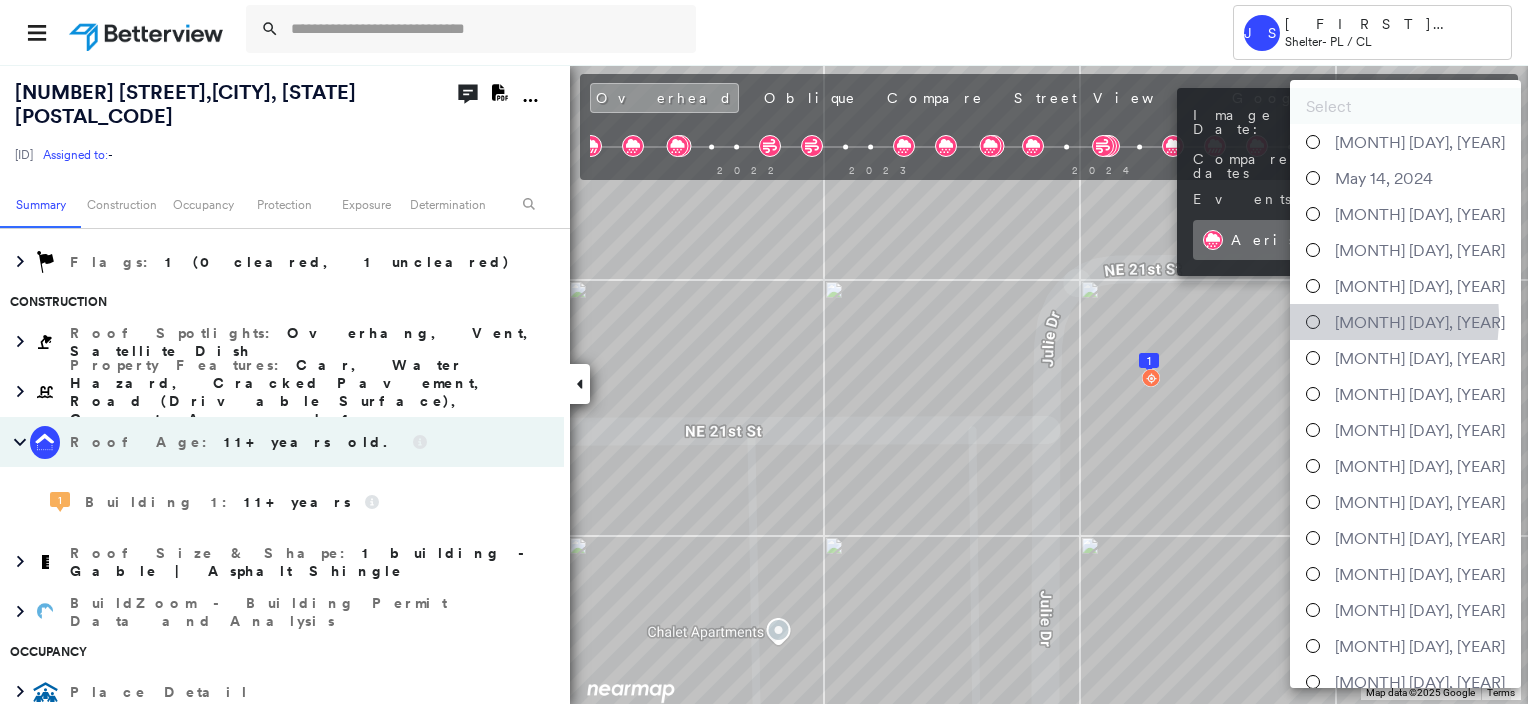 click at bounding box center [1313, 322] 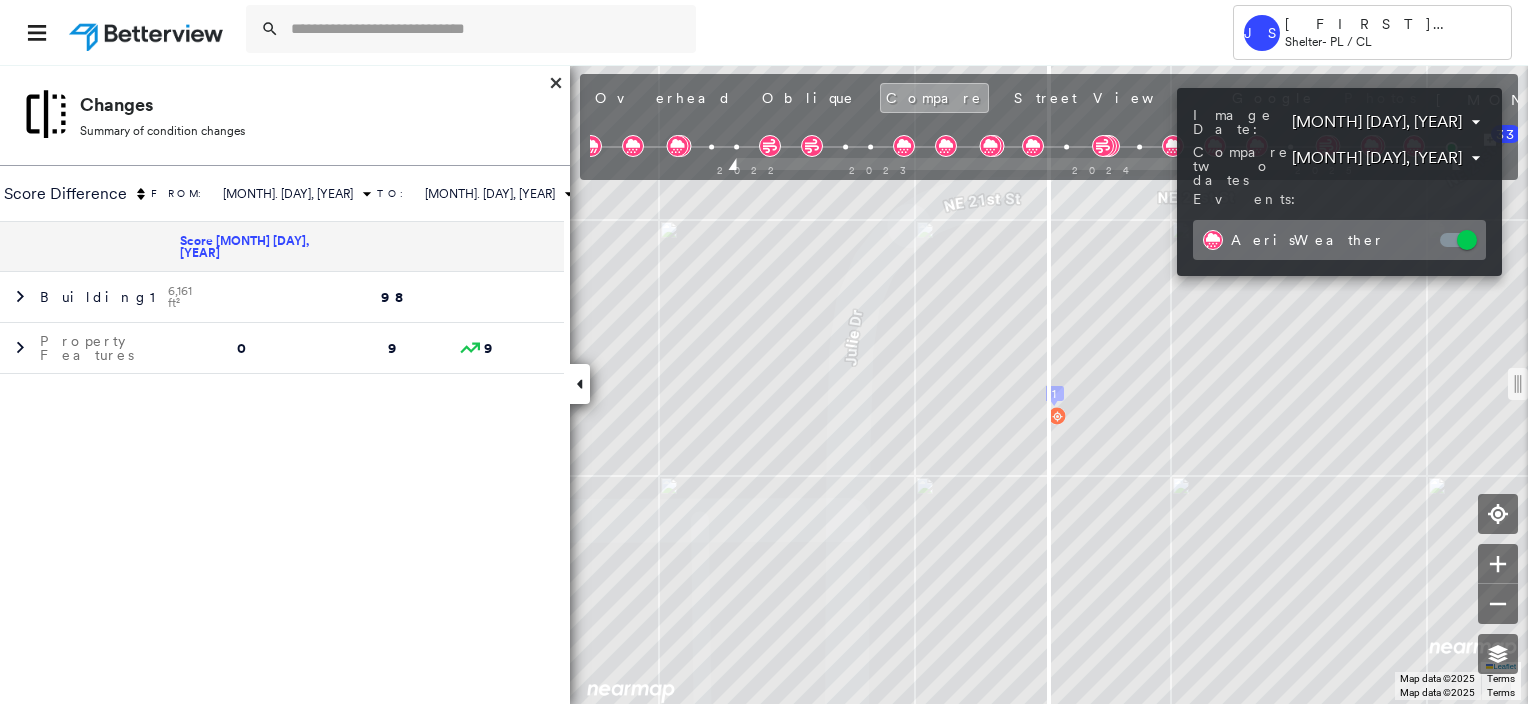 click at bounding box center (764, 352) 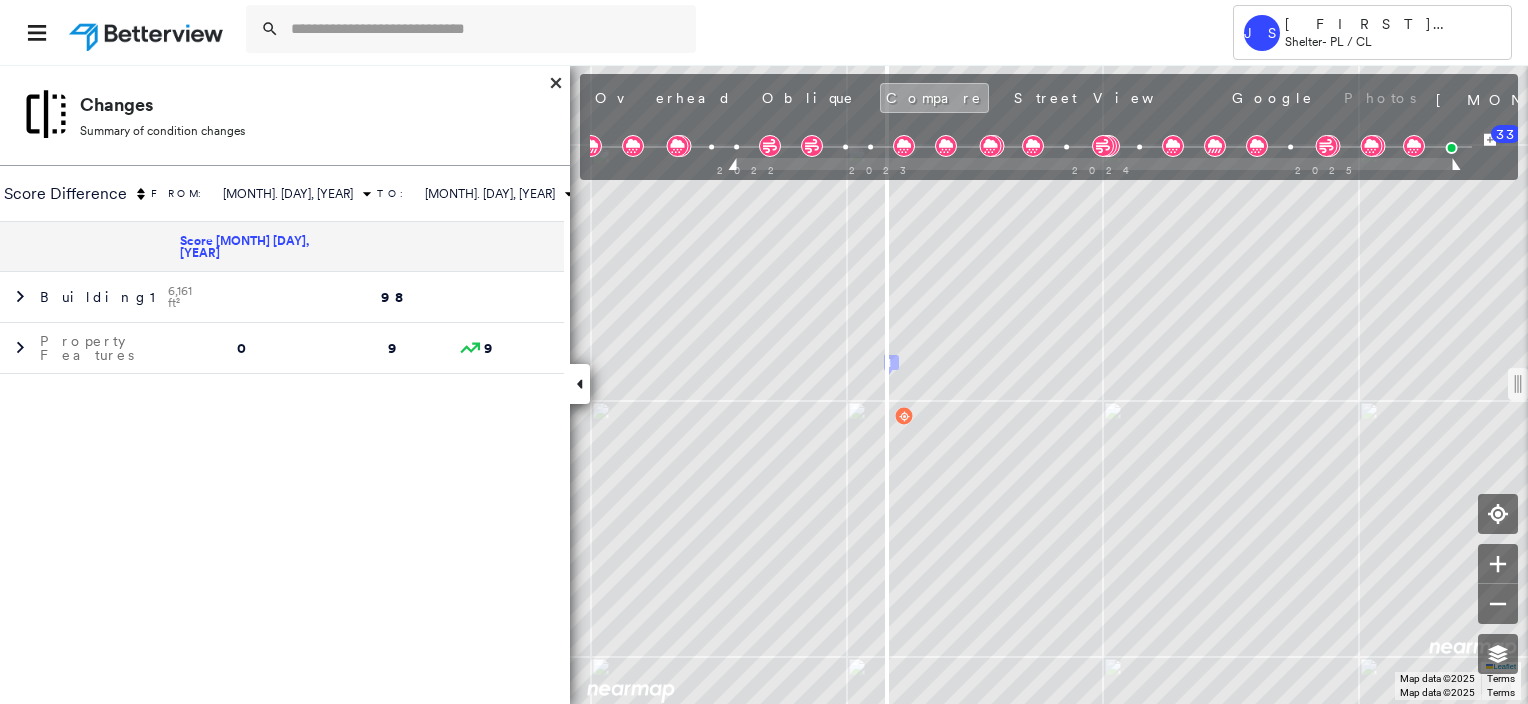 drag, startPoint x: 1054, startPoint y: 387, endPoint x: 885, endPoint y: 399, distance: 169.4255 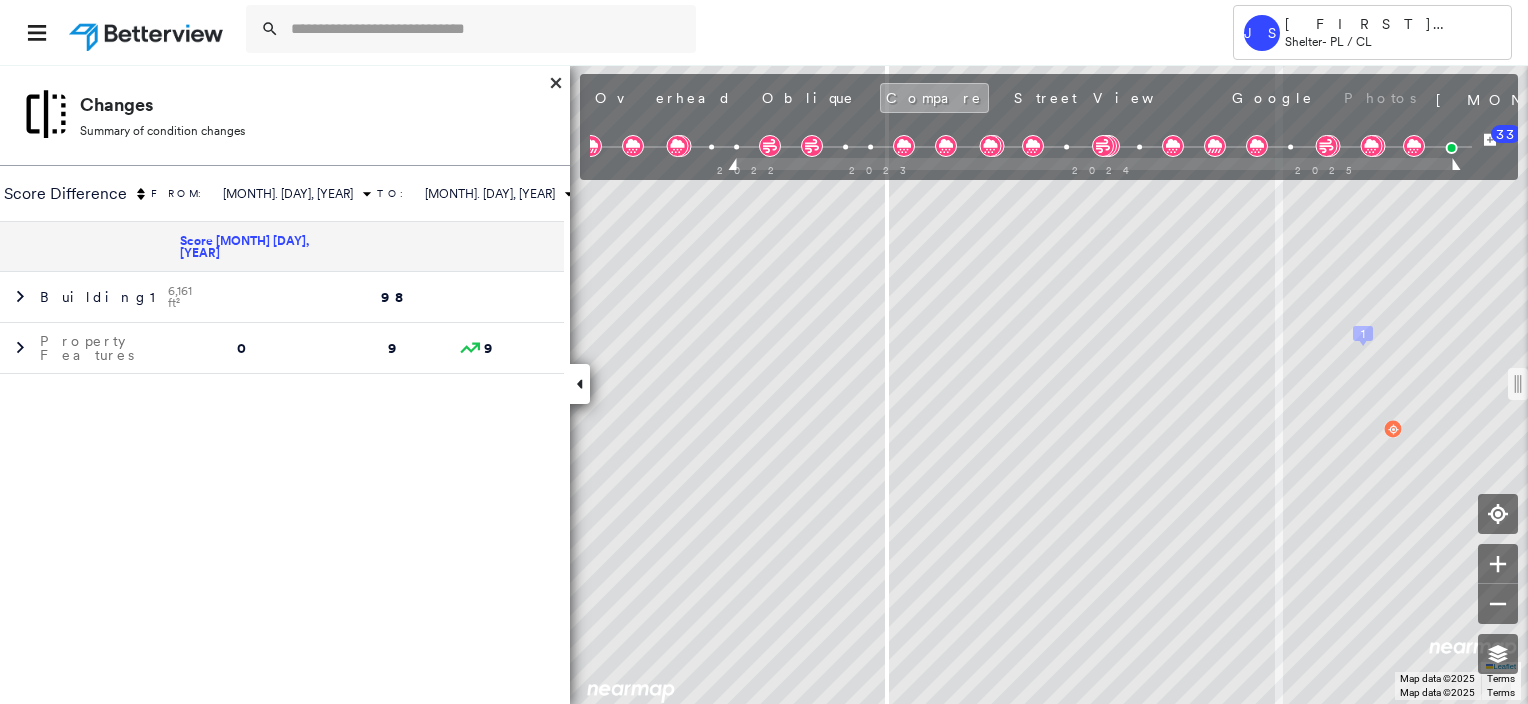 drag, startPoint x: 894, startPoint y: 388, endPoint x: 944, endPoint y: 387, distance: 50.01 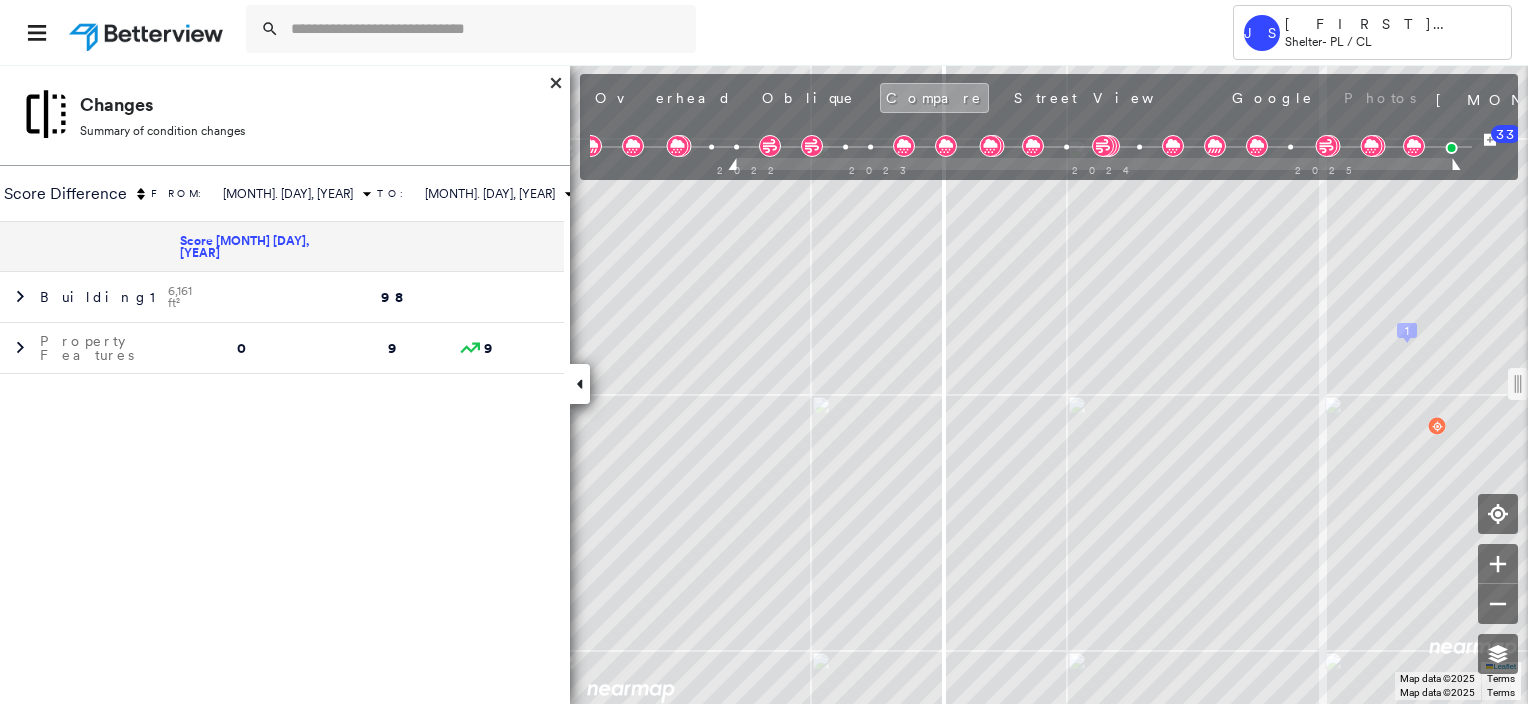 click on "1
Leaflet Keyboard shortcuts Map Data Map data ©2025 Map data ©2025 2 m  Click to toggle between metric and imperial units Terms Report a map error Keyboard shortcuts Map Data Map data ©2025 Map data ©2025 2 m  Click to toggle between metric and imperial units Terms Report a map error To navigate the map with touch gestures double-tap and hold your finger on the map, then drag the map. To navigate, press the arrow keys. To navigate the map with touch gestures double-tap and hold your finger on the map, then drag the map. To navigate, press the arrow keys." at bounding box center (764, 384) 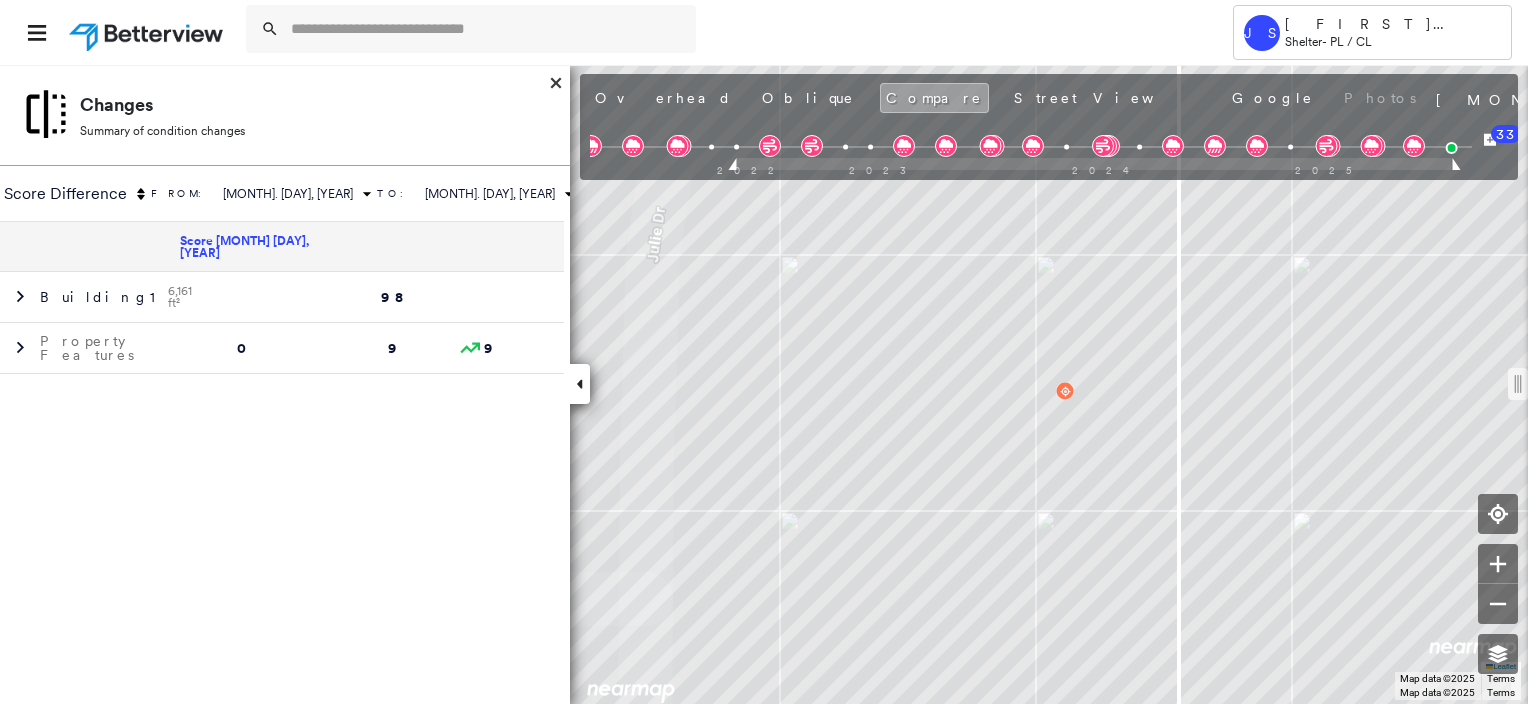 drag, startPoint x: 940, startPoint y: 379, endPoint x: 1182, endPoint y: 377, distance: 242.00827 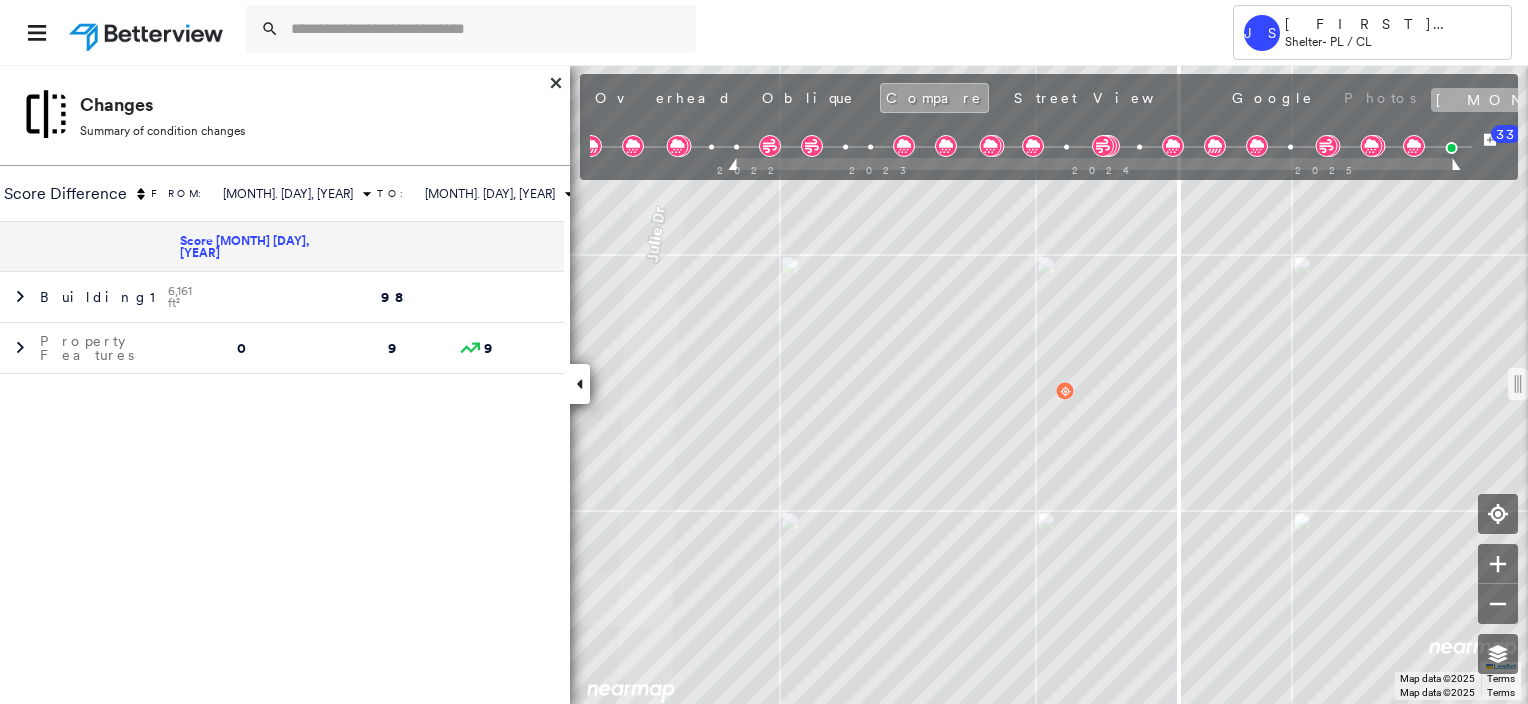 click 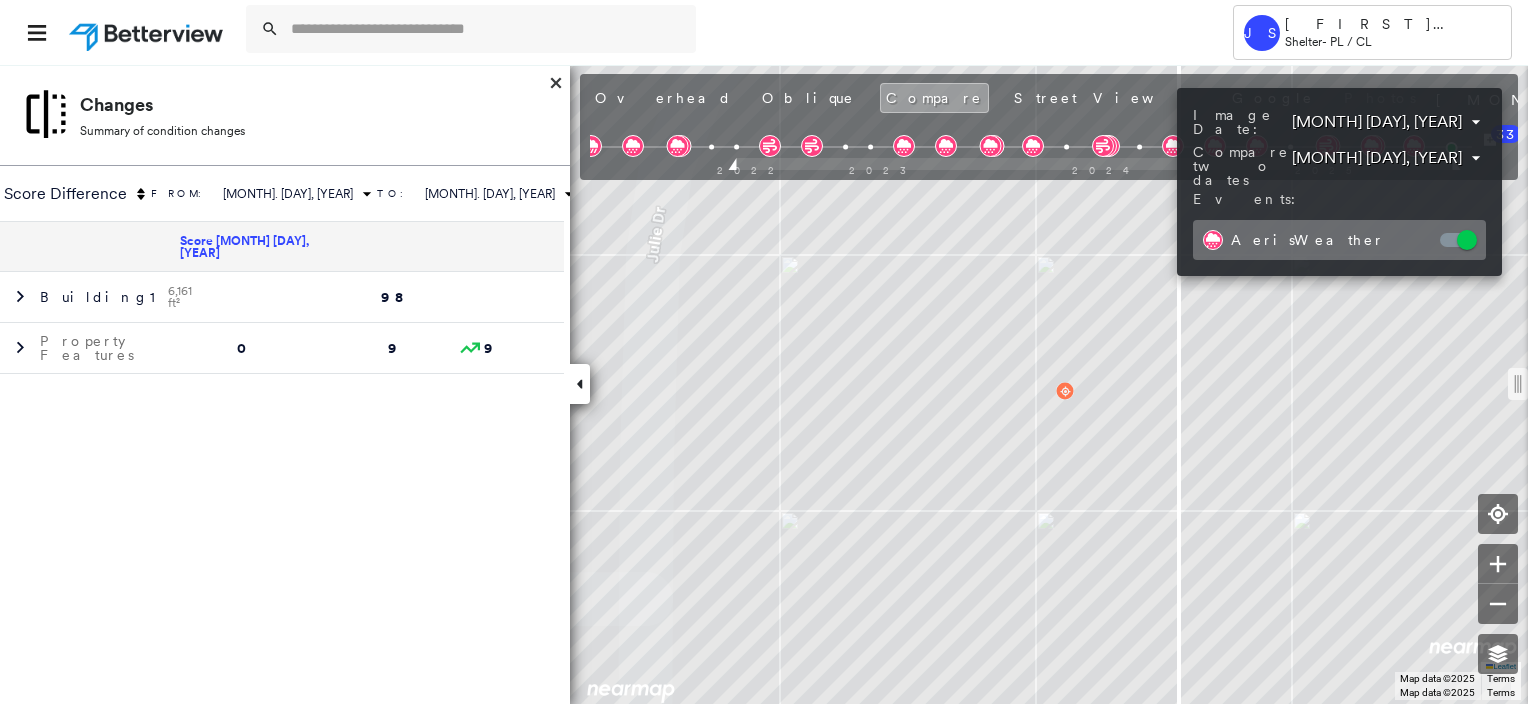 click at bounding box center [764, 352] 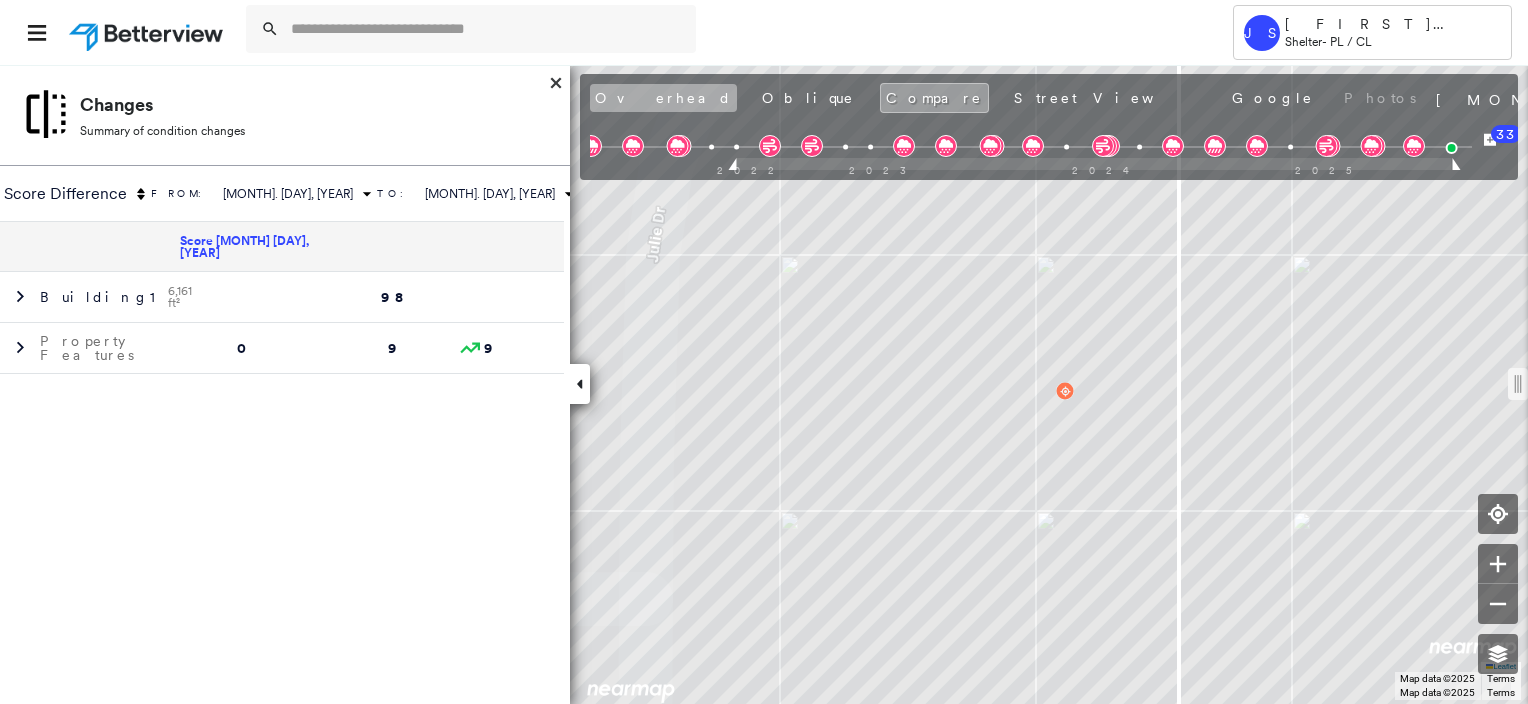click on "Overhead" at bounding box center [663, 98] 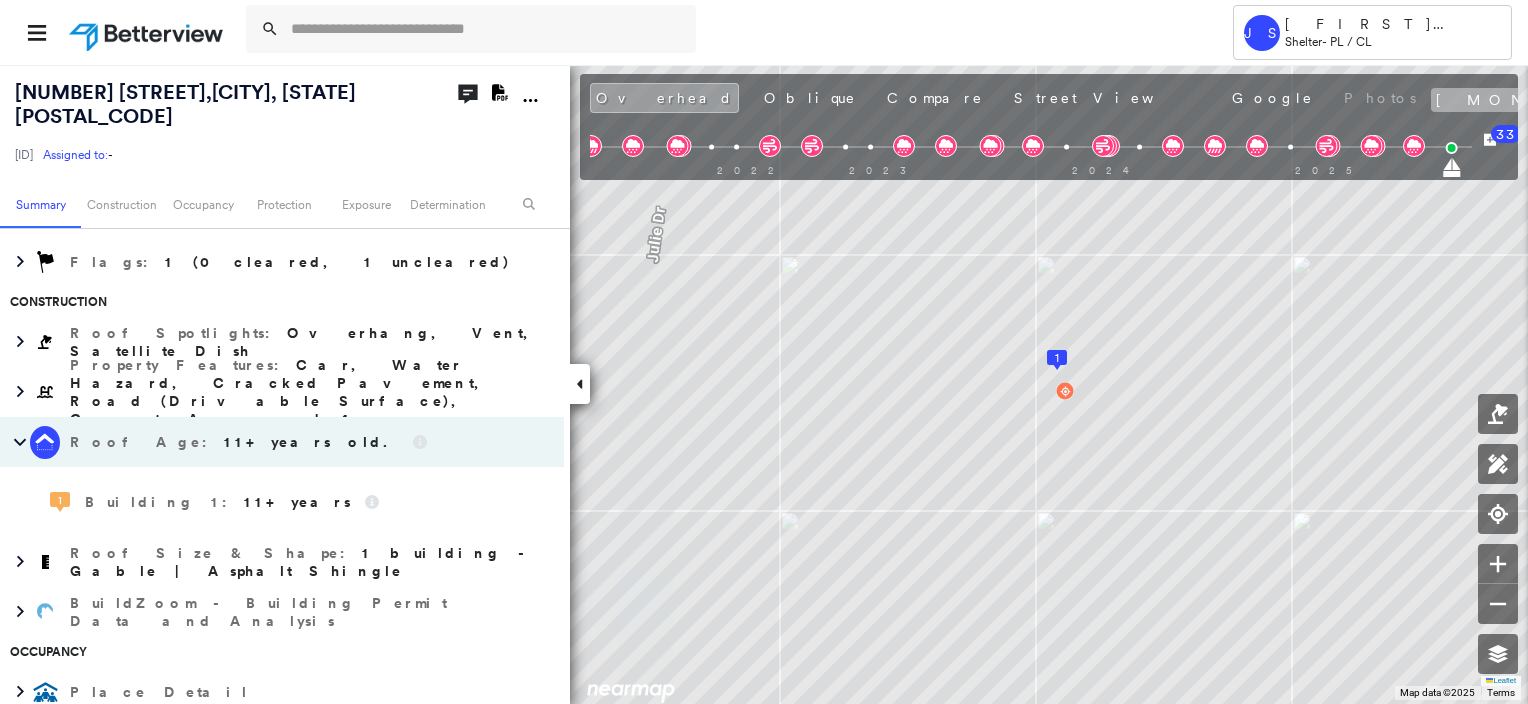 click on "[MONTH] [DAY], [YEAR]" at bounding box center [1660, 100] 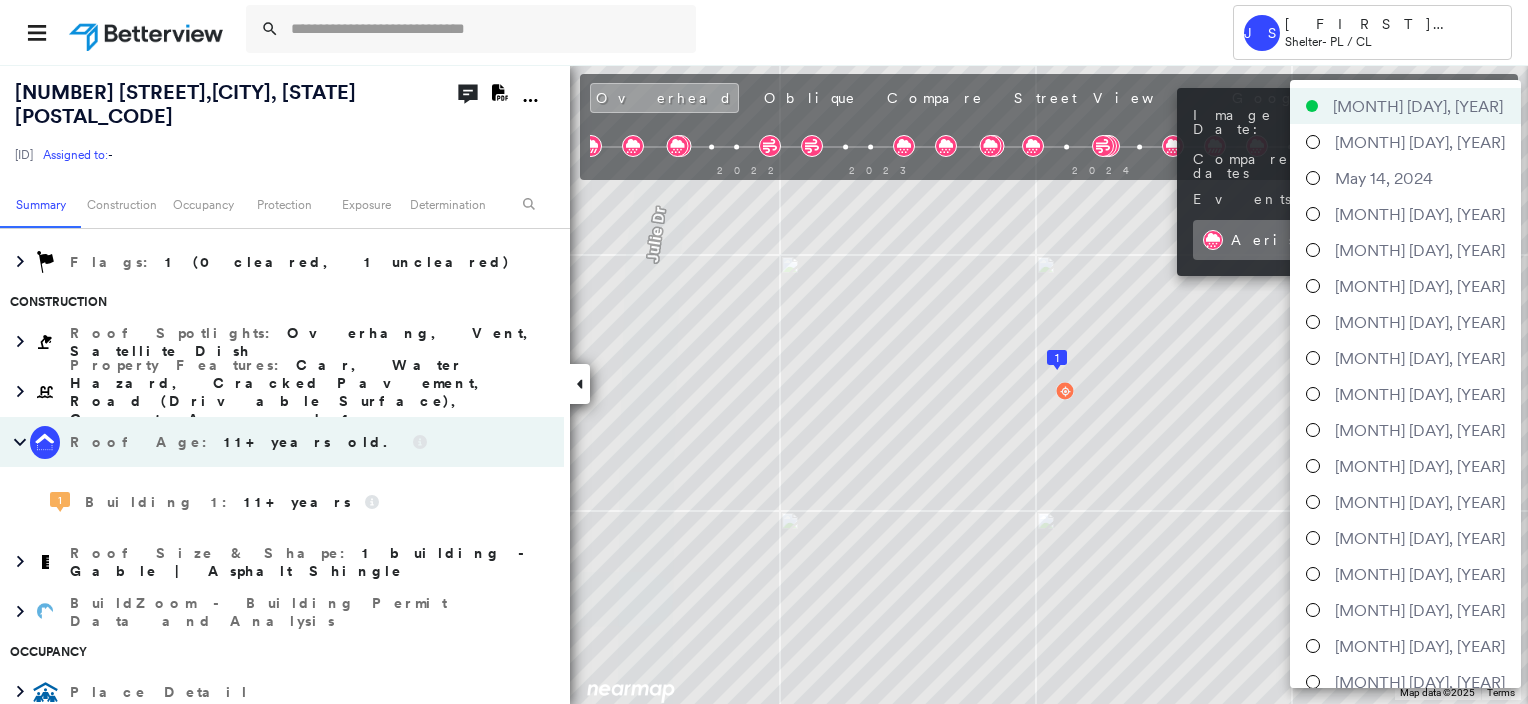 click on "Tower JS [LAST] Shelter  -   PL / CL [NUMBER]  [STREET] ,  [CITY], [STATE] [POSTAL_CODE] [ID] Assigned to:  - Assigned to:  - [ID] Assigned to:  - Open Comments Download PDF Report Summary Construction Occupancy Protection Exposure Determination Overhead Obliques Street View Roof Spotlight™ Index :  98 out of 100 0 100 25 50 75 1 Building Roof Scores 1 Buildings Policy Information :  [ID] Flags :  1 (0 cleared, 1 uncleared) Construction Roof Spotlights :  Overhang, Vent, Satellite Dish Property Features :  Car, Water Hazard, Cracked Pavement, Road (Drivable Surface), Concrete Area and 4 more Roof Age :  11+ years old. 1 Building 1 :  11+ years Roof Size & Shape :  1 building  - Gable | Asphalt Shingle BuildZoom - Building Permit Data and Analysis Occupancy Place Detail Protection Exposure Fire Path FEMA Risk Index Hail Claim Predictor: Most Risky 1   out of  5 Wind Claim Predictor: Most Risky 1   out of  5 Wildfire Additional Perils Determination Flags :  Cleared Flags  (0)" at bounding box center [764, 352] 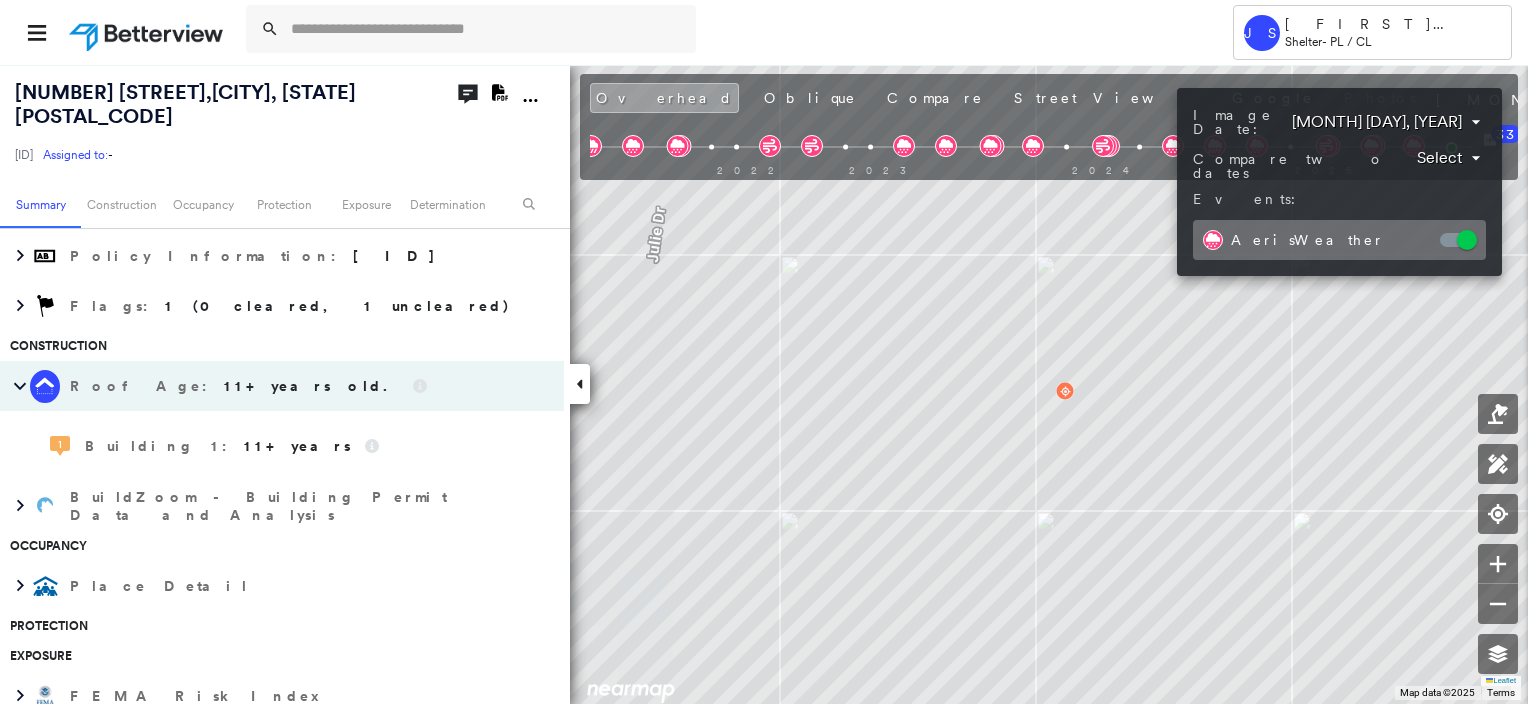 click on "Tower JS [LAST] Shelter  -   PL / CL [NUMBER]  [STREET] ,  [CITY], [STATE] [POSTAL_CODE] [ID] Assigned to:  - Assigned to:  - [ID] Assigned to:  - Open Comments Download PDF Report Summary Construction Occupancy Protection Exposure Determination Looking for roof spotlights? Analyze this date Overhead Obliques Street View Roof Spotlight™ Index 0 100 25 50 75 1 Building Roof Scores 0 Buildings Policy Information :  [ID] Flags :  1 (0 cleared, 1 uncleared) Construction Roof Age :  11+ years old. 1 Building 1 :  11+ years BuildZoom - Building Permit Data and Analysis Occupancy Place Detail Protection Exposure FEMA Risk Index Hail Regional Hazard: 1   out of  5 Wildfire Additional Perils Determination Flags :  1 (0 cleared, 1 uncleared) Uncleared Flags (1) Cleared Flags  (0) LOW Low Priority Flagged 08/05/25 Clear Action Taken New Entry History Quote/New Business Terms & Conditions Added ACV Endorsement Added Cosmetic Endorsement Inspection/Loss Control Onsite Inspection Ordered" at bounding box center [764, 352] 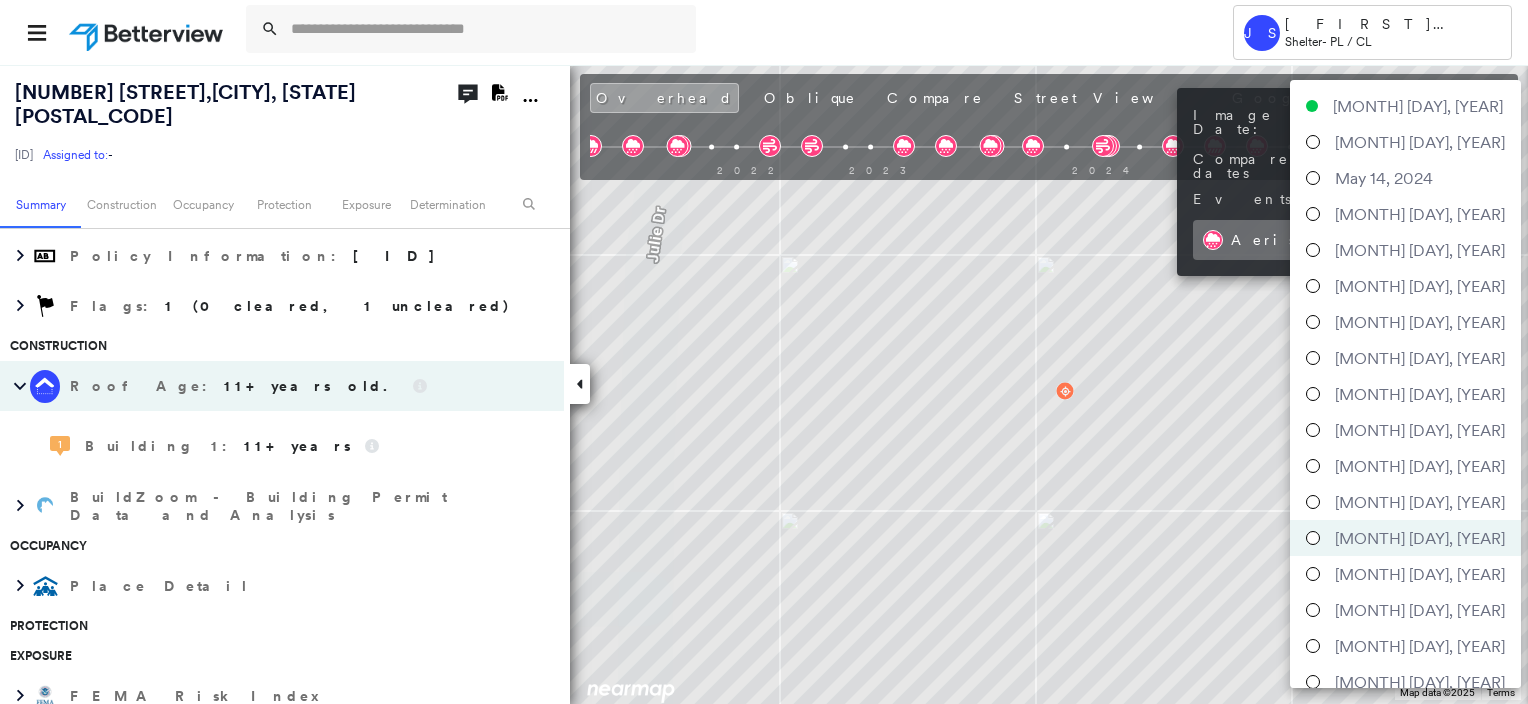 scroll, scrollTop: 236, scrollLeft: 0, axis: vertical 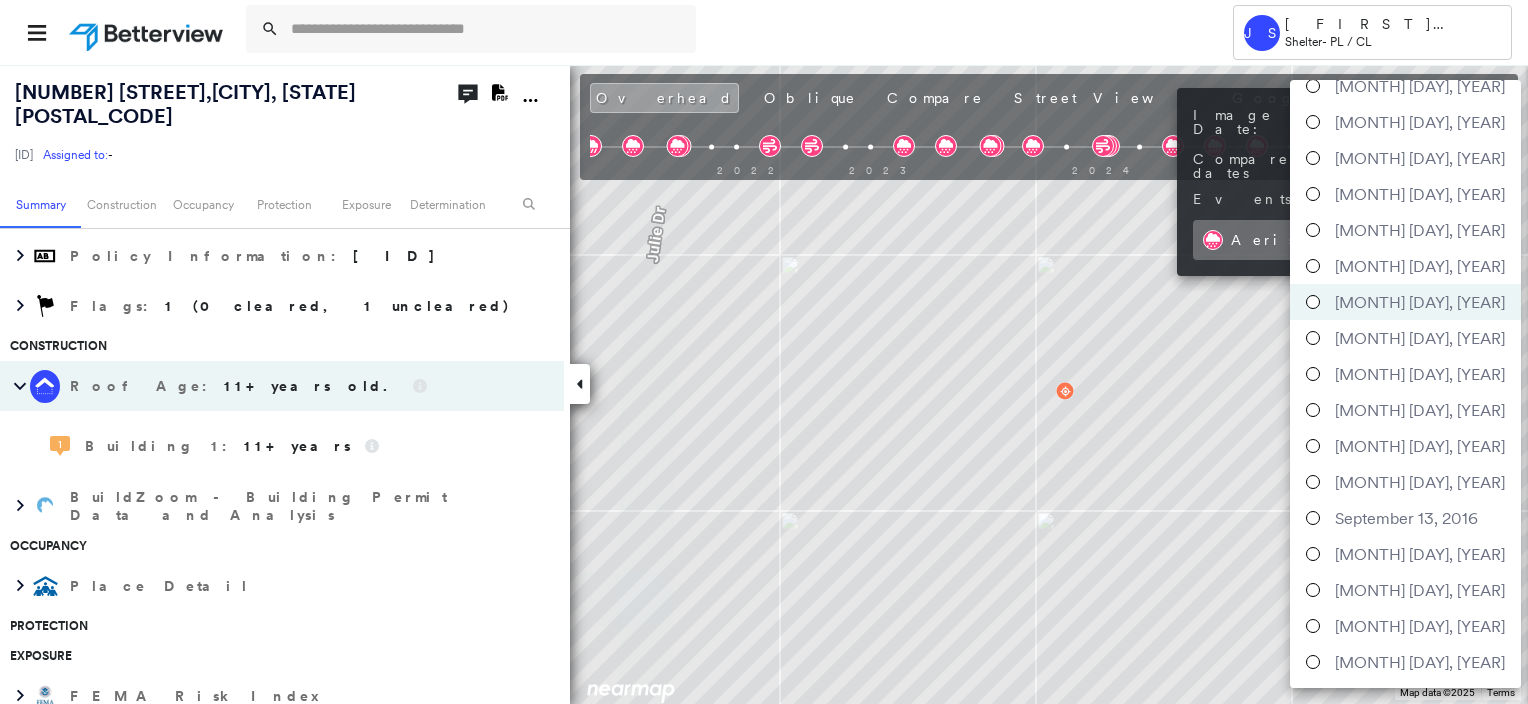 click at bounding box center (1313, 662) 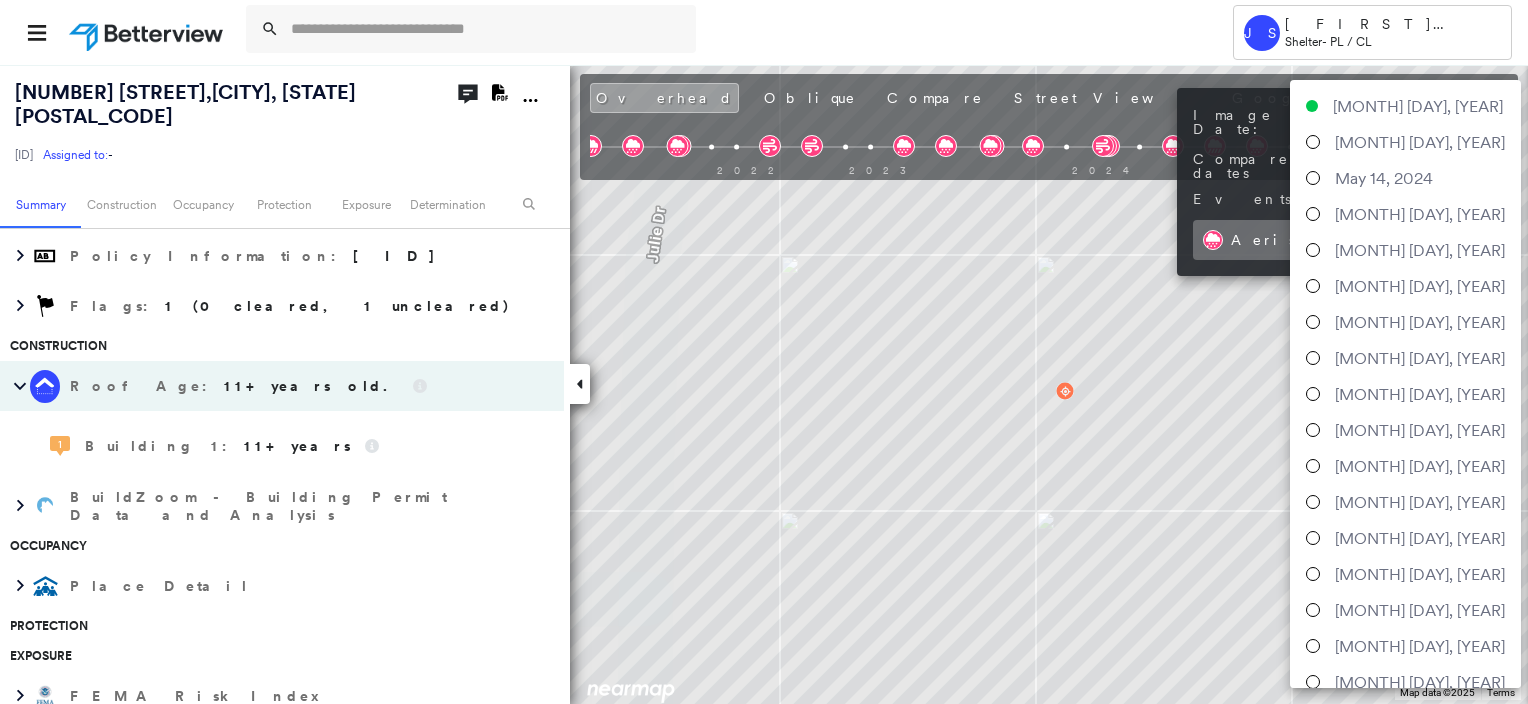 click on "Tower JS [LAST] Shelter  -   PL / CL [NUMBER]  [STREET] ,  [CITY], [STATE] [POSTAL_CODE] [ID] Assigned to:  - Assigned to:  - [ID] Assigned to:  - Open Comments Download PDF Report Summary Construction Occupancy Protection Exposure Determination Looking for roof spotlights? Analyze this date Overhead Obliques Street View Roof Spotlight™ Index 0 100 25 50 75 1 Building Roof Scores 0 Buildings Policy Information :  [ID] Flags :  1 (0 cleared, 1 uncleared) Construction Roof Age :  11+ years old. 1 Building 1 :  11+ years BuildZoom - Building Permit Data and Analysis Occupancy Place Detail Protection Exposure FEMA Risk Index Hail Regional Hazard: 1   out of  5 Wildfire Additional Perils Determination Flags :  1 (0 cleared, 1 uncleared) Uncleared Flags (1) Cleared Flags  (0) LOW Low Priority Flagged 08/05/25 Clear Action Taken New Entry History Quote/New Business Terms & Conditions Added ACV Endorsement Added Cosmetic Endorsement Inspection/Loss Control Onsite Inspection Ordered" at bounding box center (764, 352) 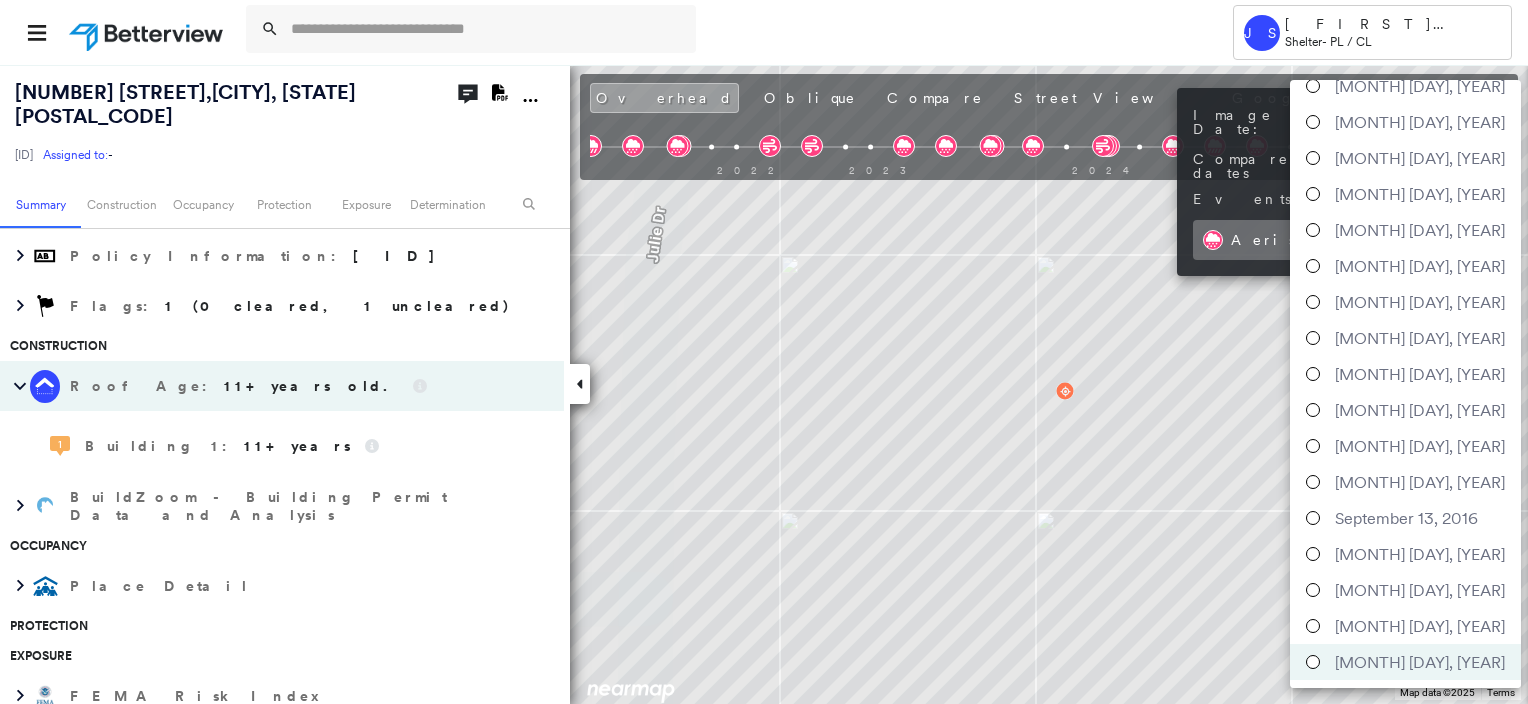 click at bounding box center [764, 352] 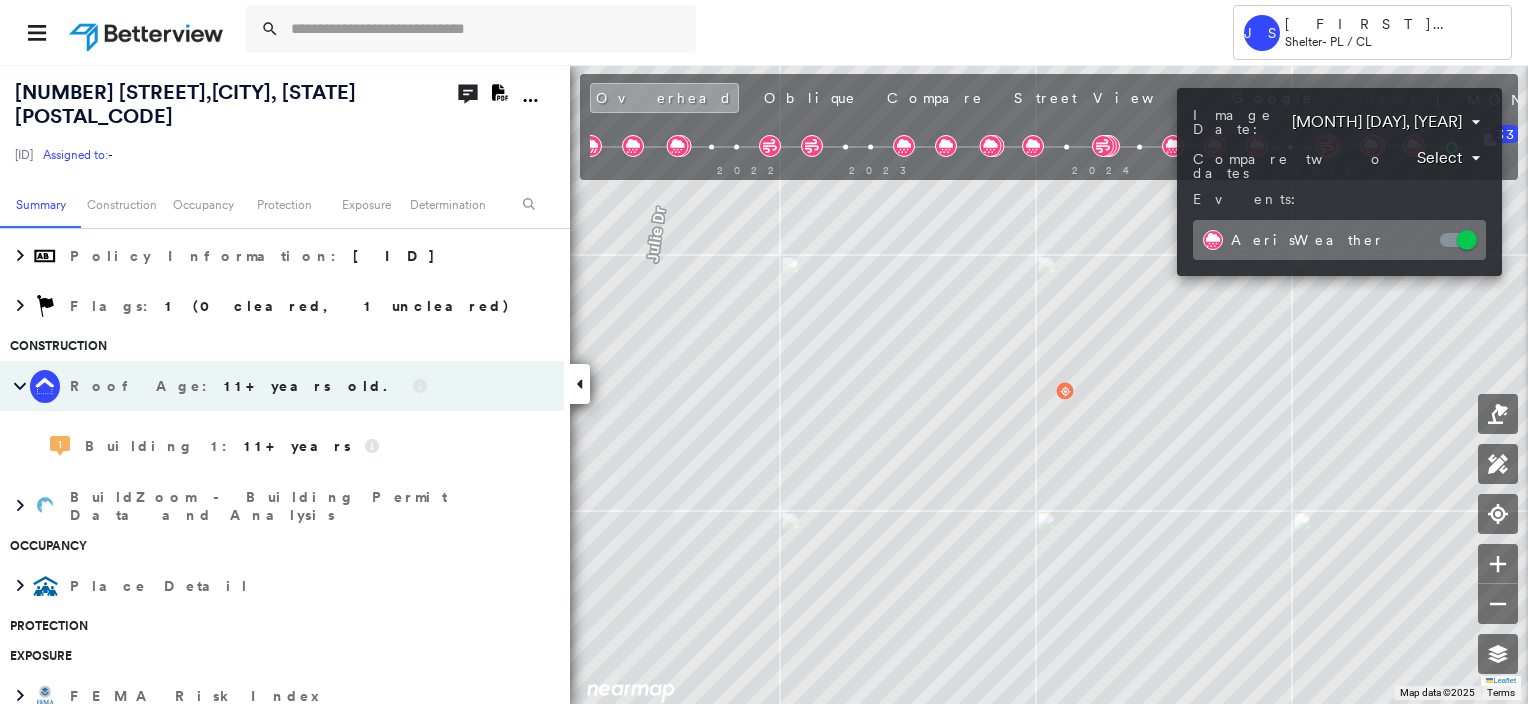 click at bounding box center [764, 352] 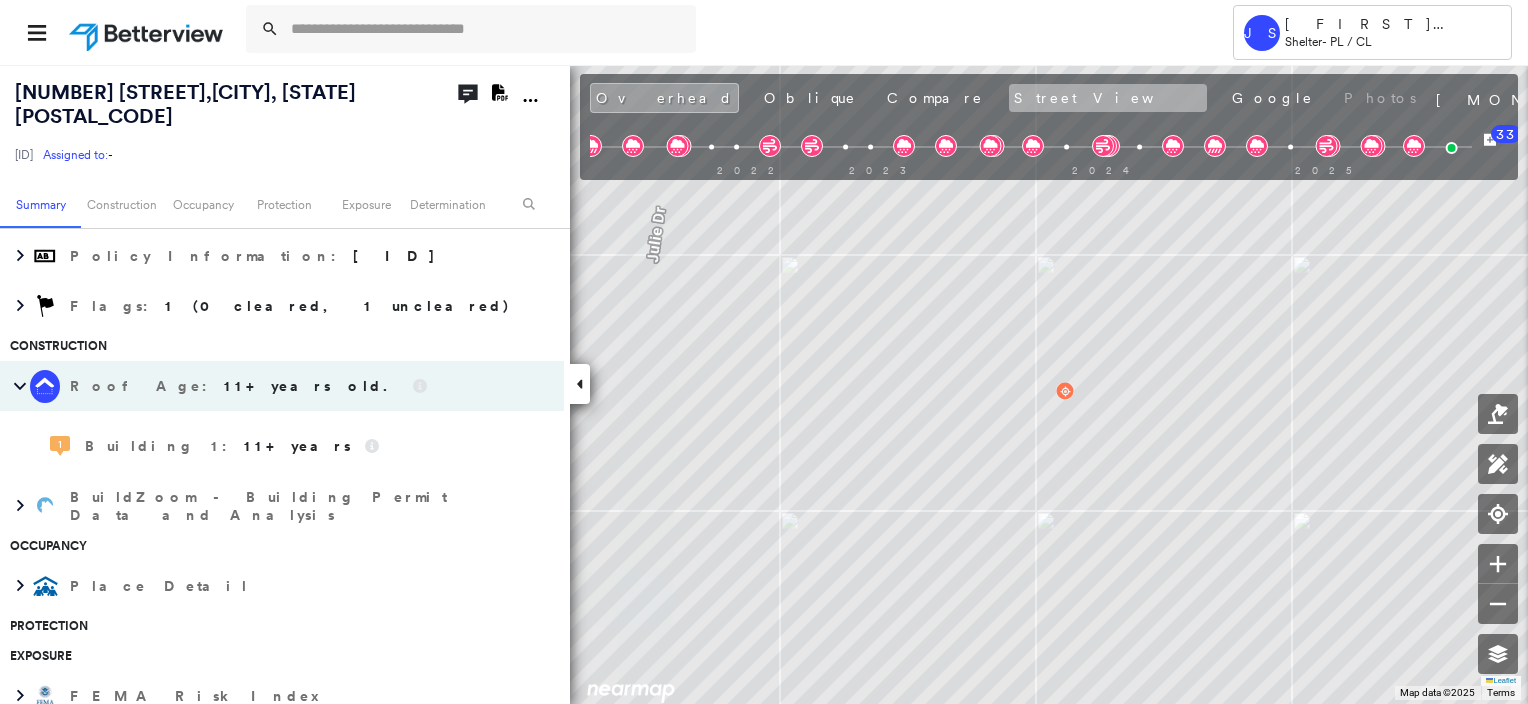 click on "Street View" at bounding box center (1108, 98) 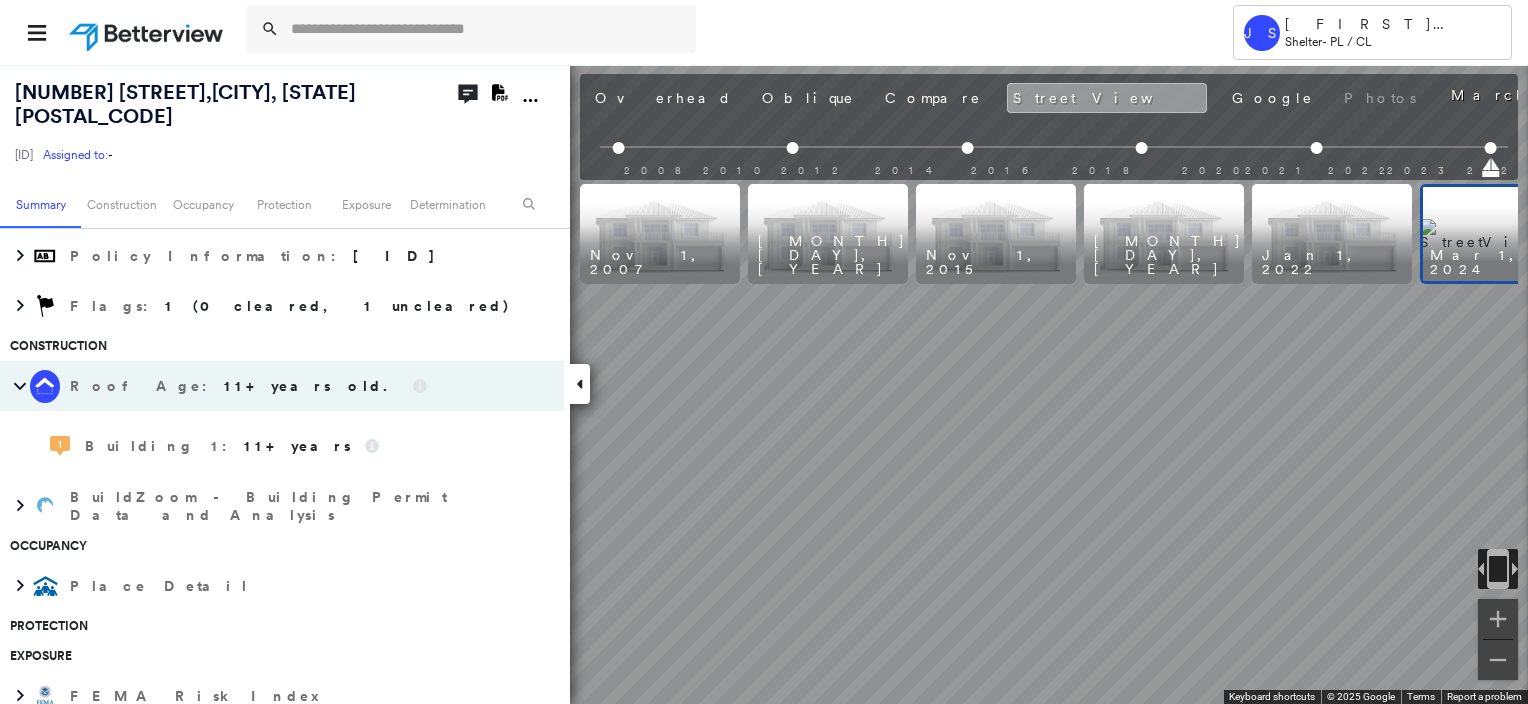 scroll, scrollTop: 0, scrollLeft: 69, axis: horizontal 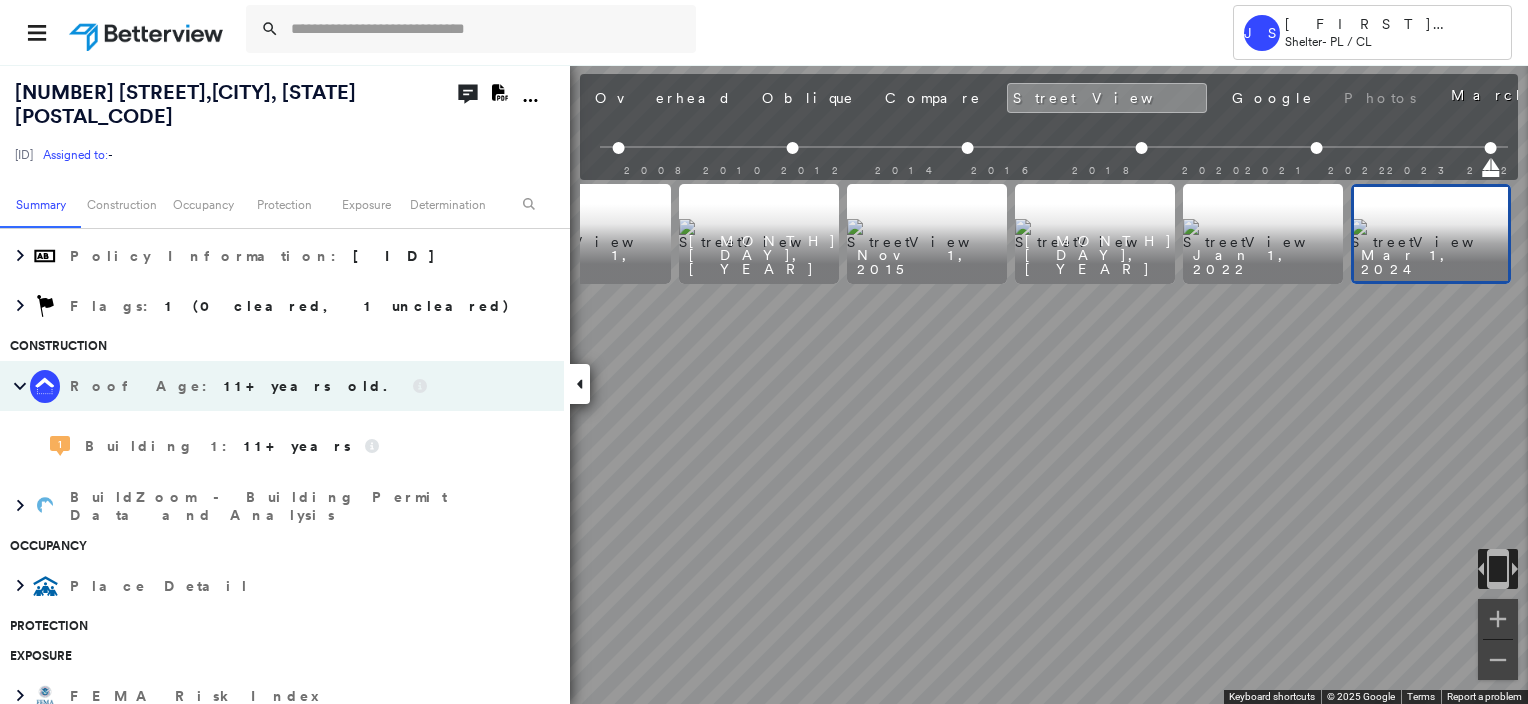 click at bounding box center (927, 234) 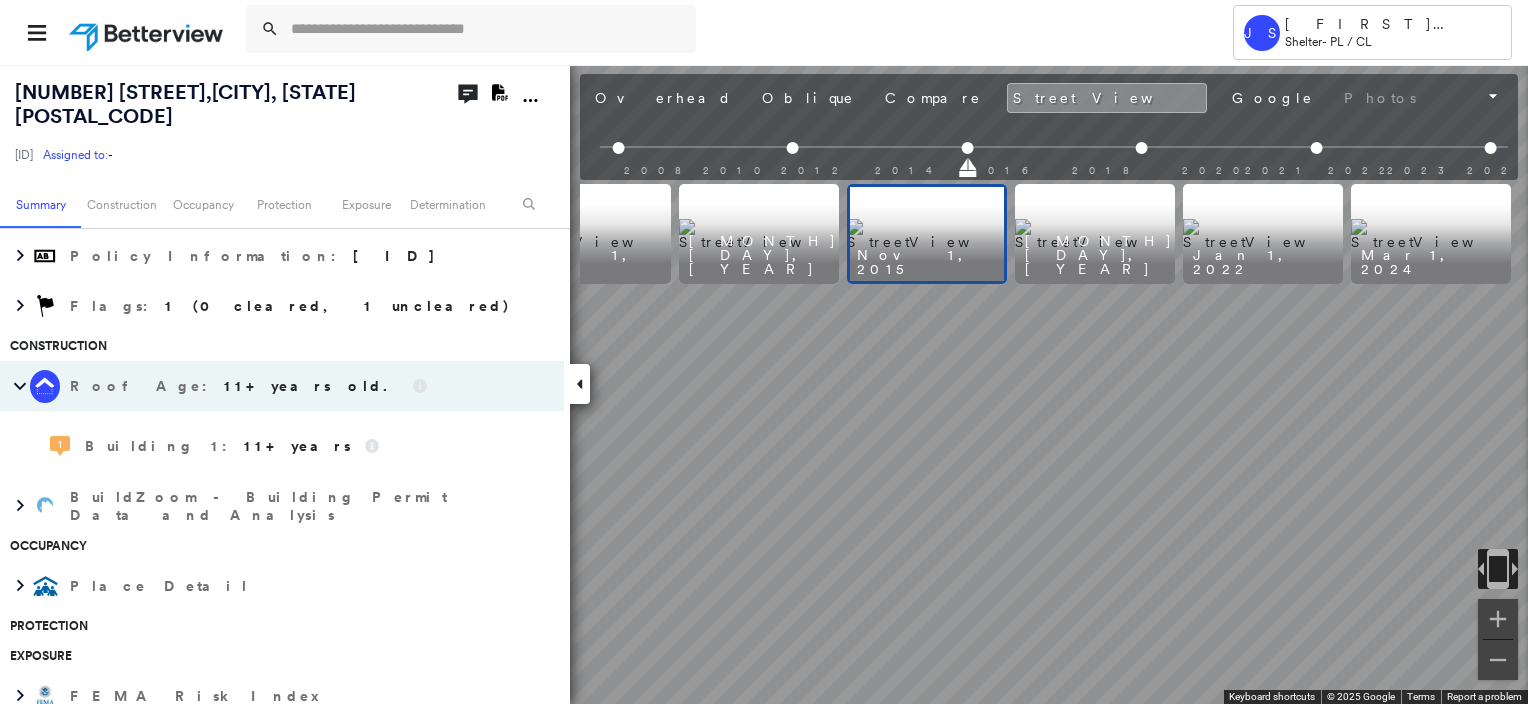 click at bounding box center [759, 234] 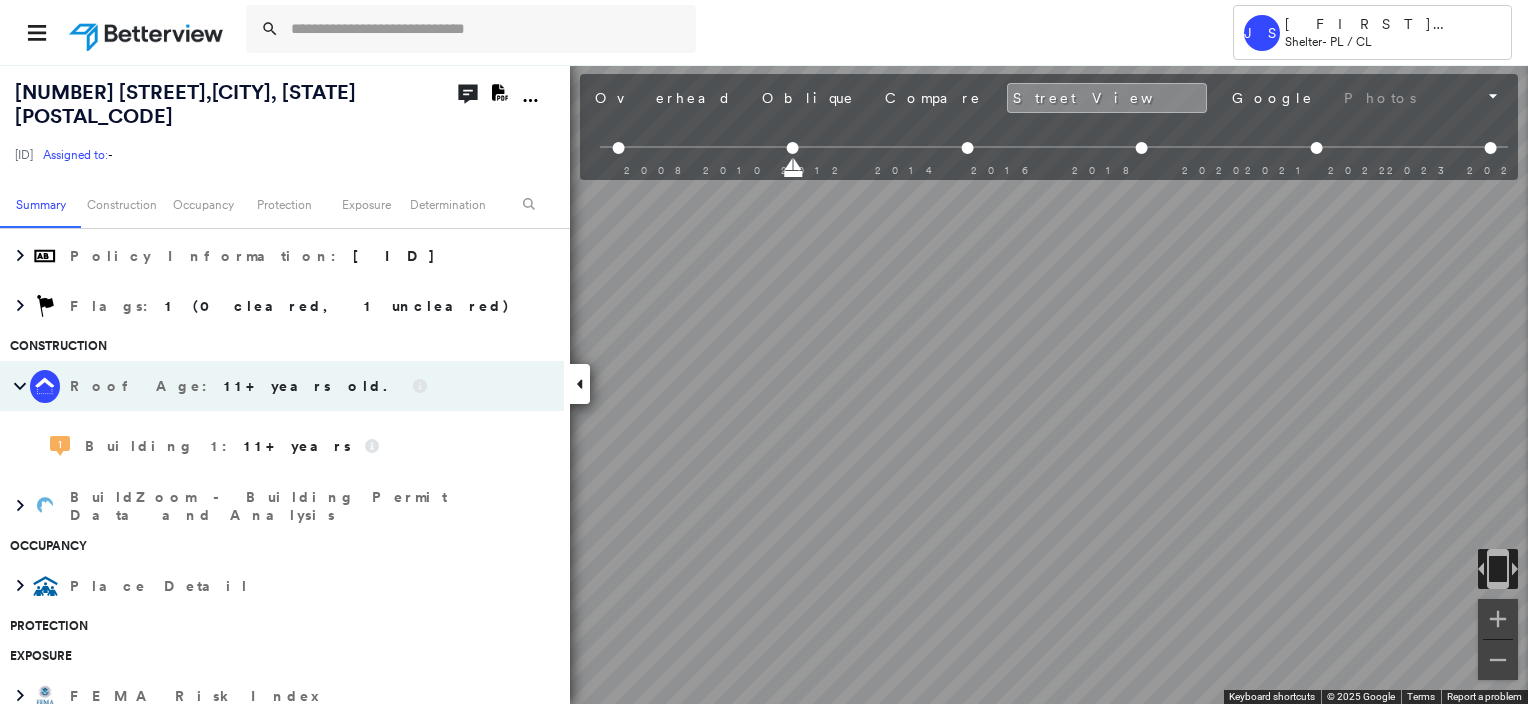 click at bounding box center (580, 384) 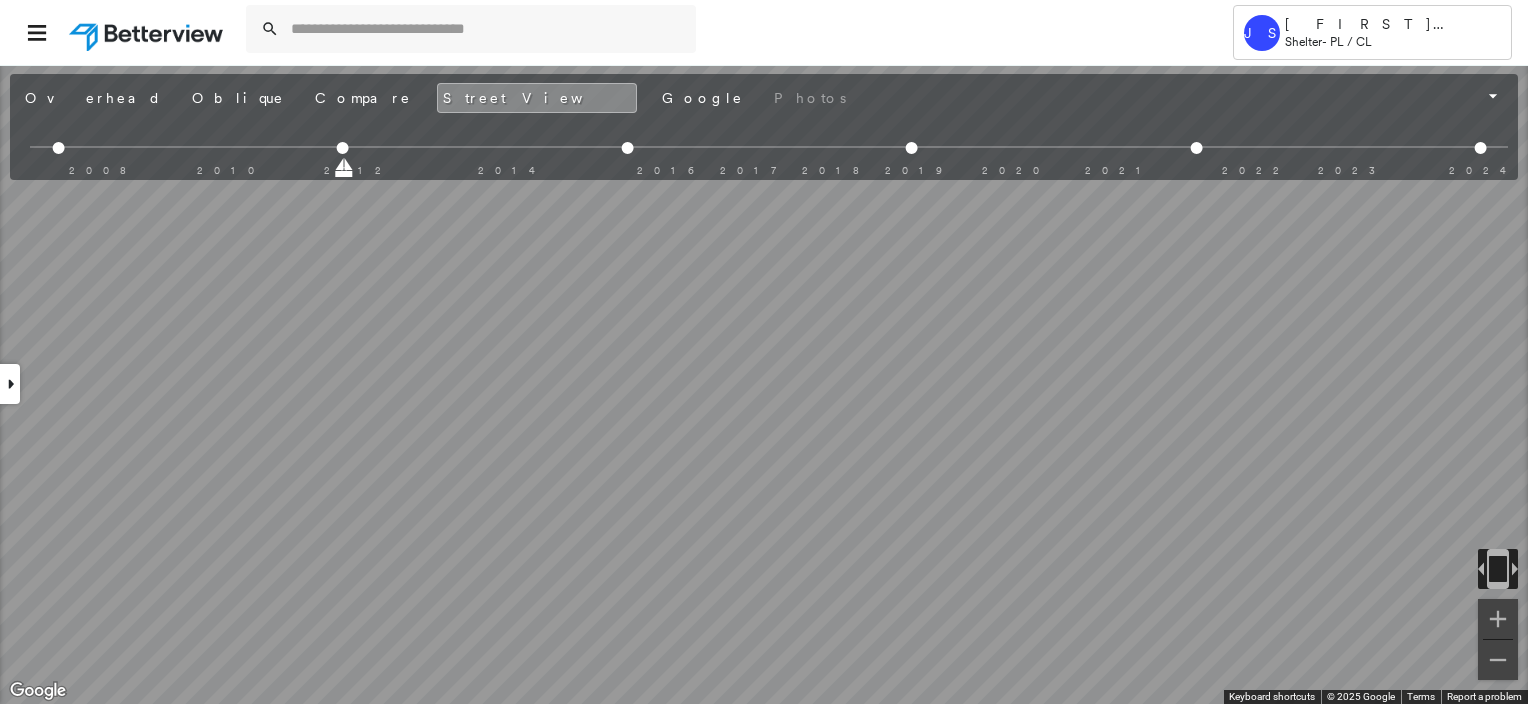 scroll, scrollTop: 0, scrollLeft: 0, axis: both 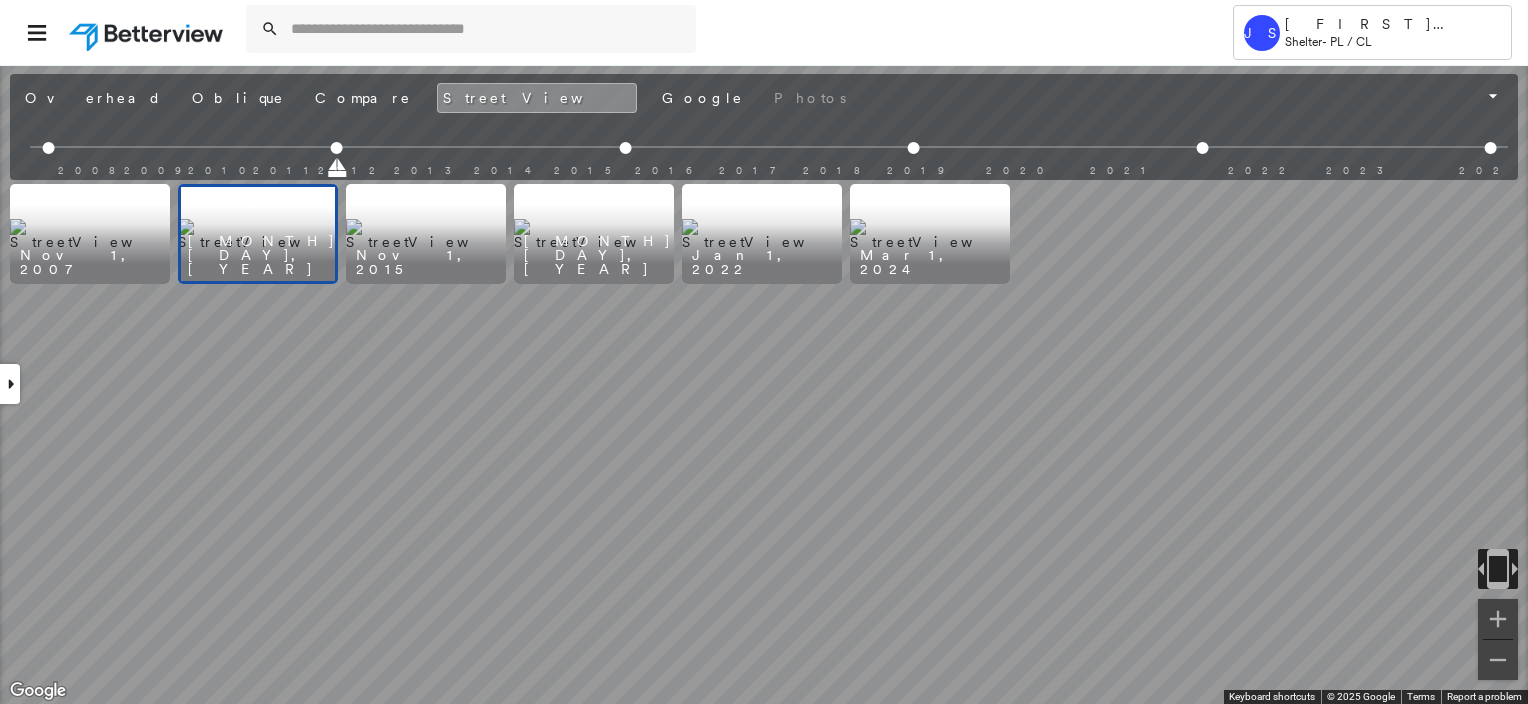 click at bounding box center [258, 234] 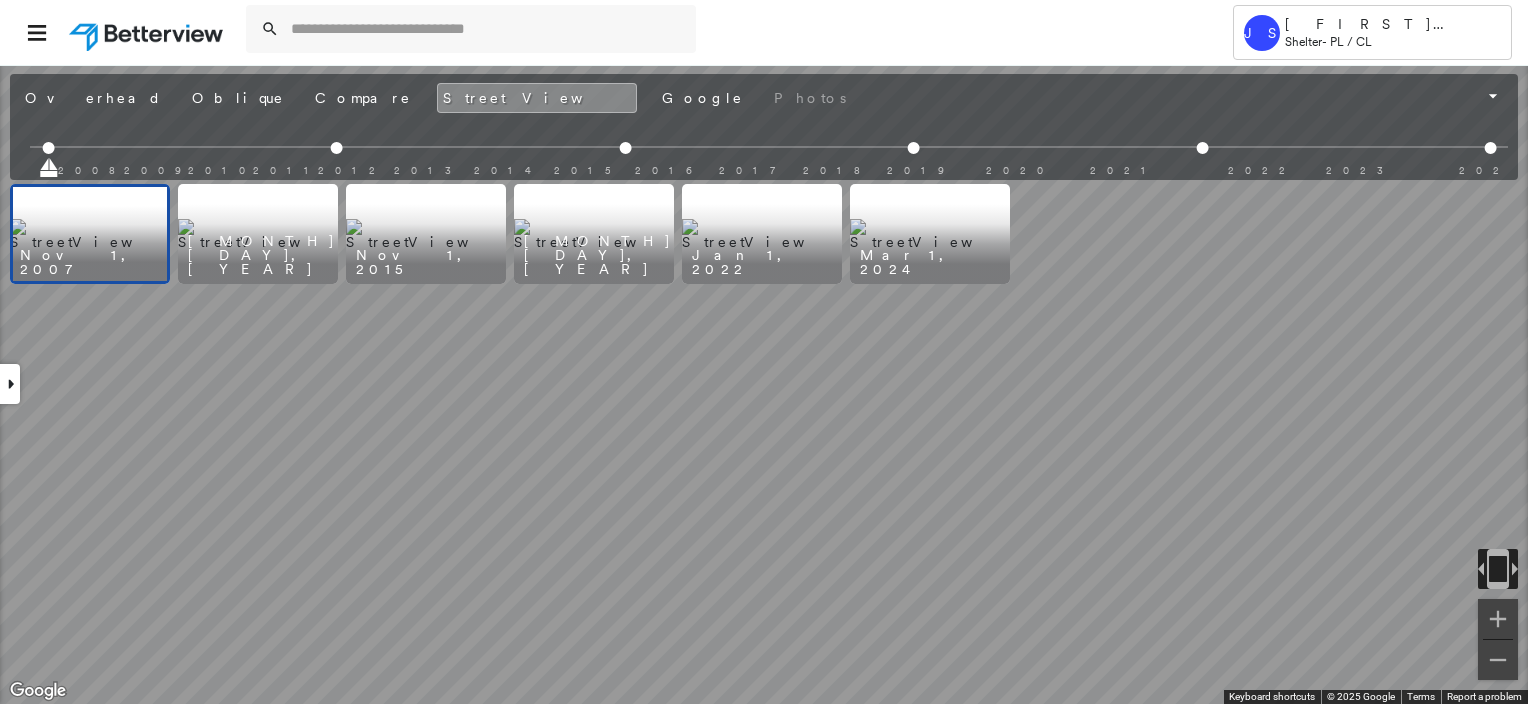click at bounding box center (90, 234) 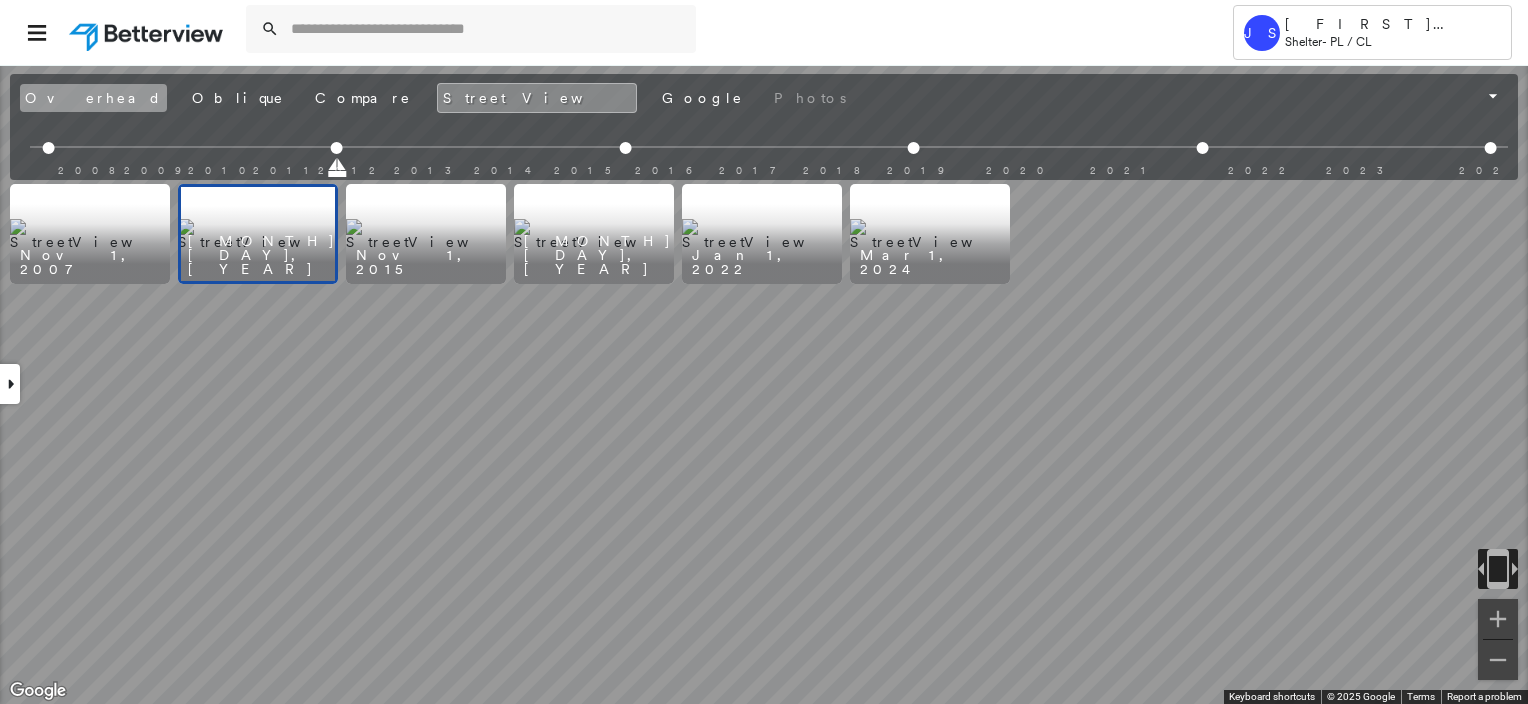 click on "Overhead" at bounding box center (93, 98) 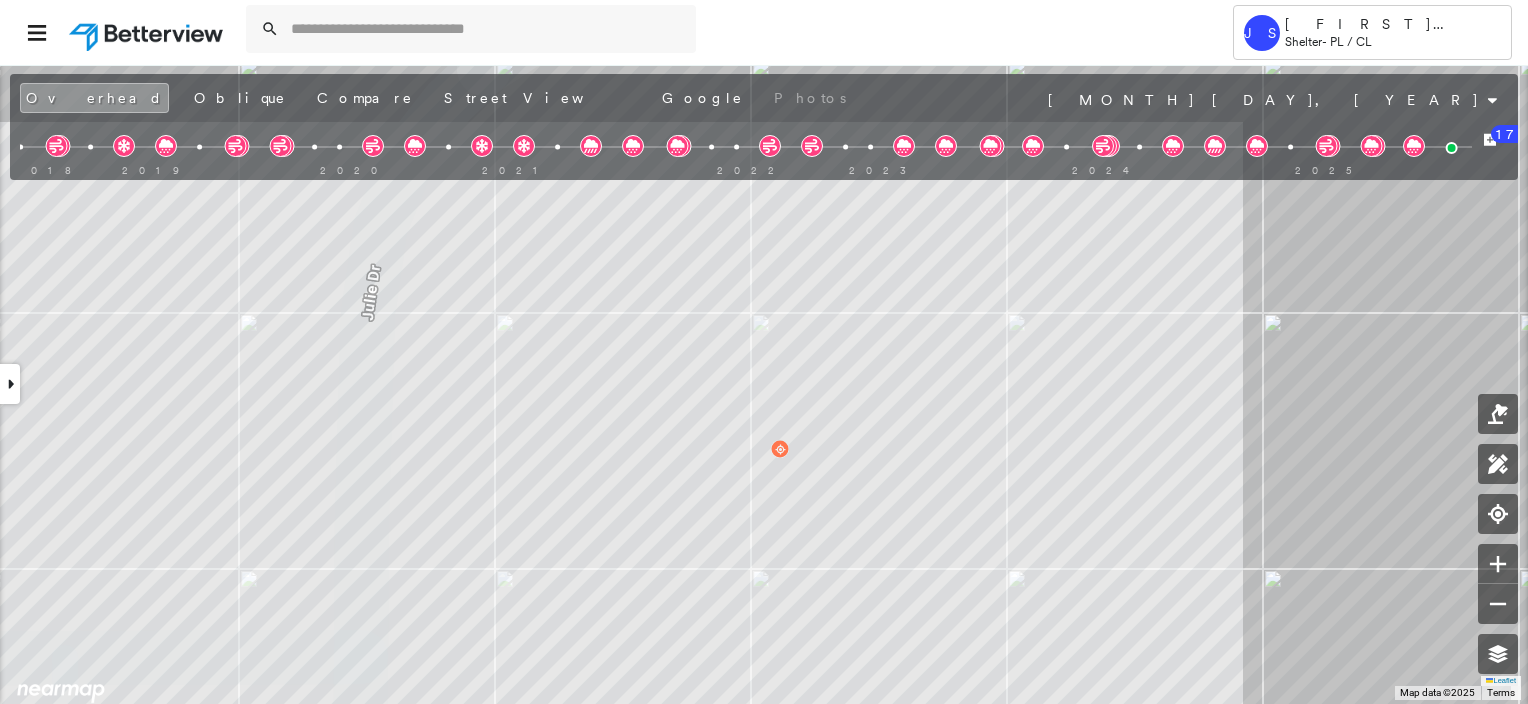 click at bounding box center (10, 384) 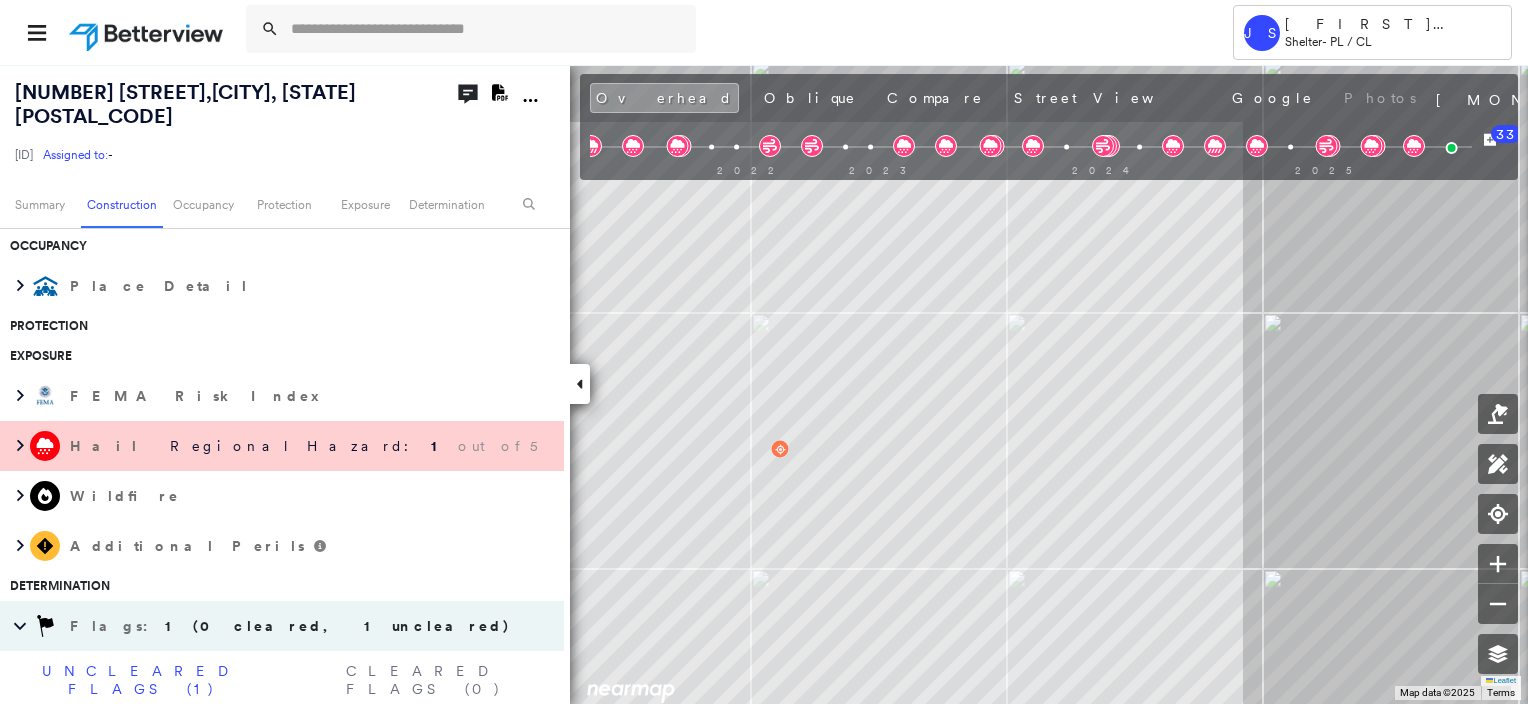 scroll, scrollTop: 0, scrollLeft: 0, axis: both 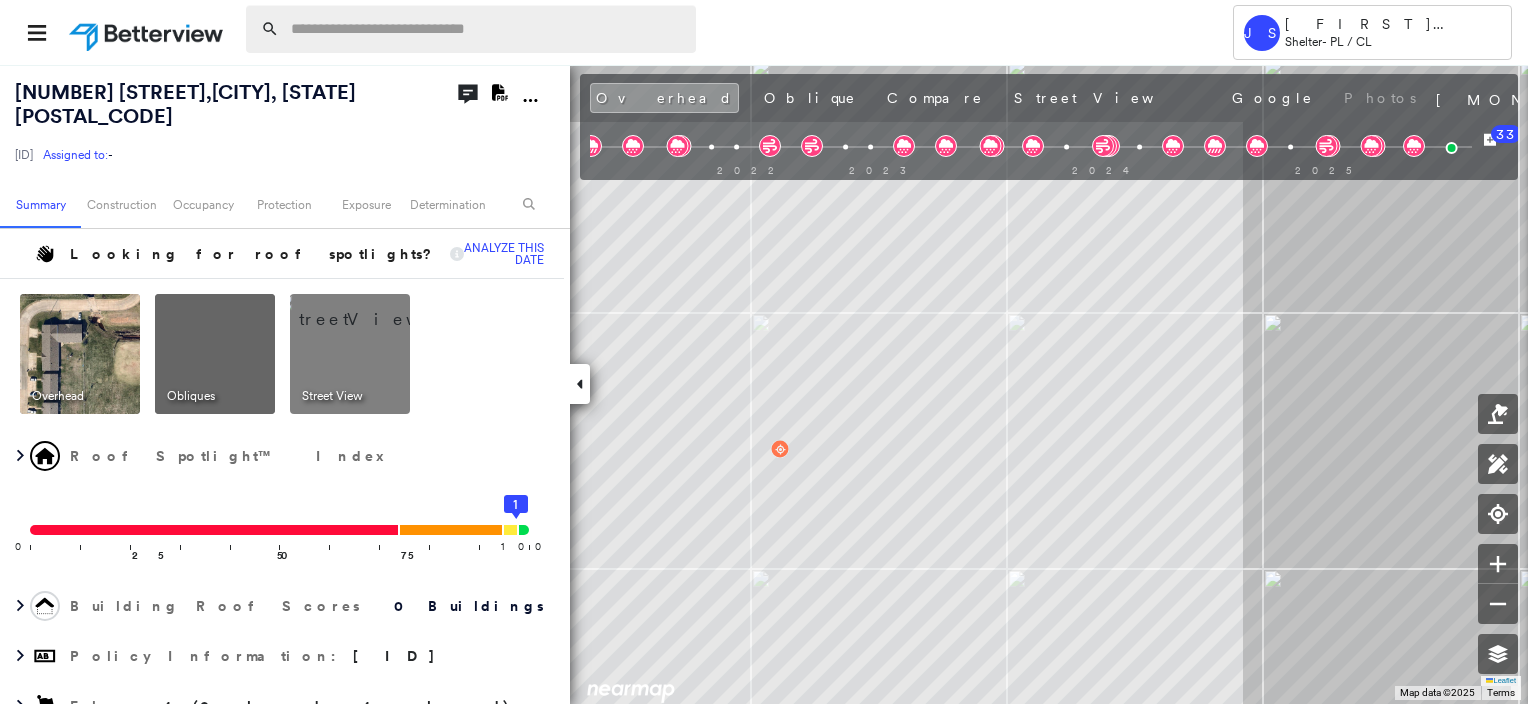 click at bounding box center [487, 29] 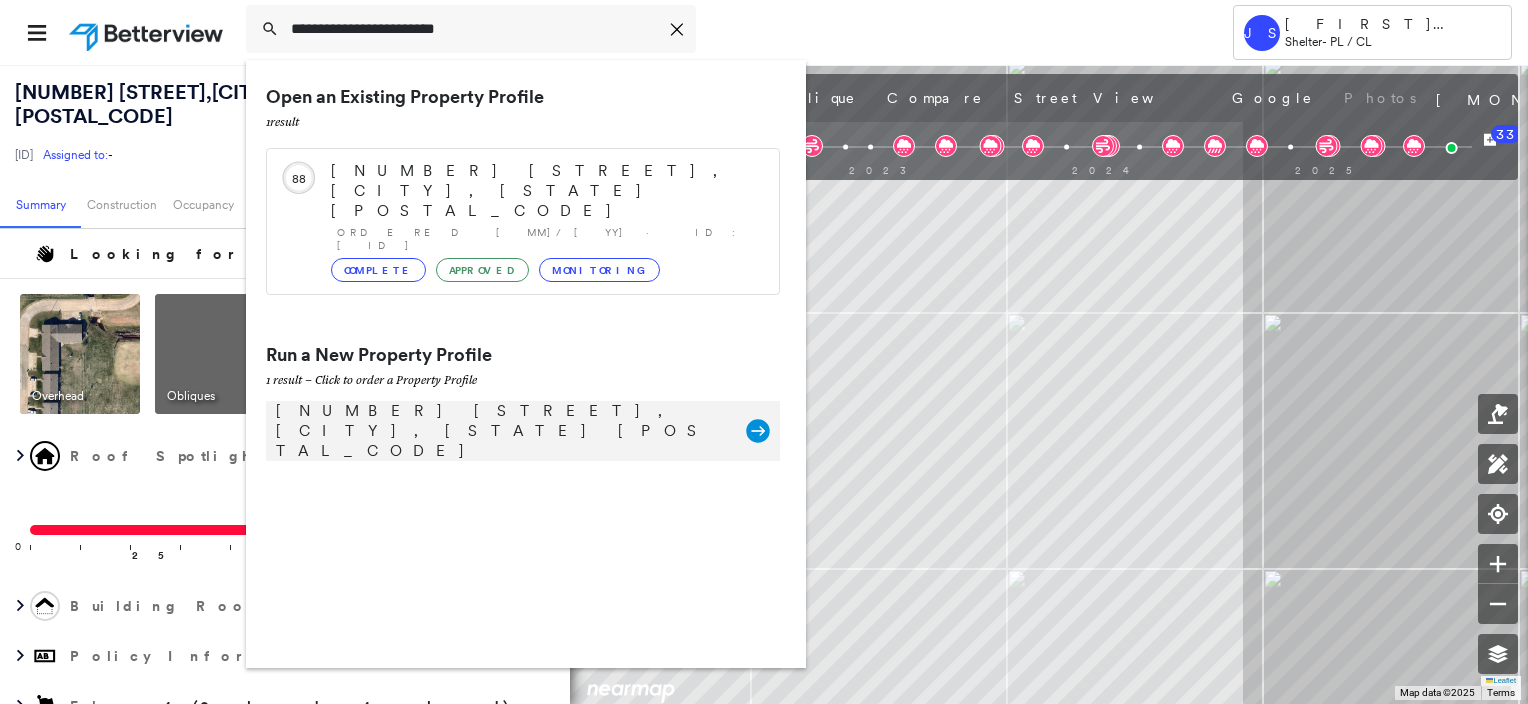 type on "**********" 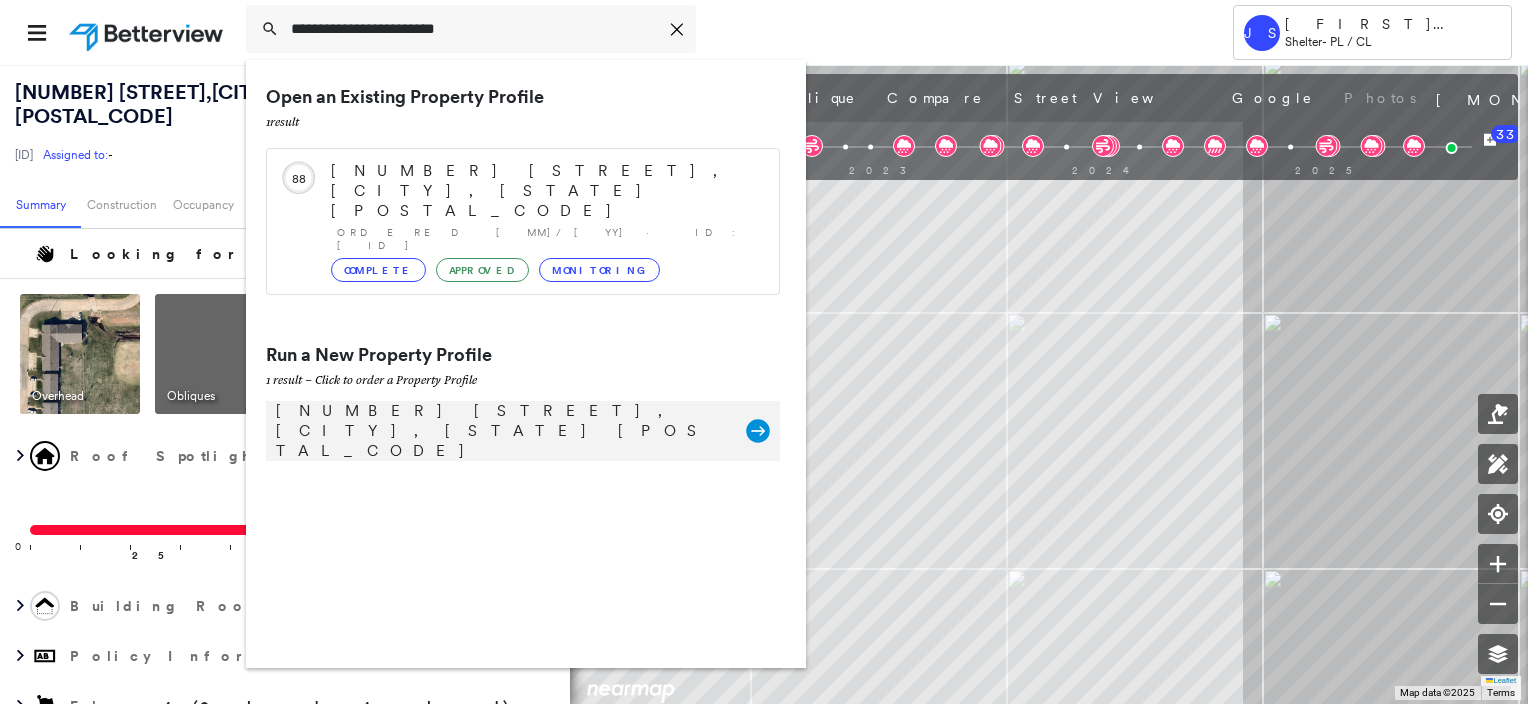 click on "[NUMBER] [STREET], [CITY], [STATE] [POSTAL_CODE]" at bounding box center [501, 431] 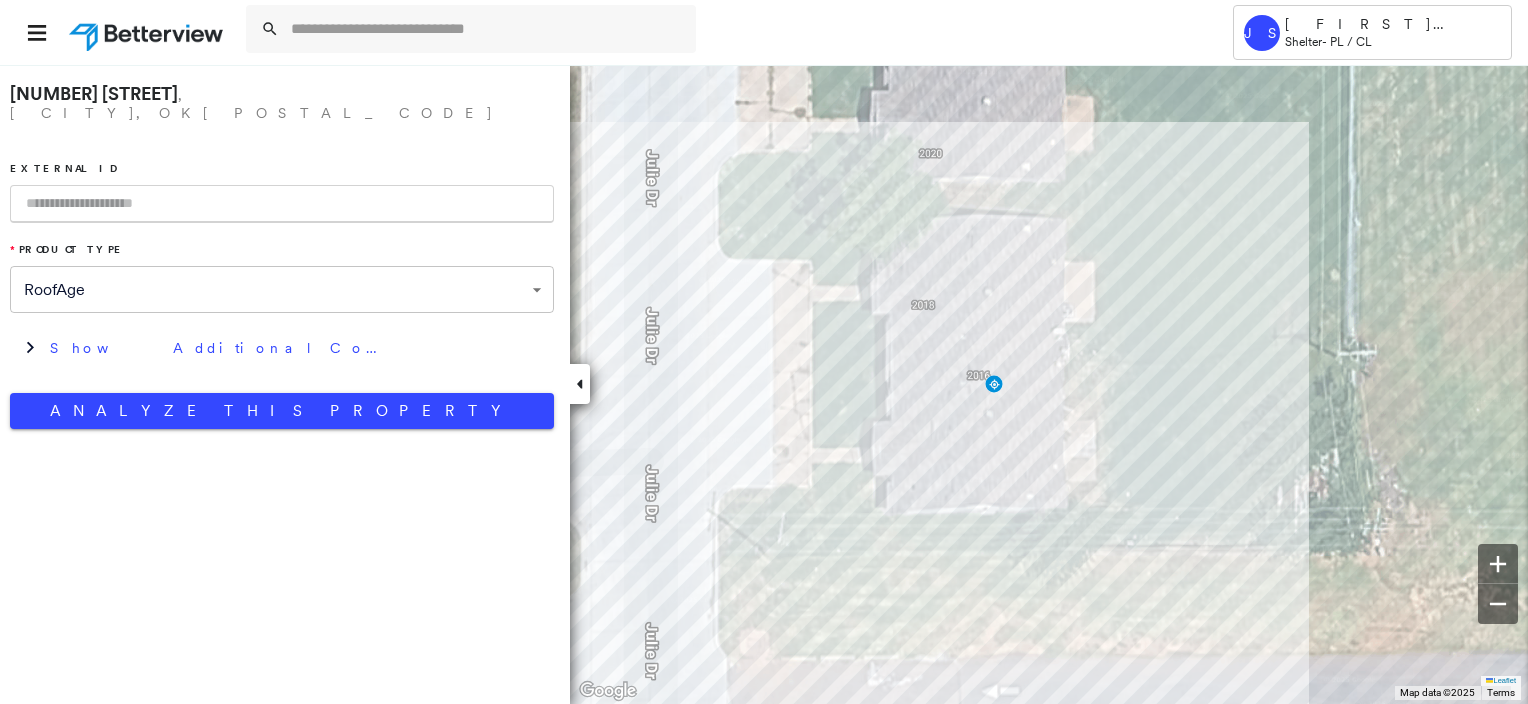 paste on "**********" 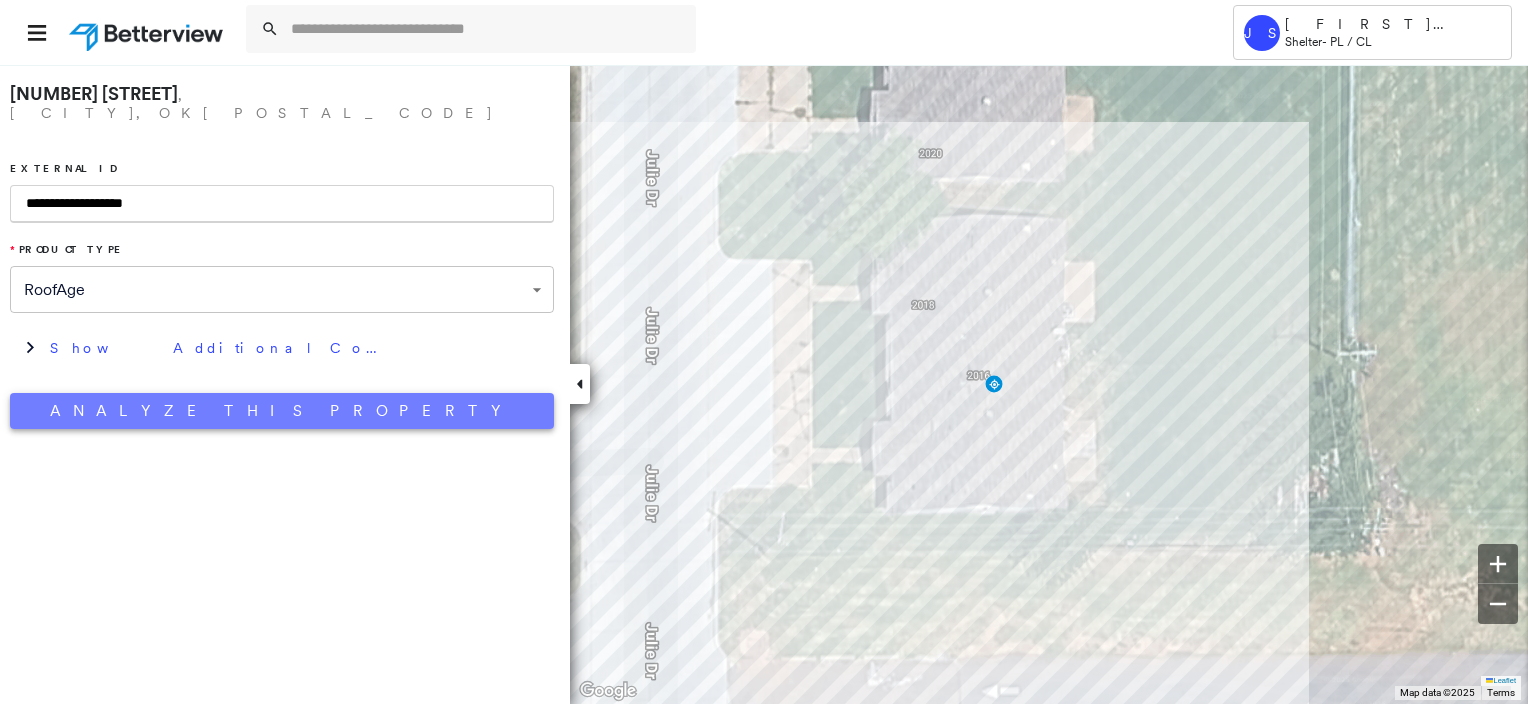 type on "**********" 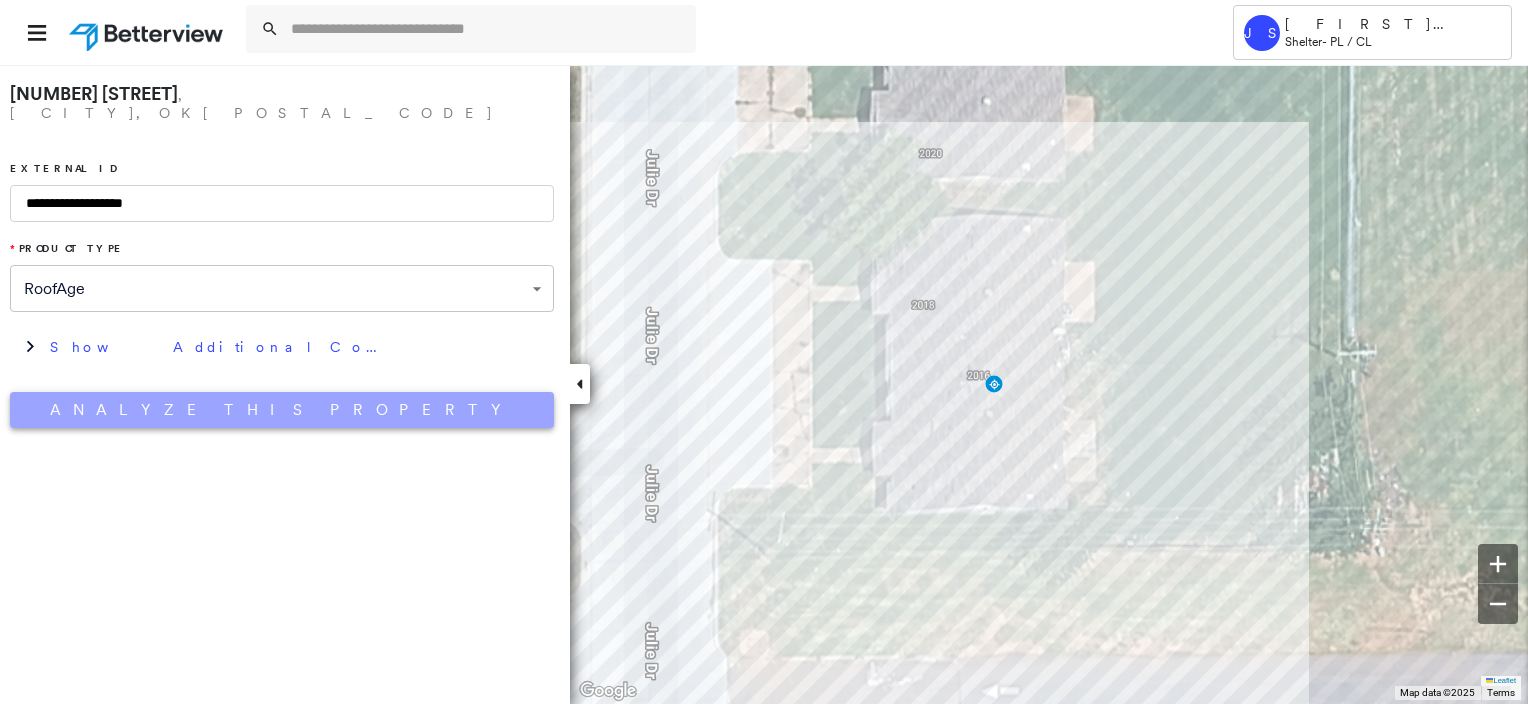 click on "Analyze This Property" at bounding box center (282, 410) 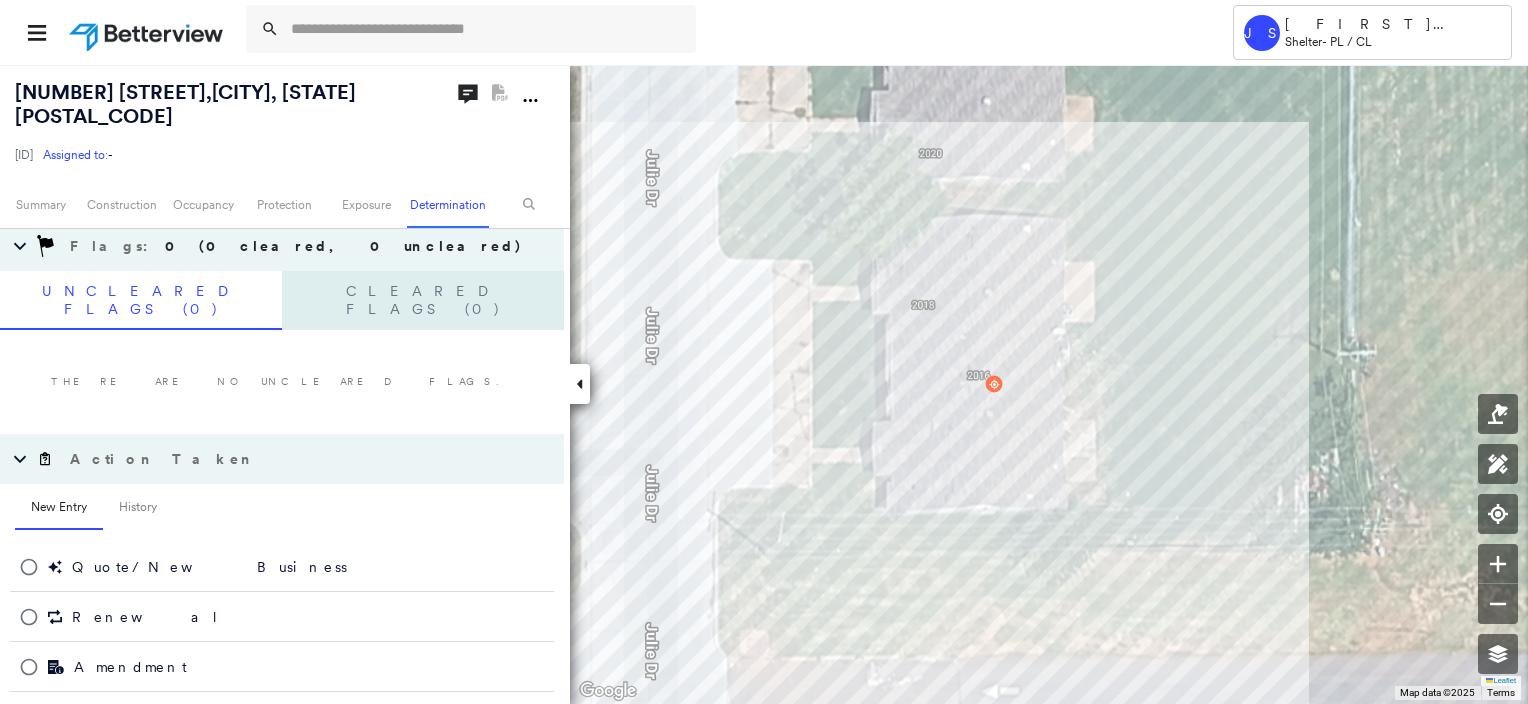 scroll, scrollTop: 0, scrollLeft: 0, axis: both 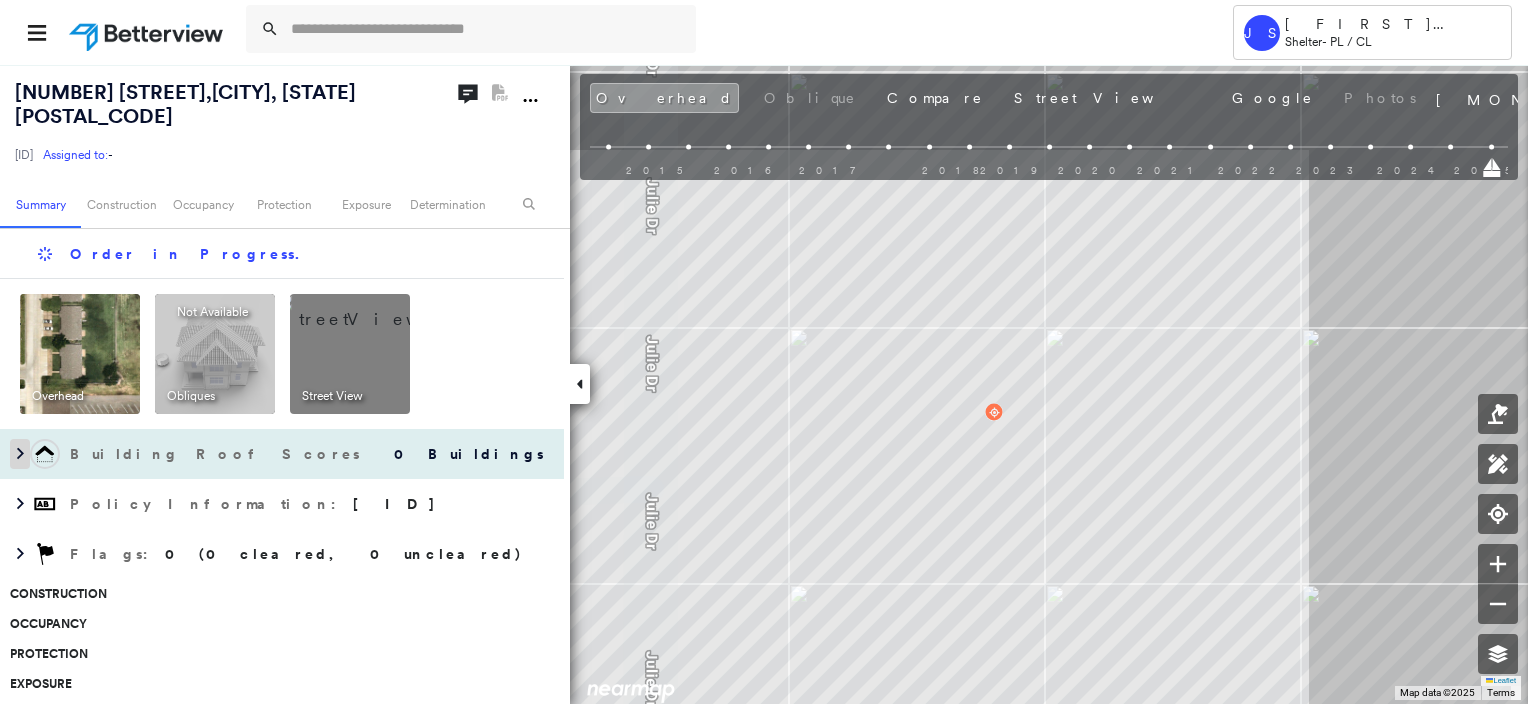 click 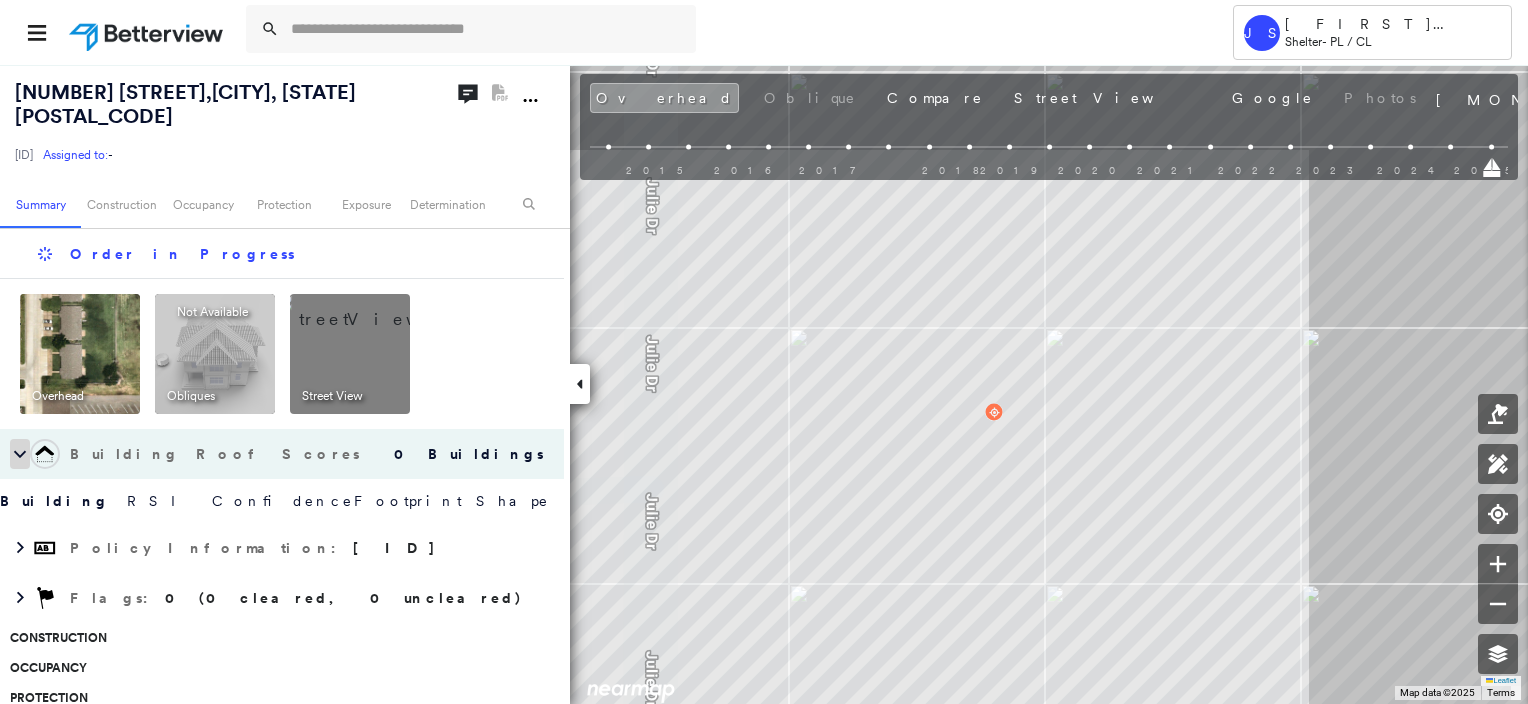 click 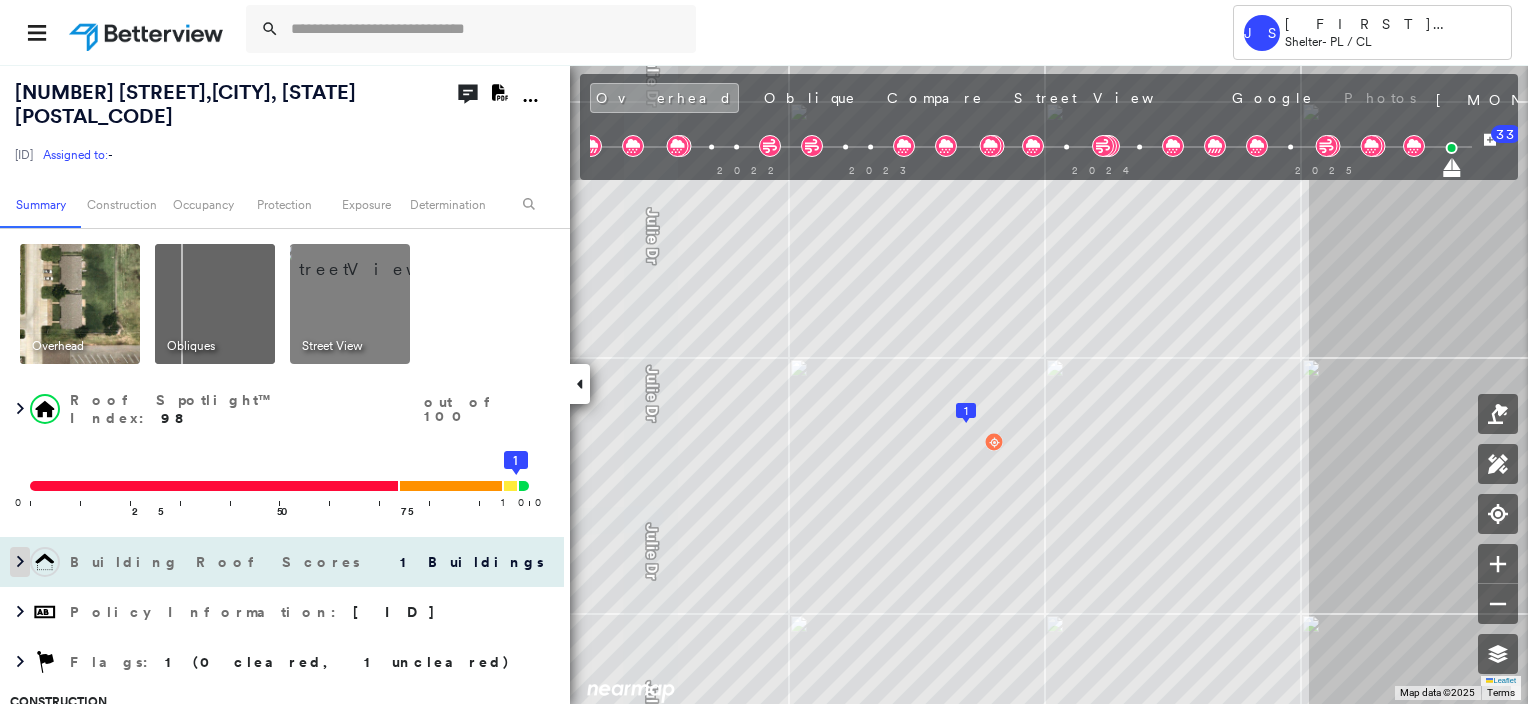 click 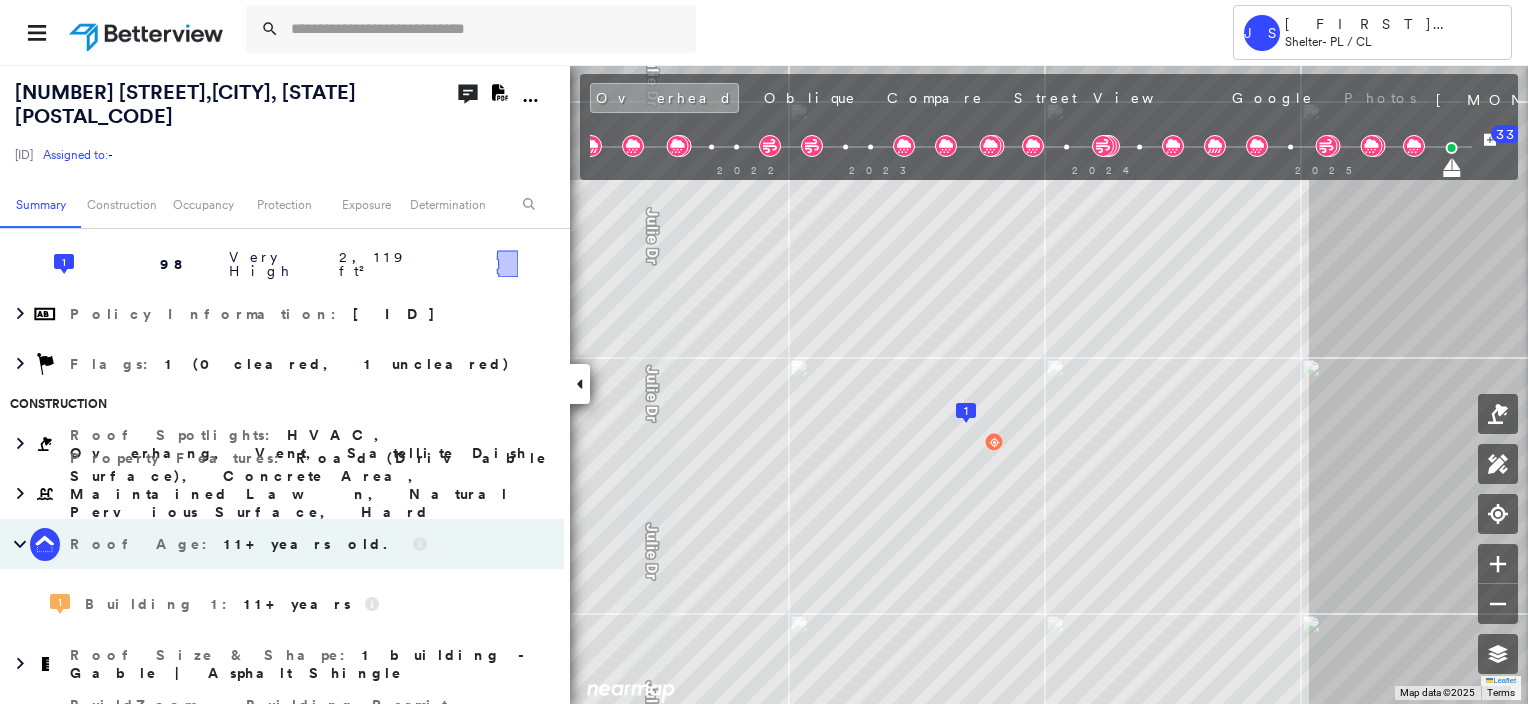 scroll, scrollTop: 400, scrollLeft: 0, axis: vertical 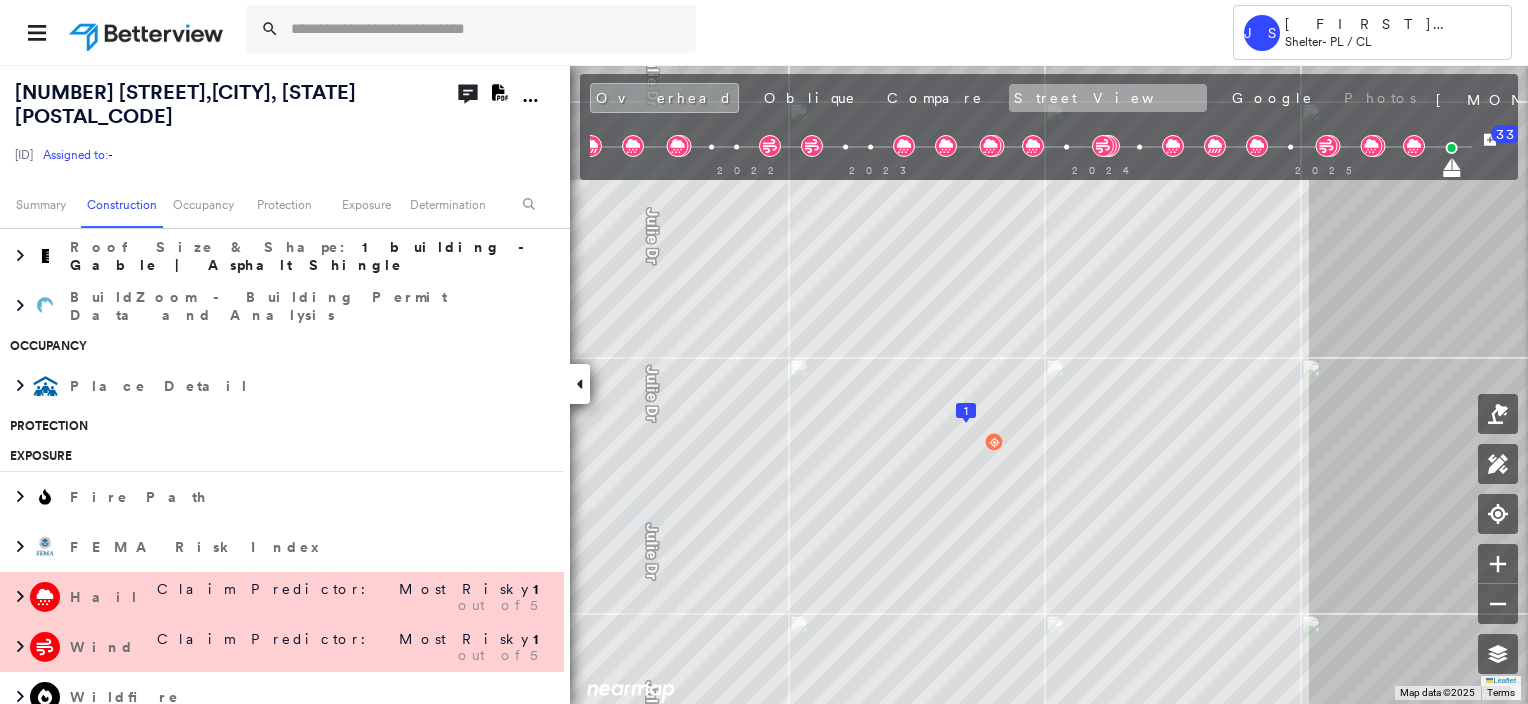click on "Street View" at bounding box center (1108, 98) 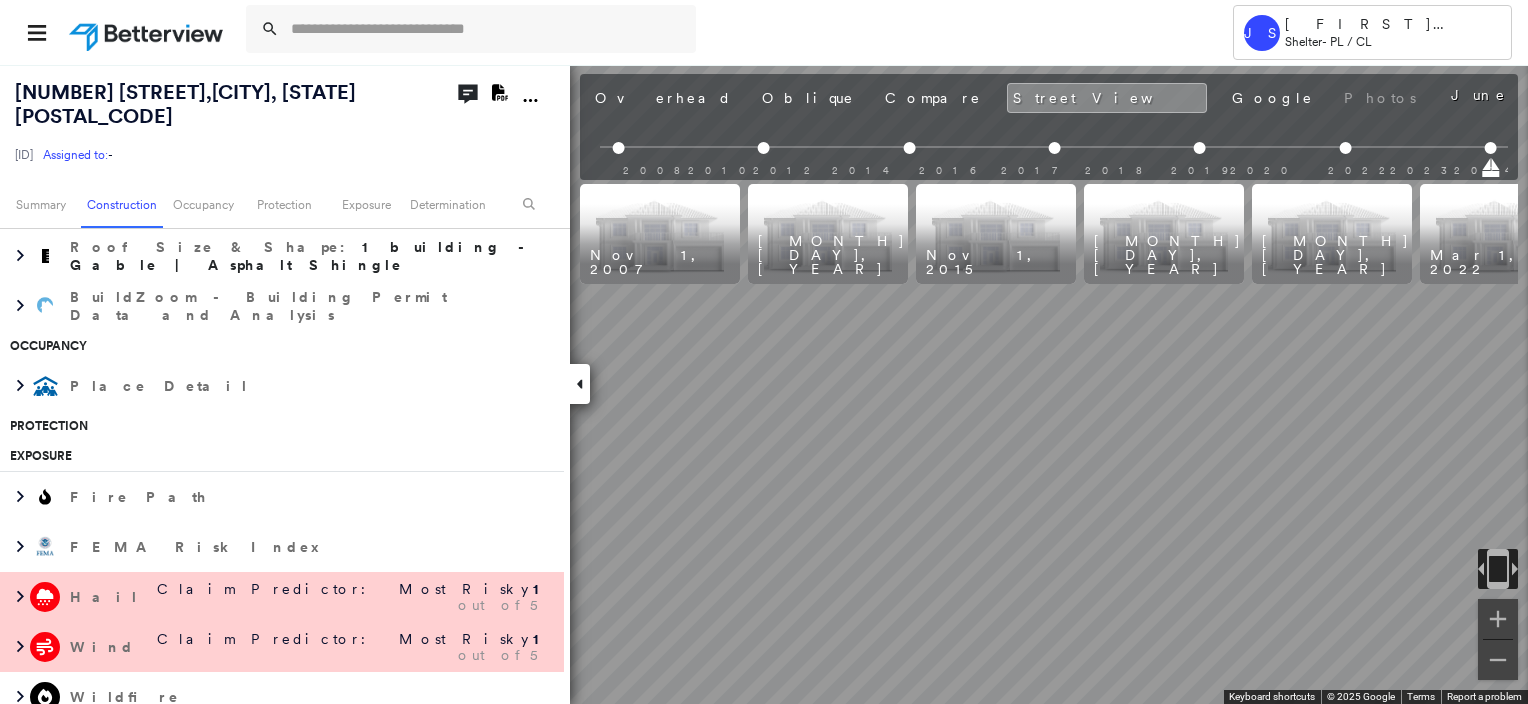 scroll, scrollTop: 0, scrollLeft: 237, axis: horizontal 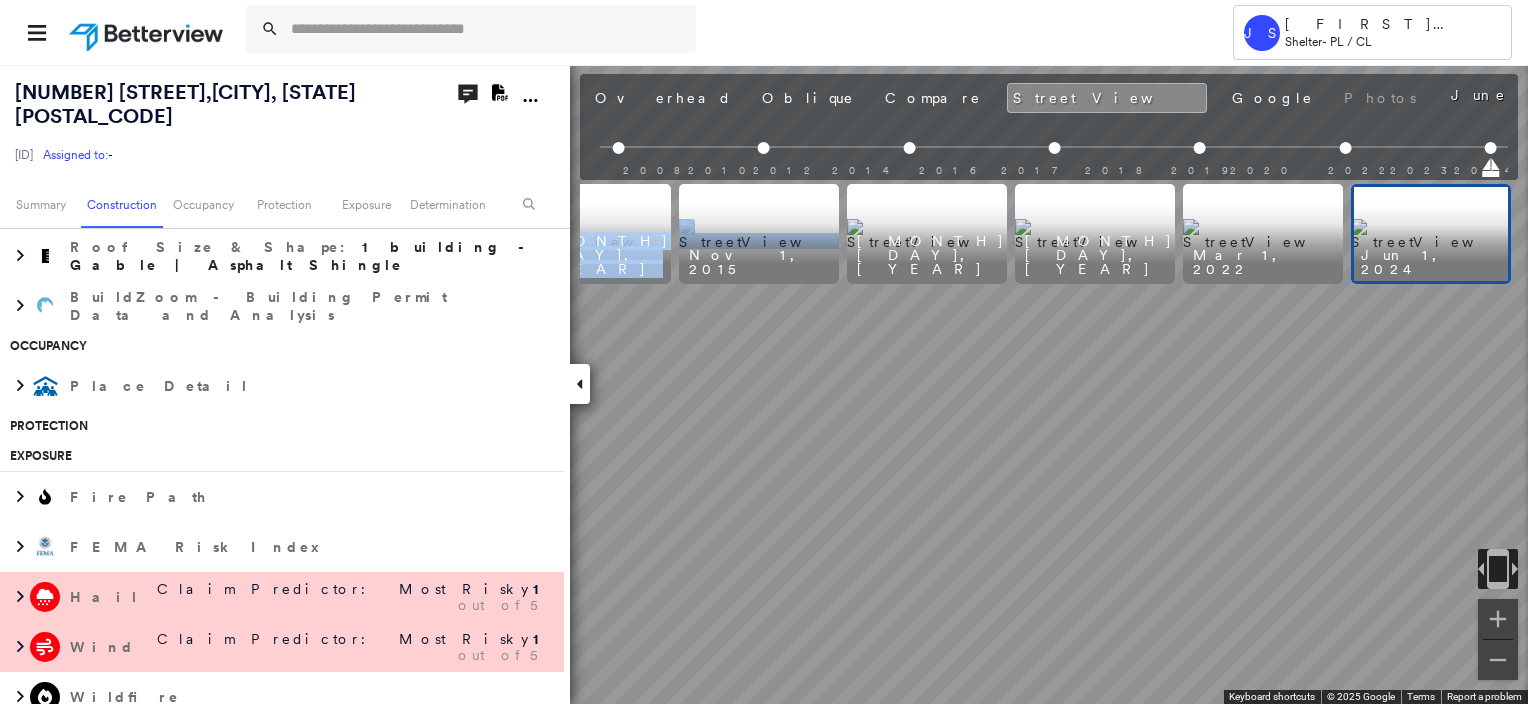 drag, startPoint x: 630, startPoint y: 248, endPoint x: 832, endPoint y: 232, distance: 202.63268 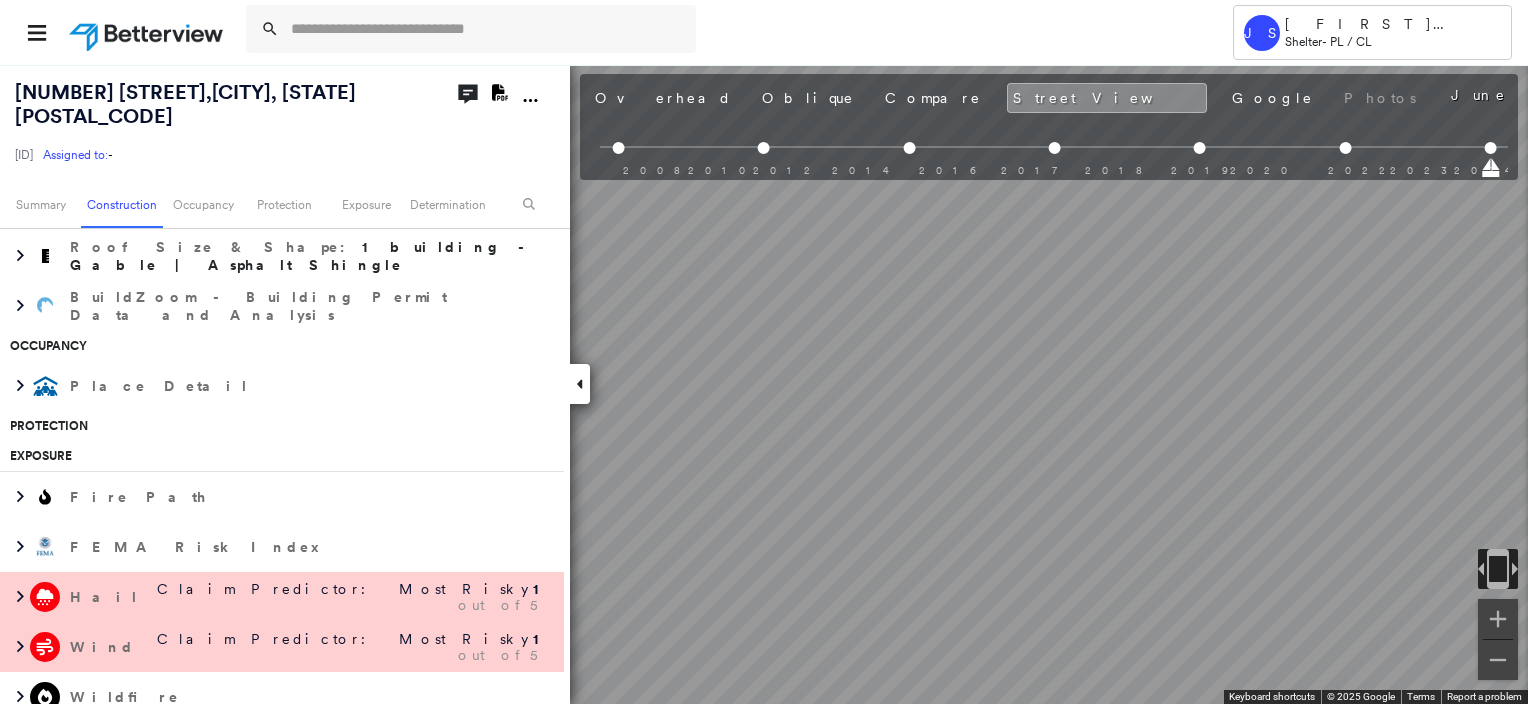click 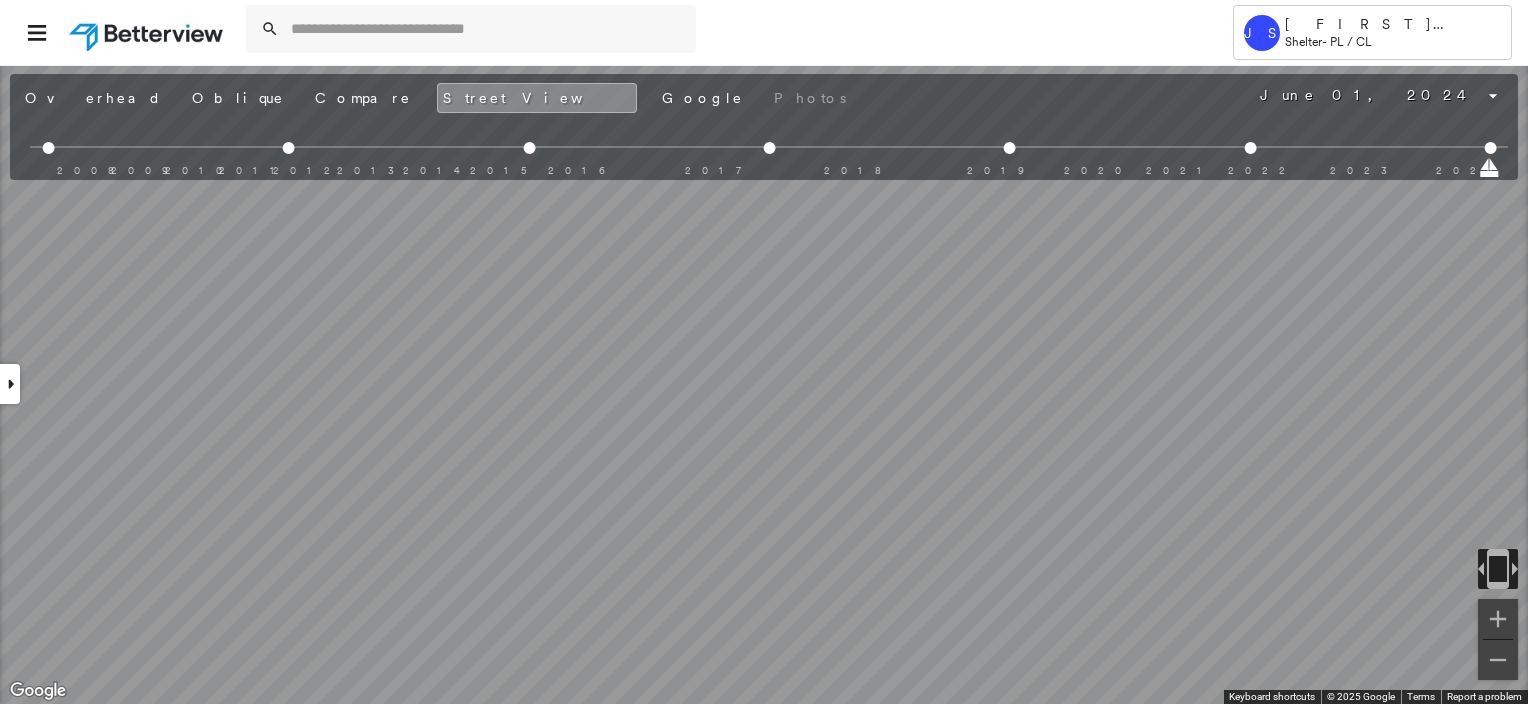 scroll, scrollTop: 0, scrollLeft: 0, axis: both 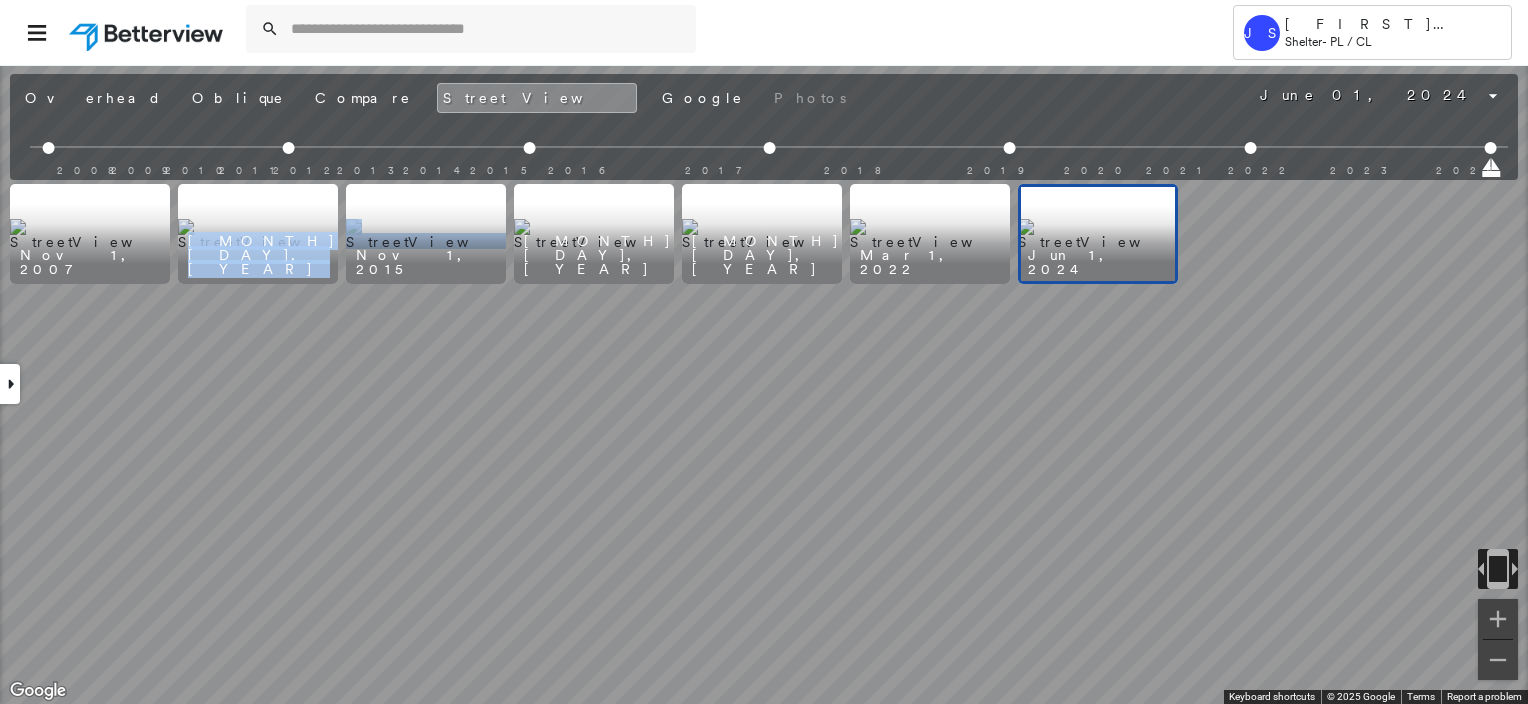 click at bounding box center (258, 234) 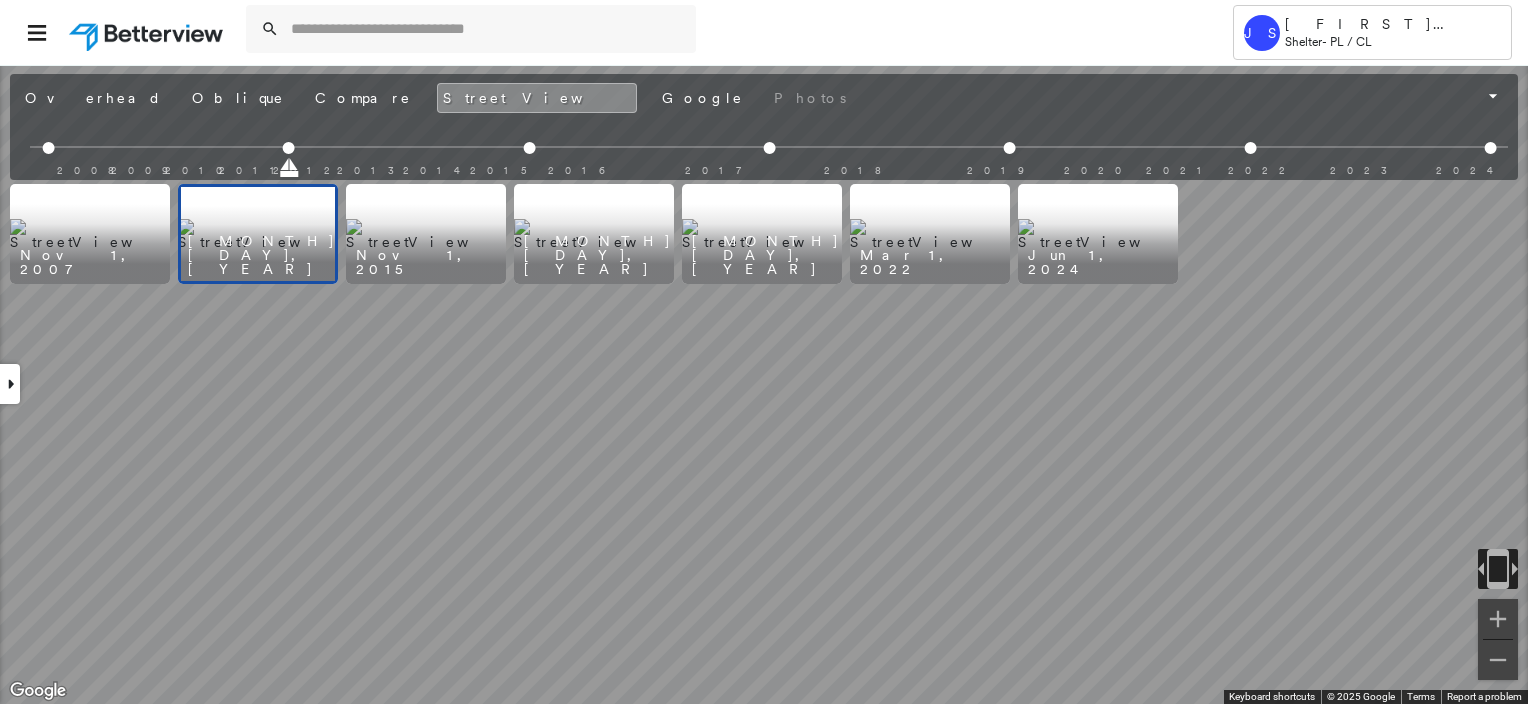 click at bounding box center [90, 234] 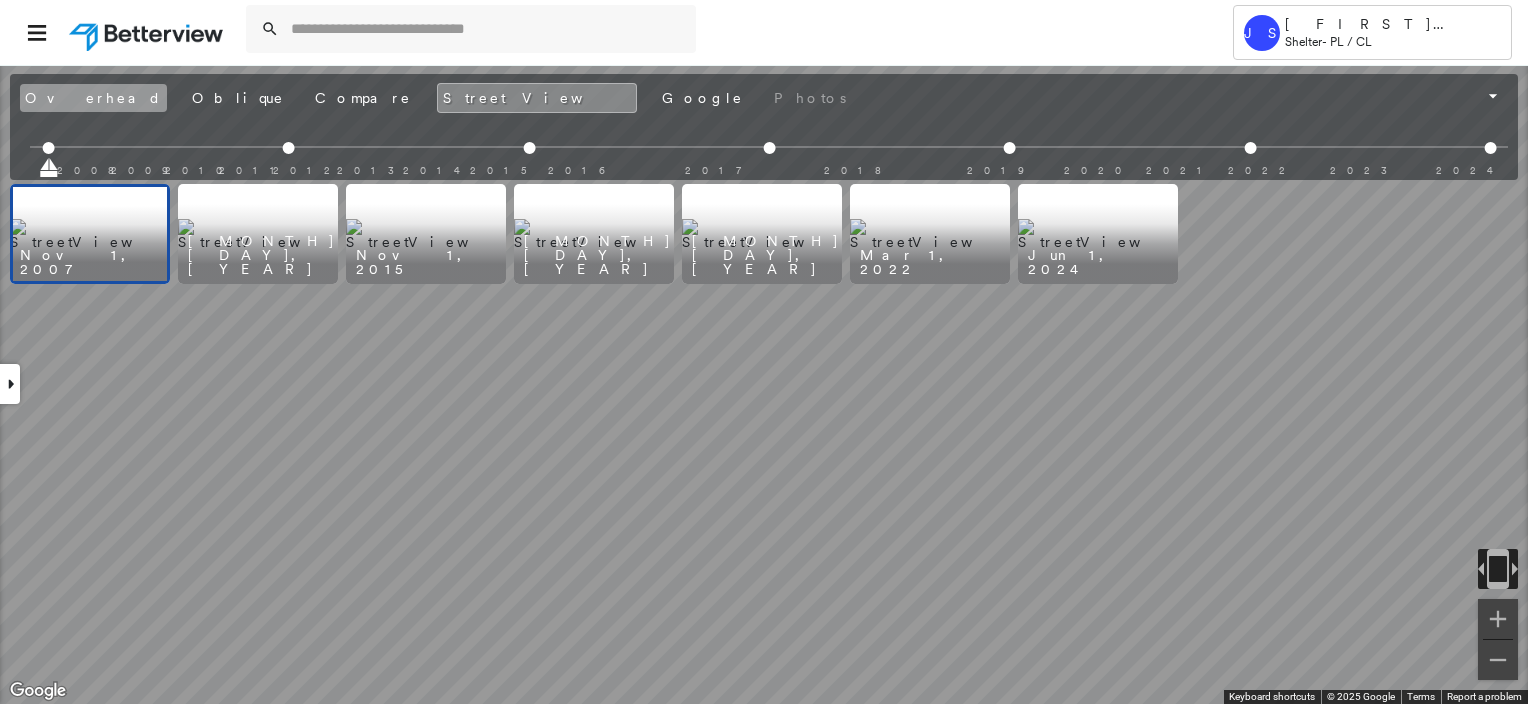click on "Overhead" at bounding box center (93, 98) 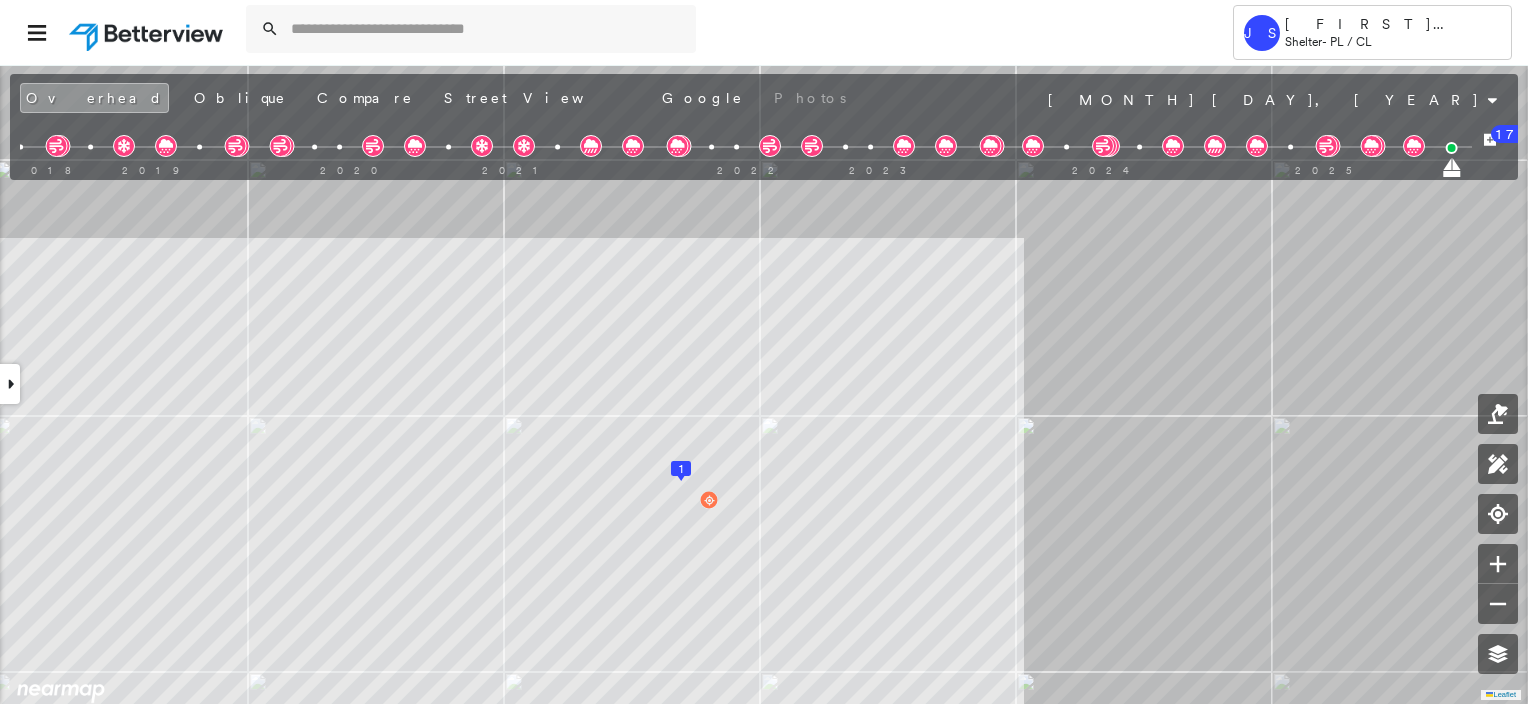 click at bounding box center (10, 384) 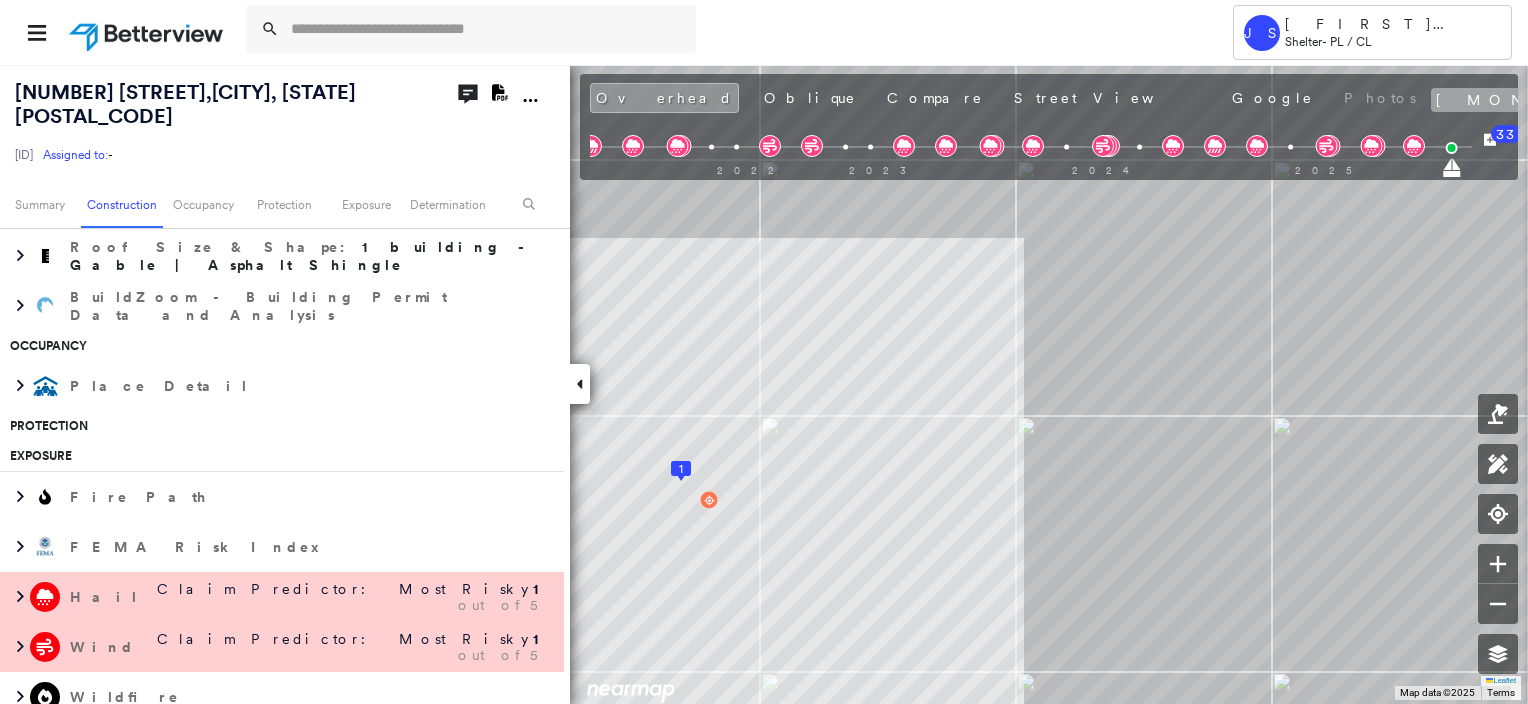 click 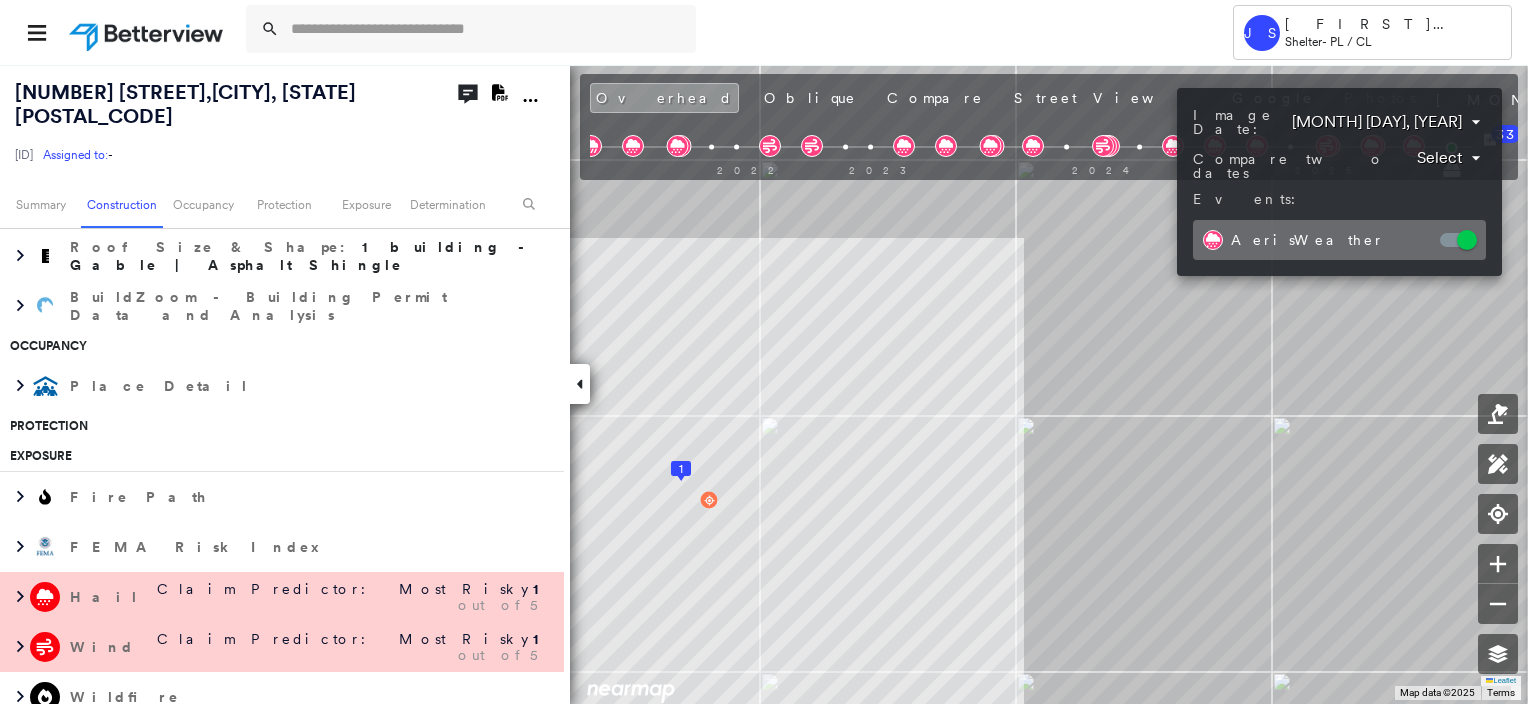 click on "Tower JS [LAST] Shelter  -   PL / CL [NUMBER]  [STREET] ,  [CITY], [STATE] [POSTAL_CODE] [ID] Assigned to:  - Assigned to:  - [ID] Assigned to:  - Open Comments Download PDF Report Summary Construction Occupancy Protection Exposure Determination Overhead Obliques Street View Roof Spotlight™ Index :  98 out of 100 0 100 25 50 75 1 Building Roof Scores 1 Buildings Building RSI Confidence Footprint Shape 1 98 Very High 2,119 ft² Shape: Gable Ratio: 98% Material: Asphalt Shingle Ratio: 99% Slope: 18  degrees    (Low) Height: 15  (1 Story) Square Footage: 2,119 ft² Overhang Low  ( 3%,  67 ft² ) Policy Information :  [ID] Flags :  1 (0 cleared, 1 uncleared) Construction Roof Spotlights :  HVAC, Overhang, Vent, Satellite Dish Property Features :  Road (Drivable Surface), Concrete Area, Maintained Lawn, Natural Pervious Surface, Hard Surface Roof Age :  11+ years old. 1 Building 1 :  11+ years Roof Size & Shape :  1 building  - Gable | Asphalt Shingle Occupancy Place Detail Hail" at bounding box center [764, 352] 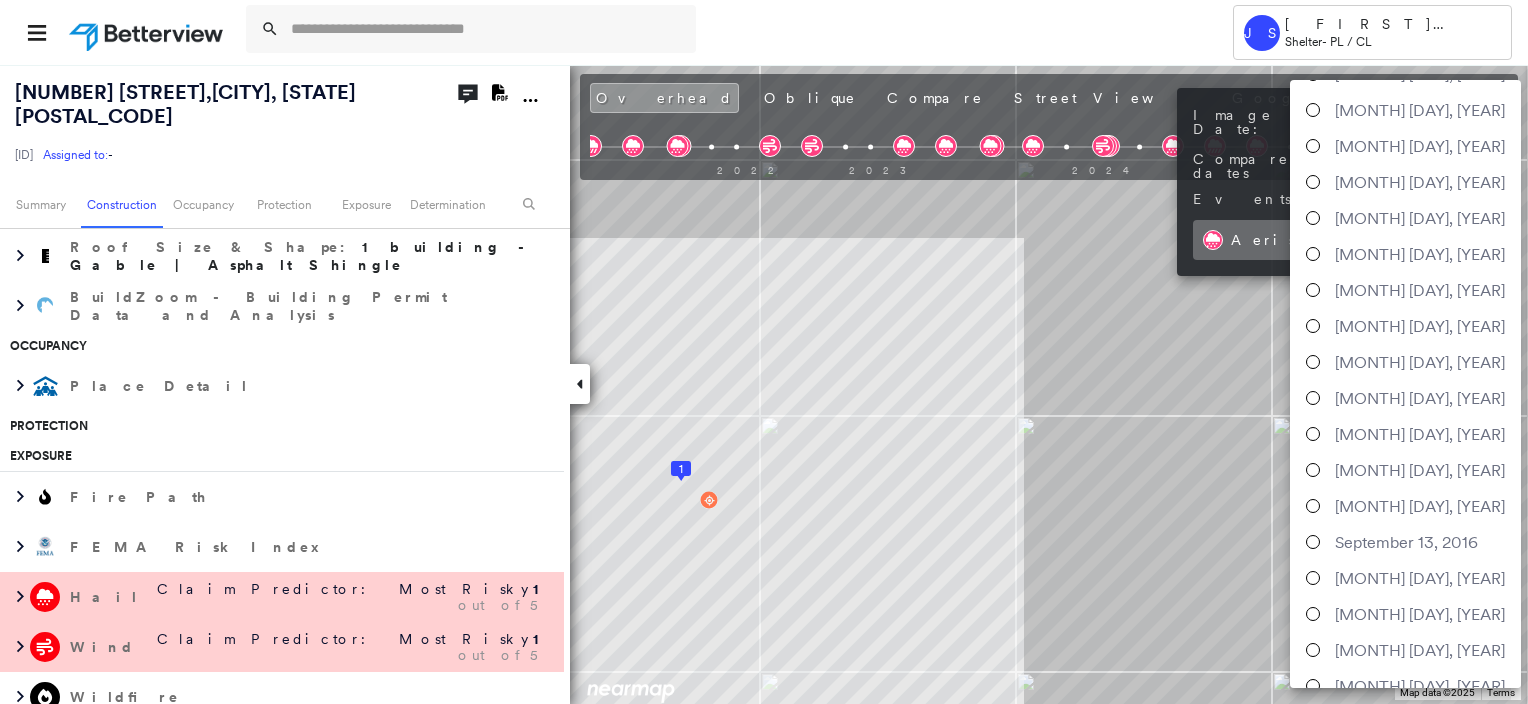 scroll, scrollTop: 236, scrollLeft: 0, axis: vertical 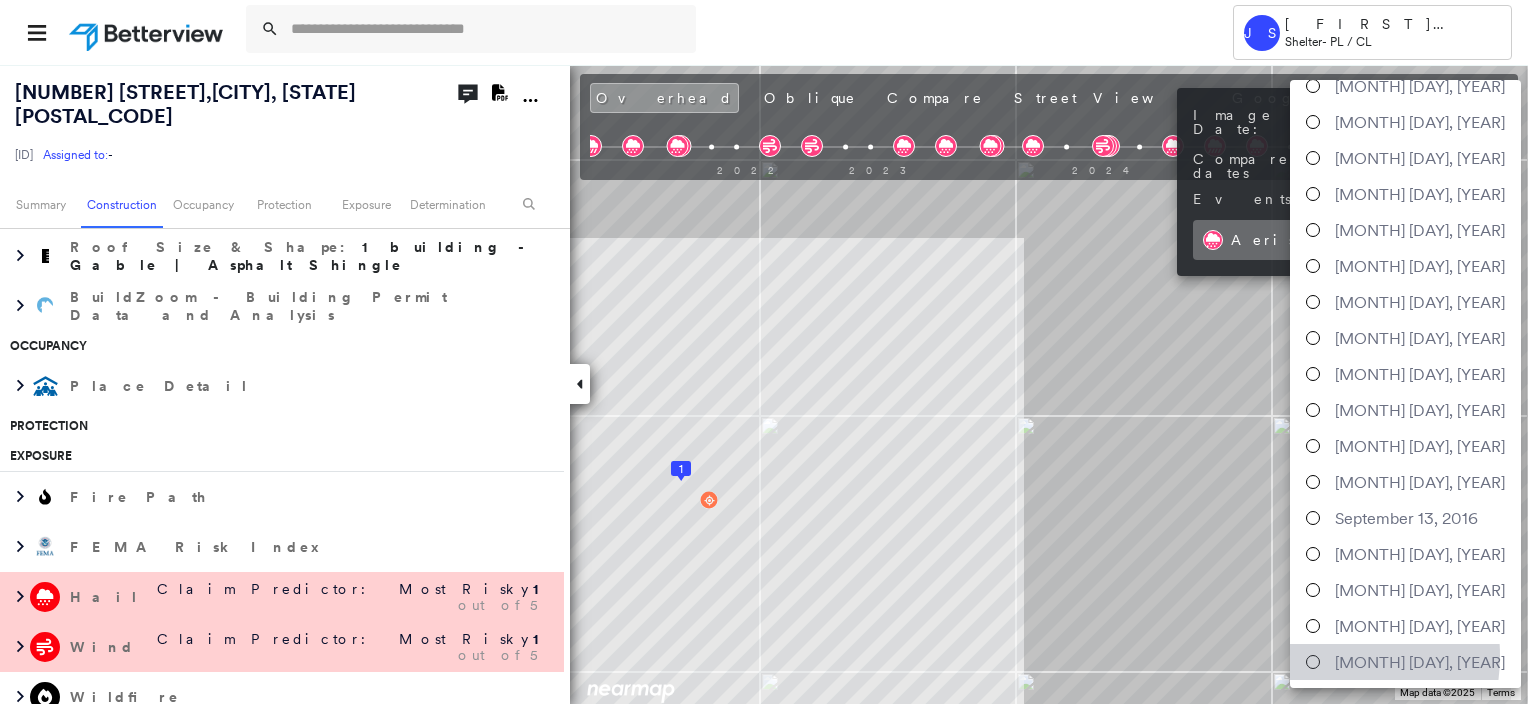 click at bounding box center [1313, 662] 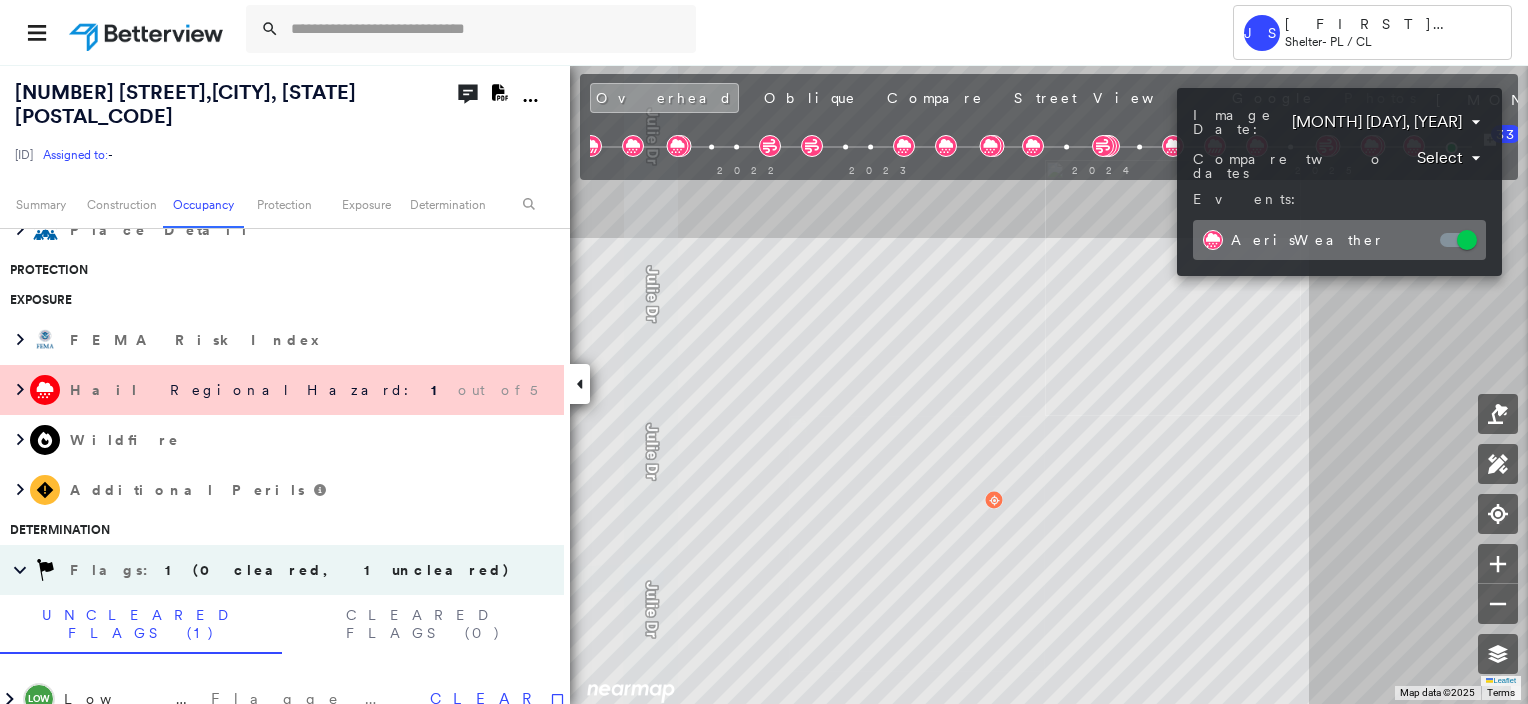 scroll, scrollTop: 800, scrollLeft: 0, axis: vertical 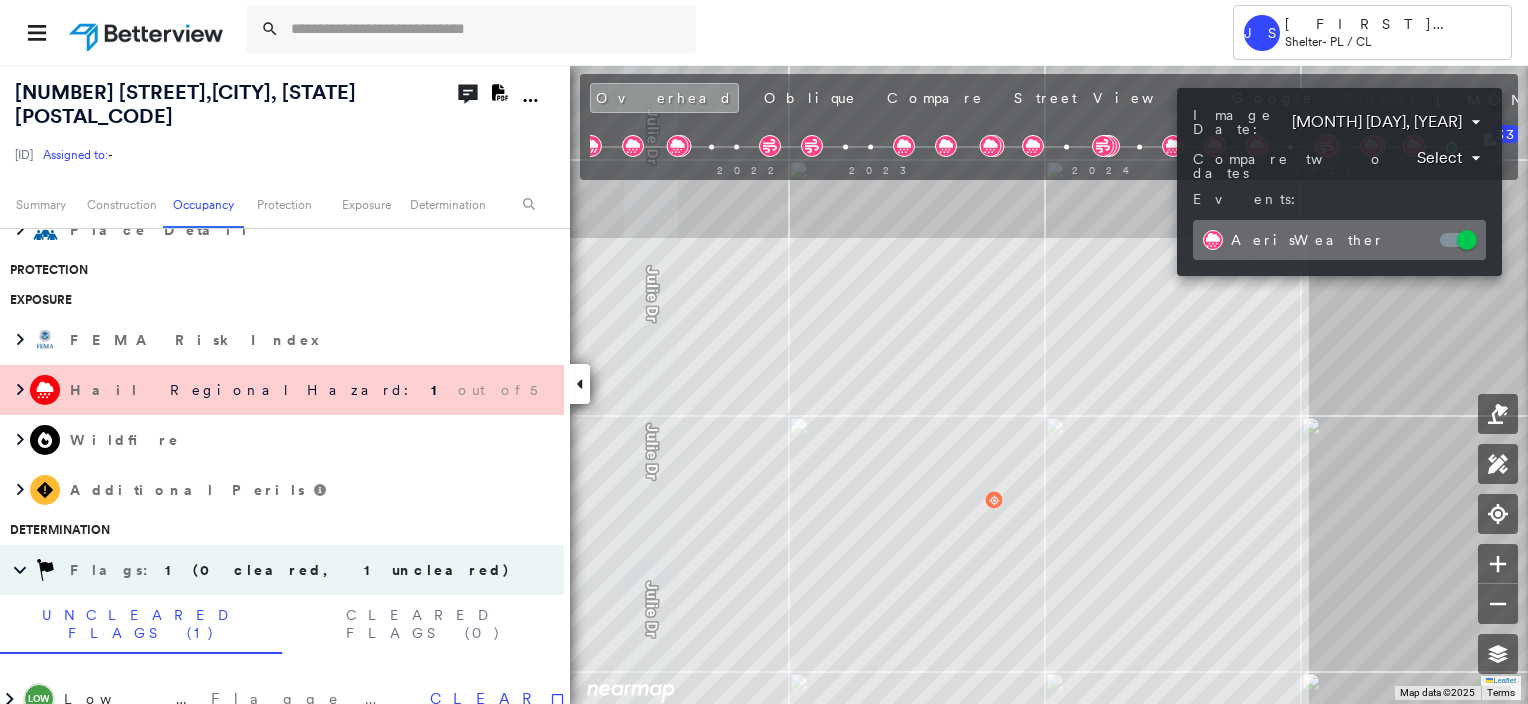 click at bounding box center (764, 352) 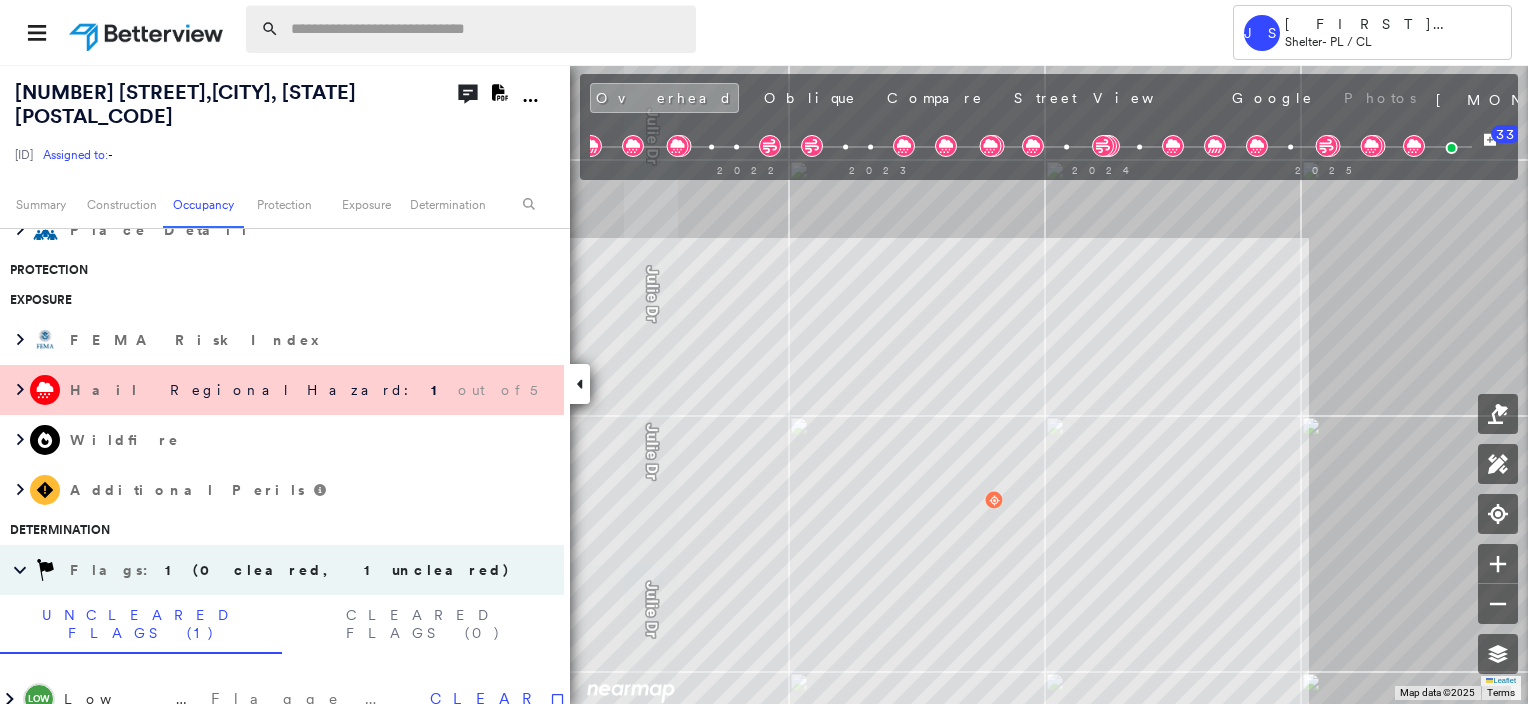 click at bounding box center (487, 29) 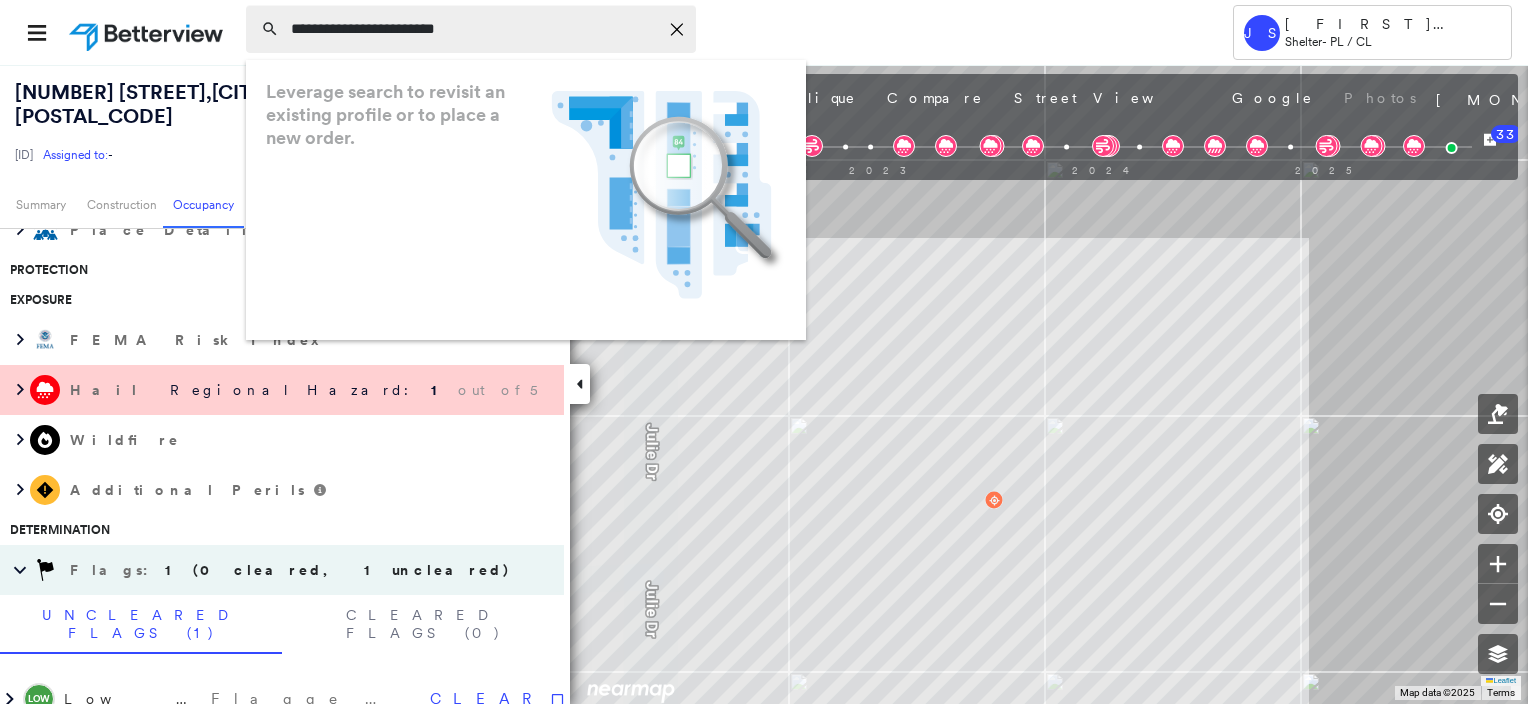 click on "**********" at bounding box center [474, 29] 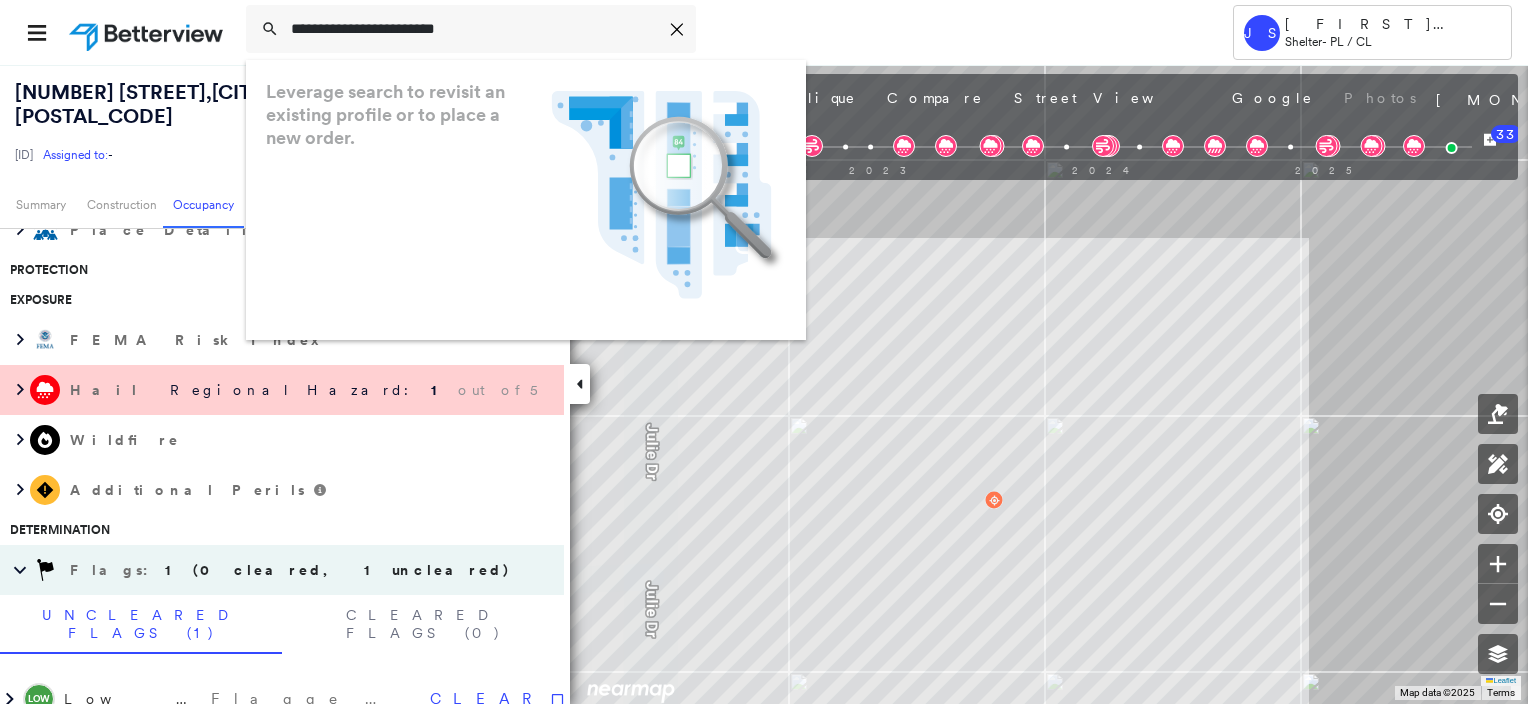 type on "**********" 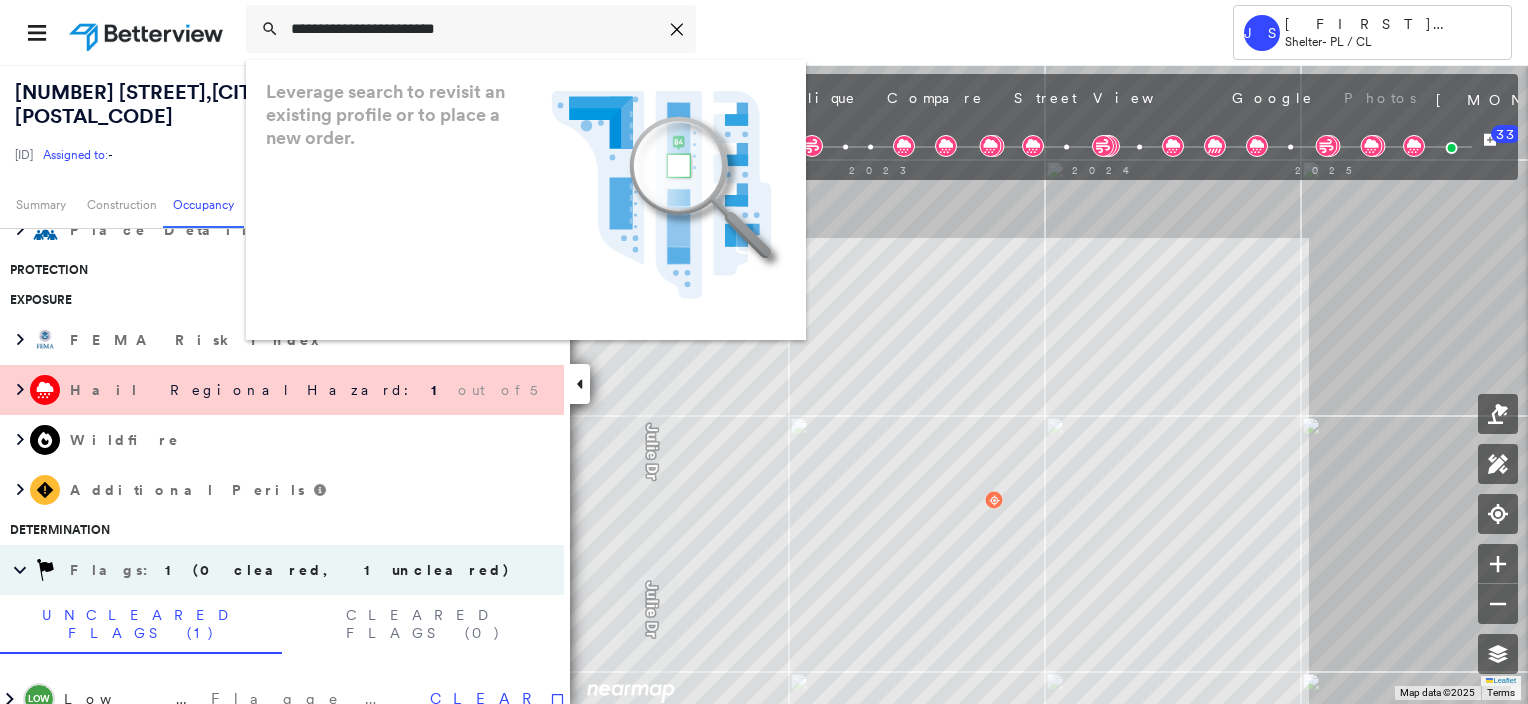 click on "Wildfire" at bounding box center [282, 440] 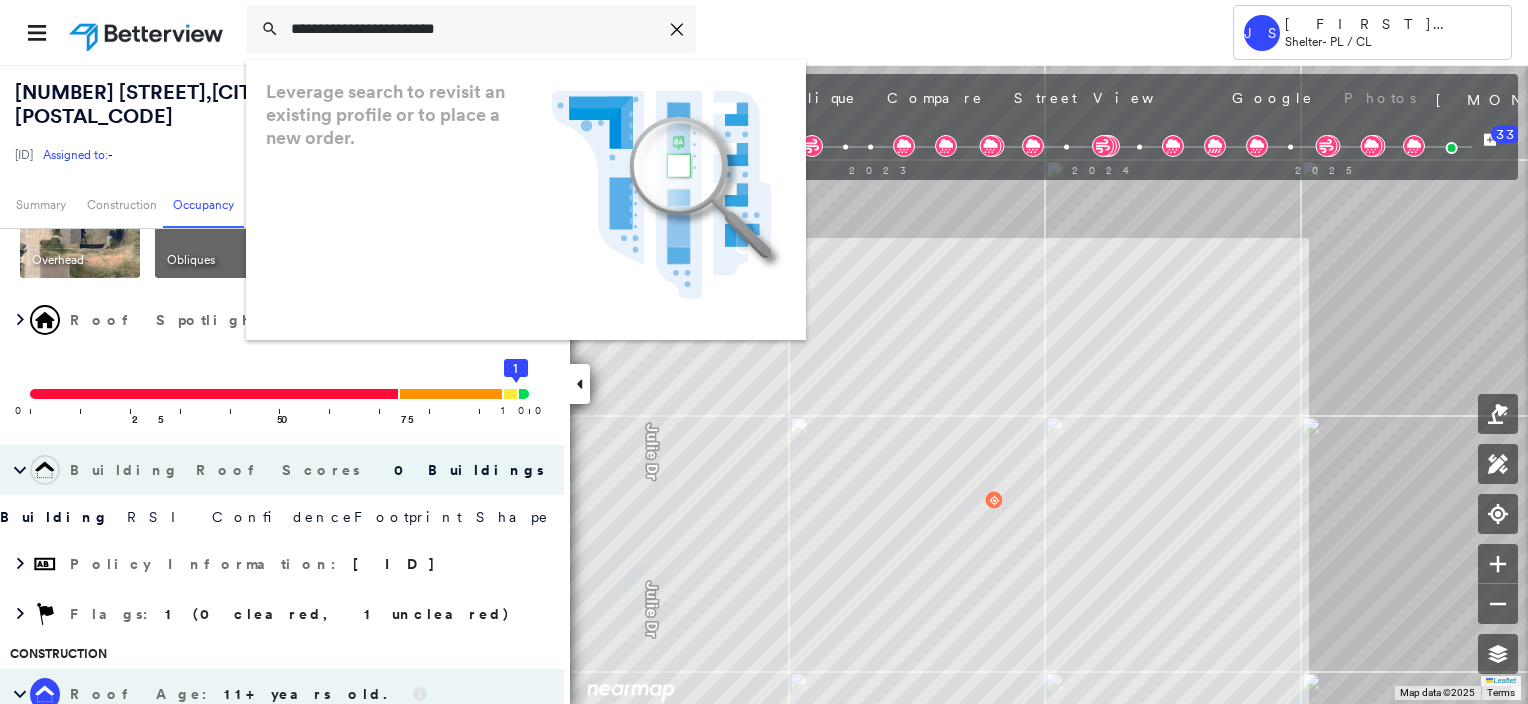 scroll, scrollTop: 0, scrollLeft: 0, axis: both 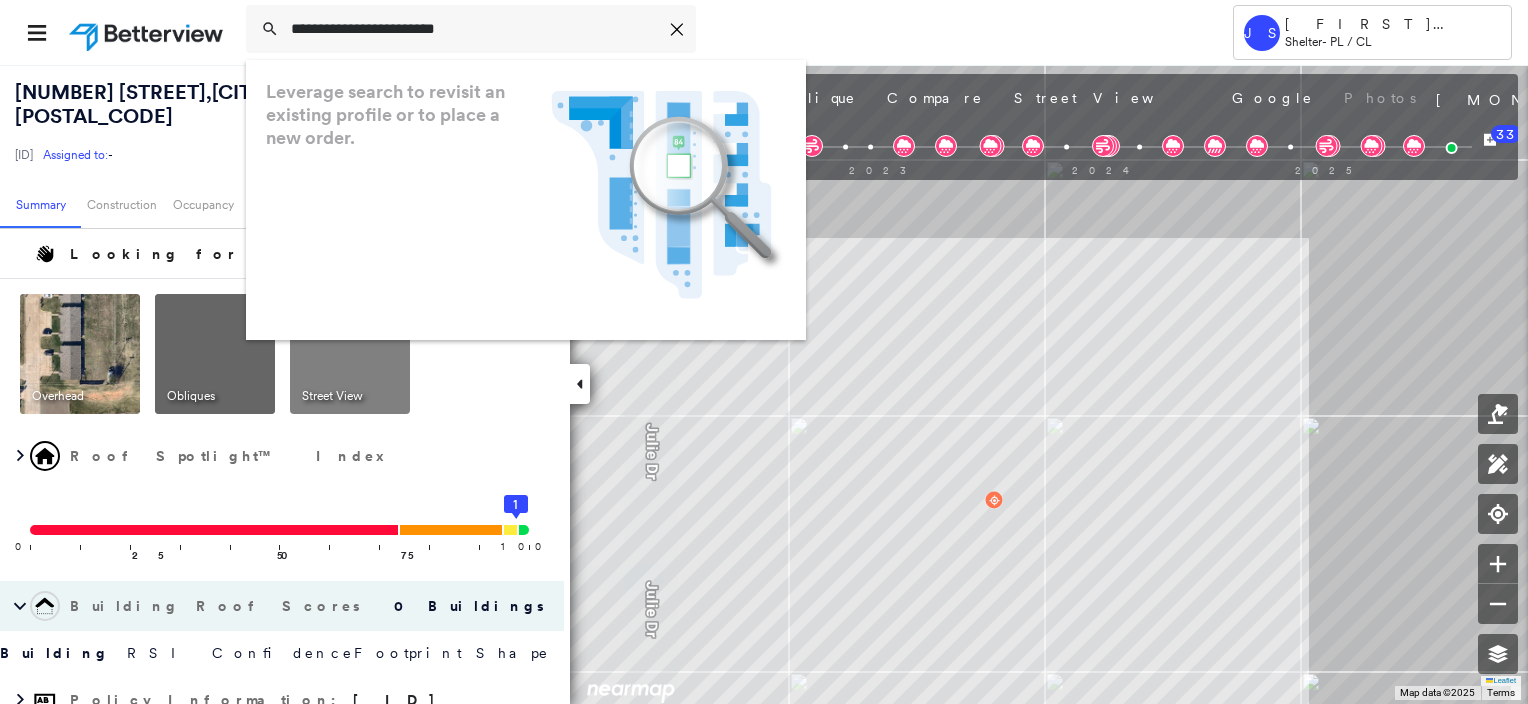 click on "**********" at bounding box center [711, 32] 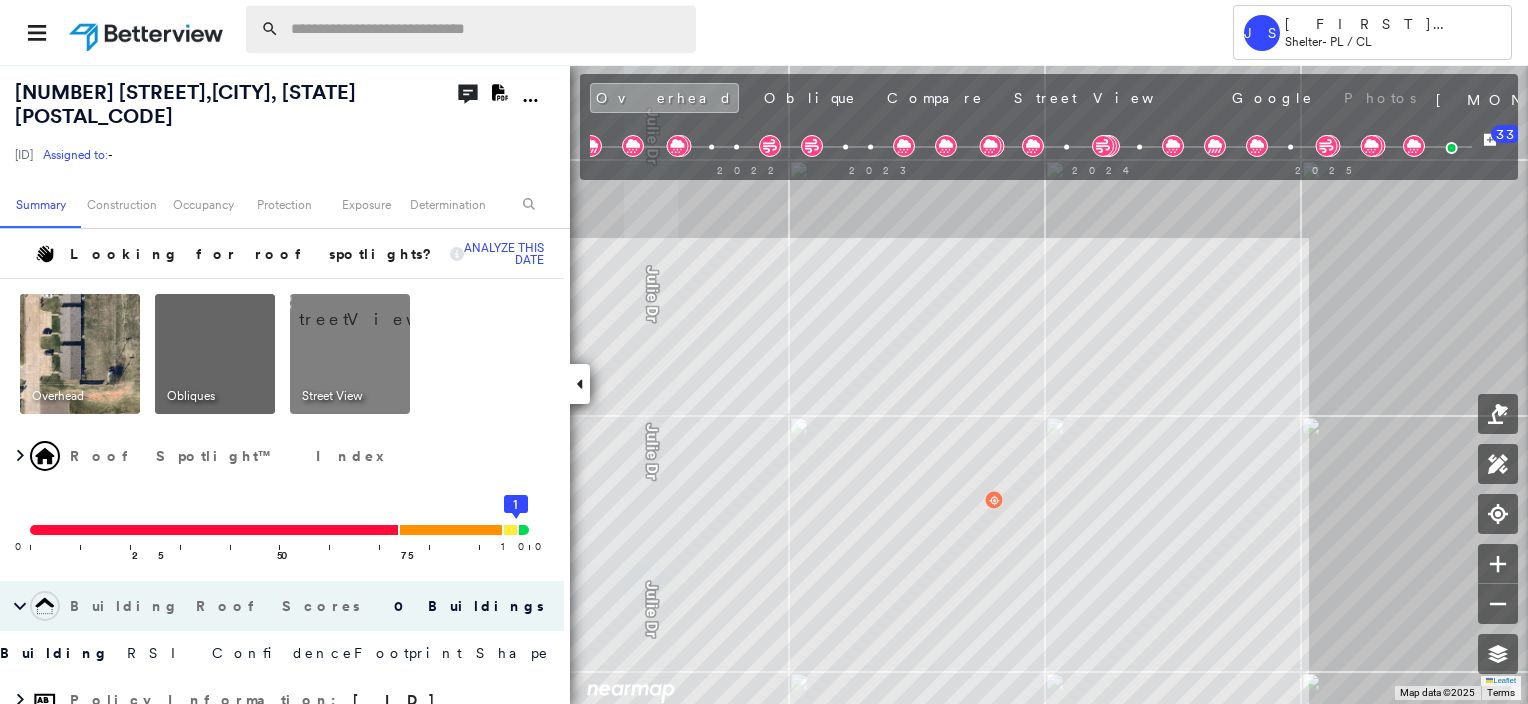 click at bounding box center [487, 29] 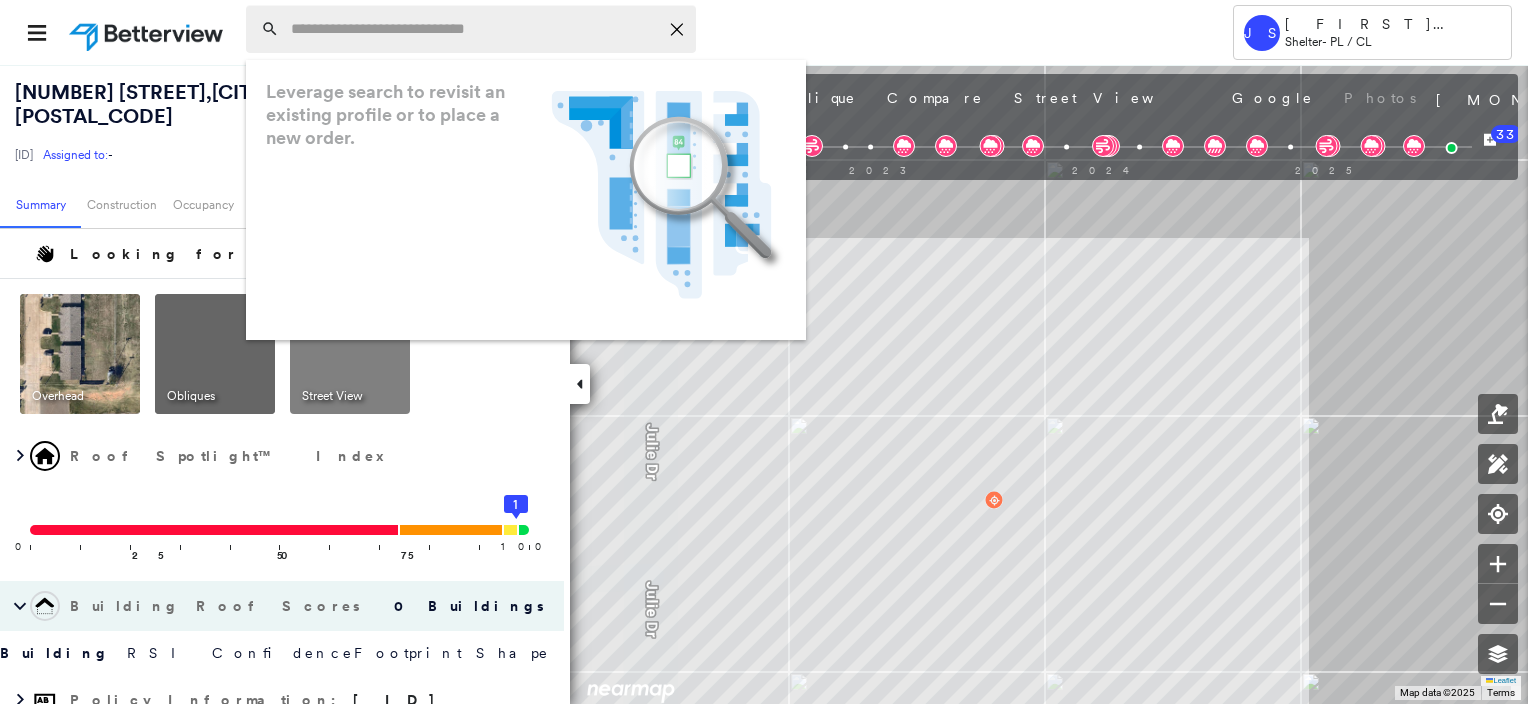 click at bounding box center [474, 29] 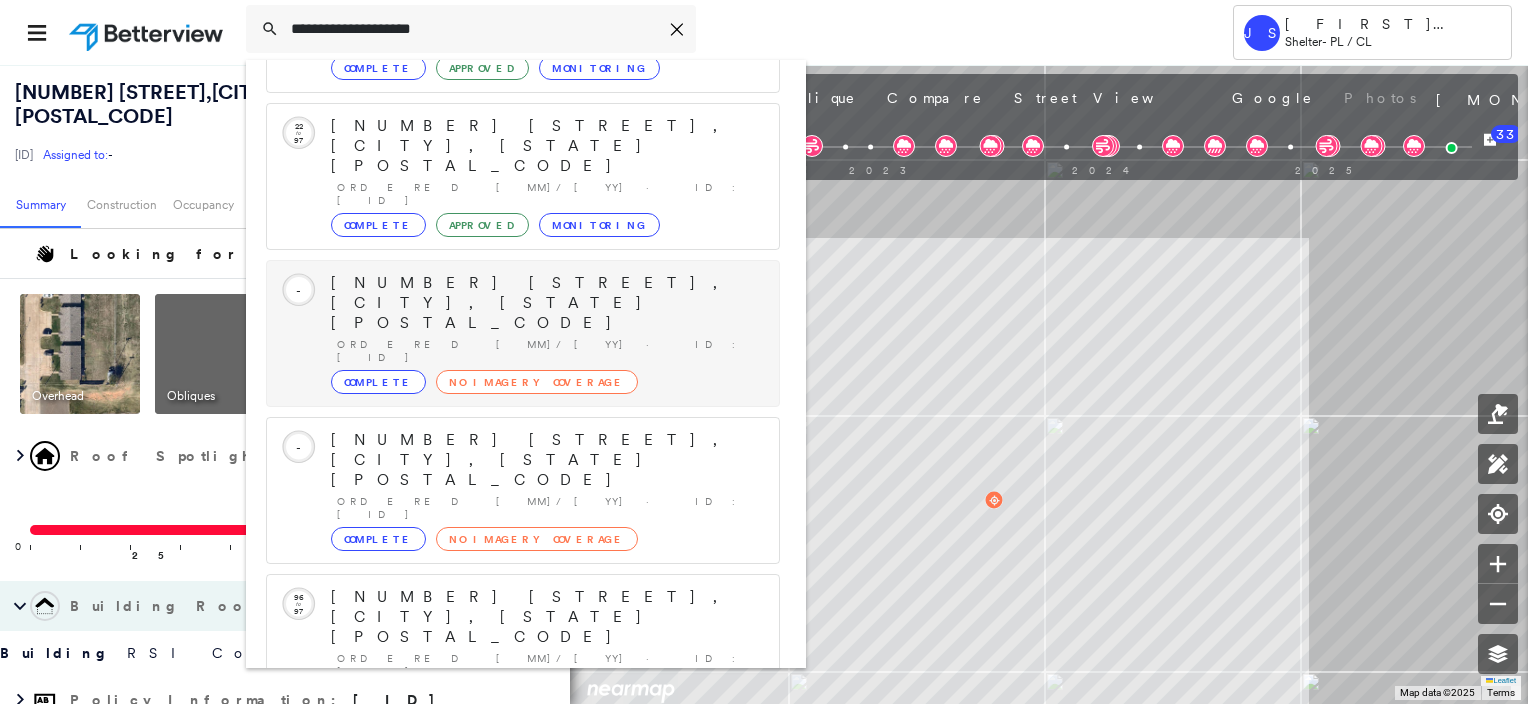 scroll, scrollTop: 208, scrollLeft: 0, axis: vertical 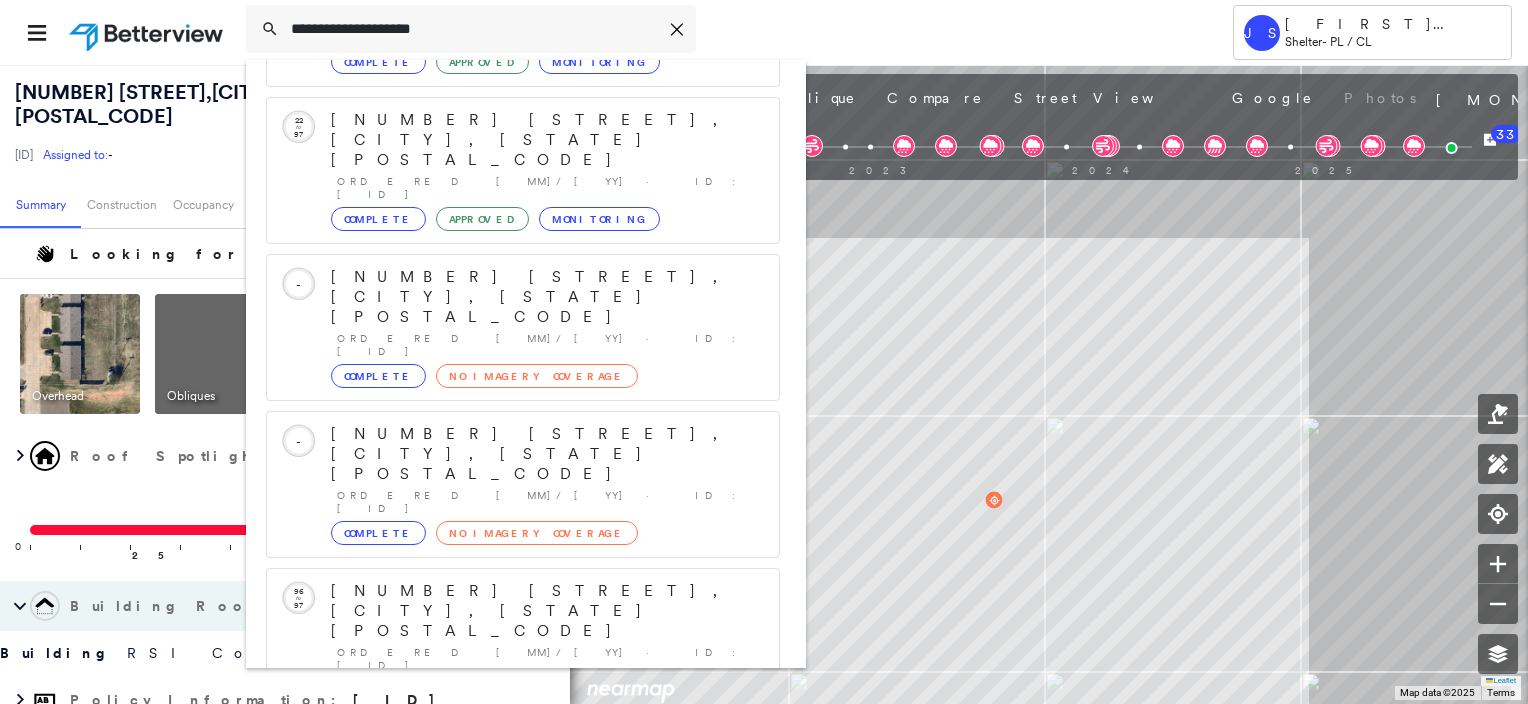 type on "**********" 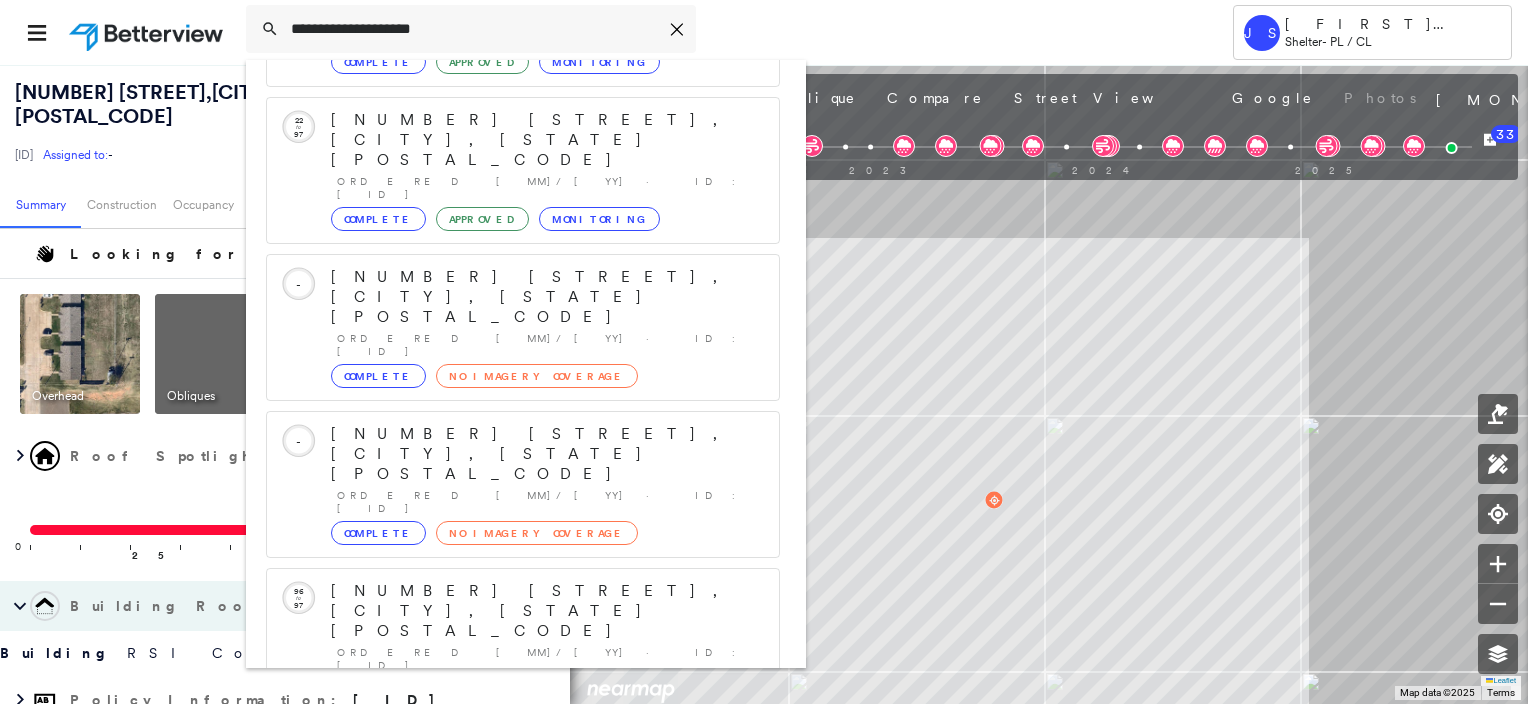 click on "[NUMBER] [STREET], [CITY], [STATE] [POSTAL_CODE]" at bounding box center [501, 903] 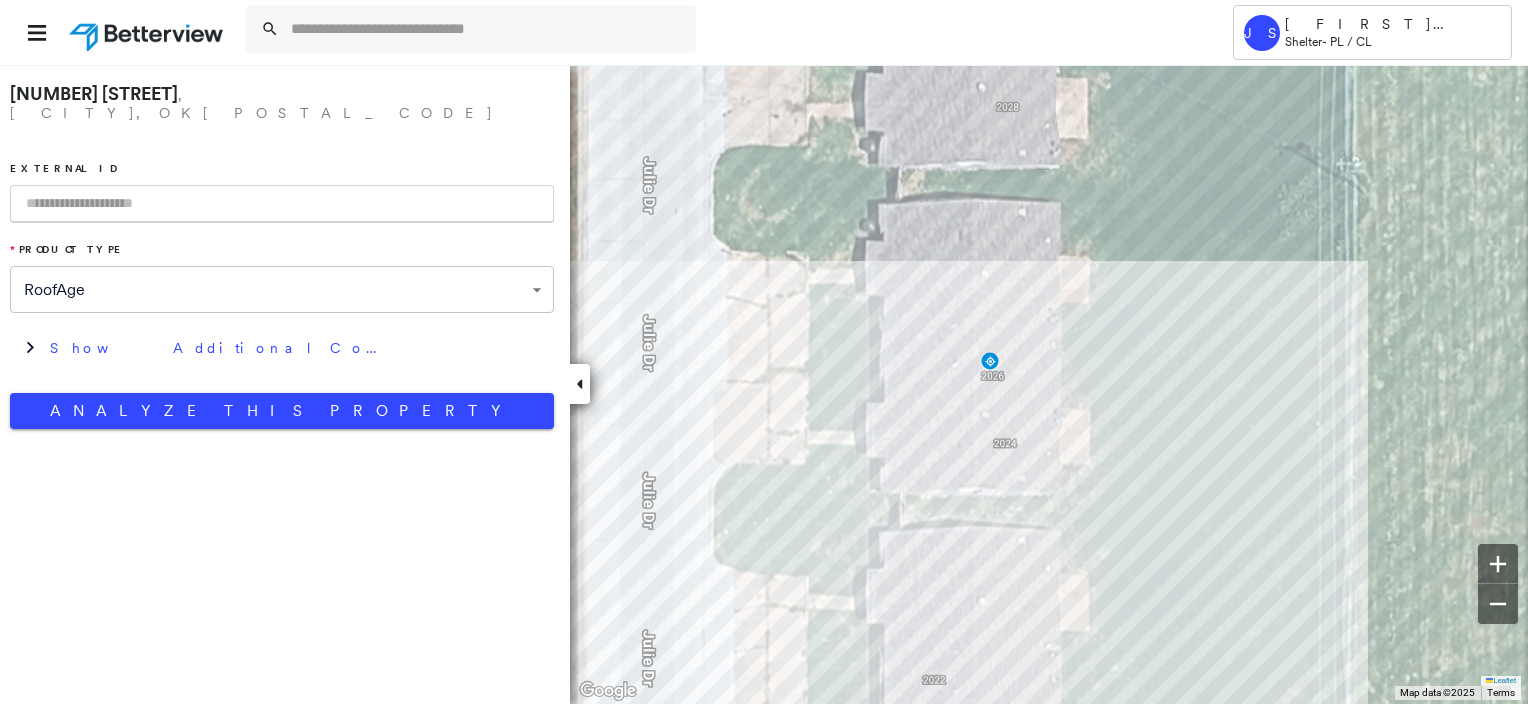 paste on "**********" 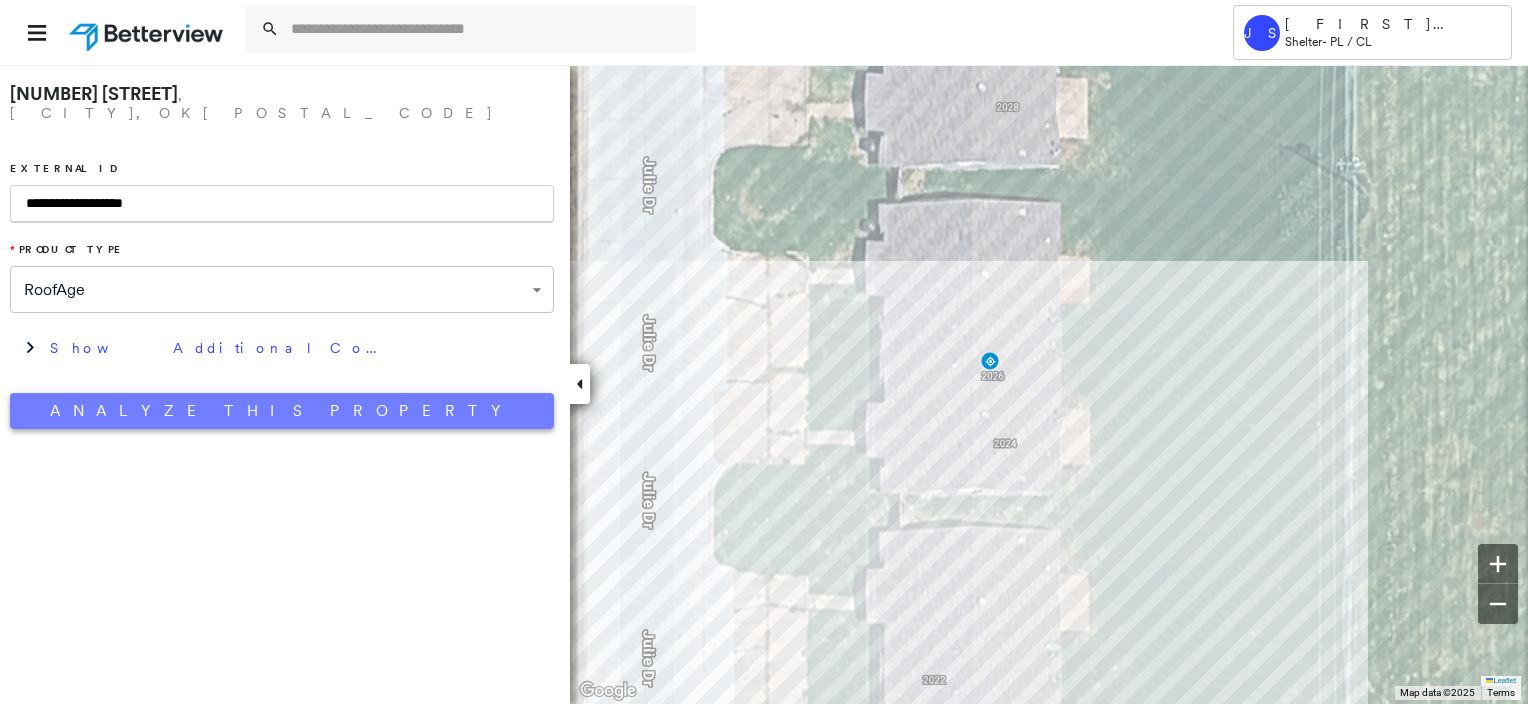 type on "**********" 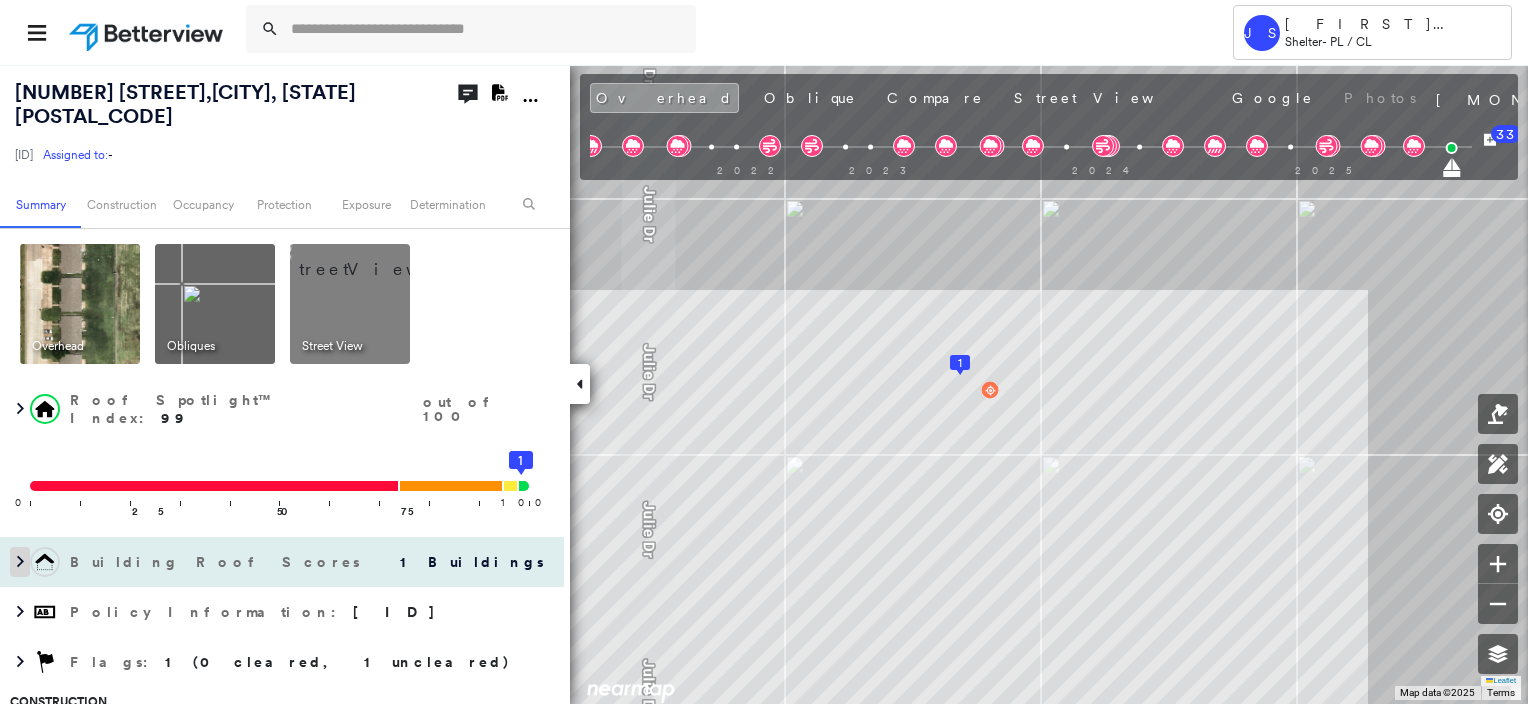 click 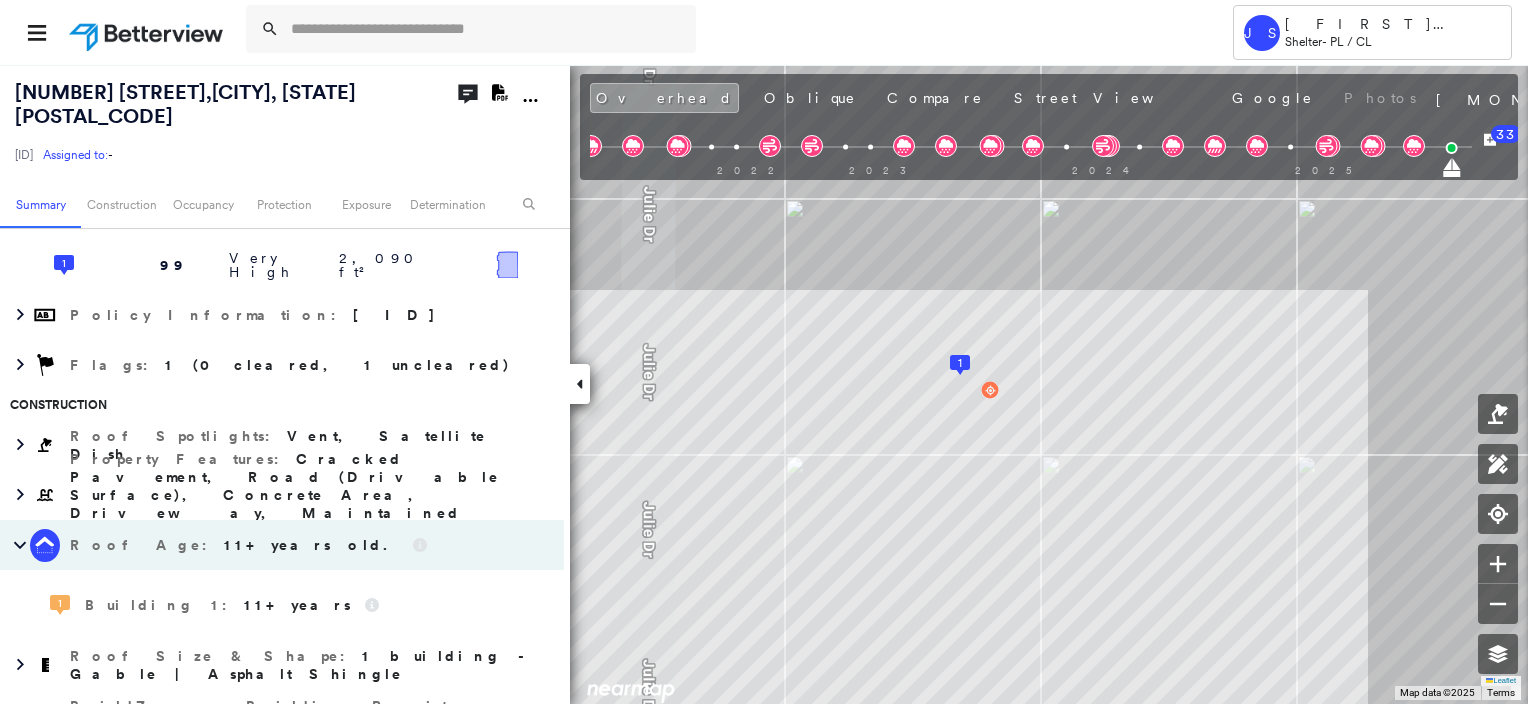 scroll, scrollTop: 400, scrollLeft: 0, axis: vertical 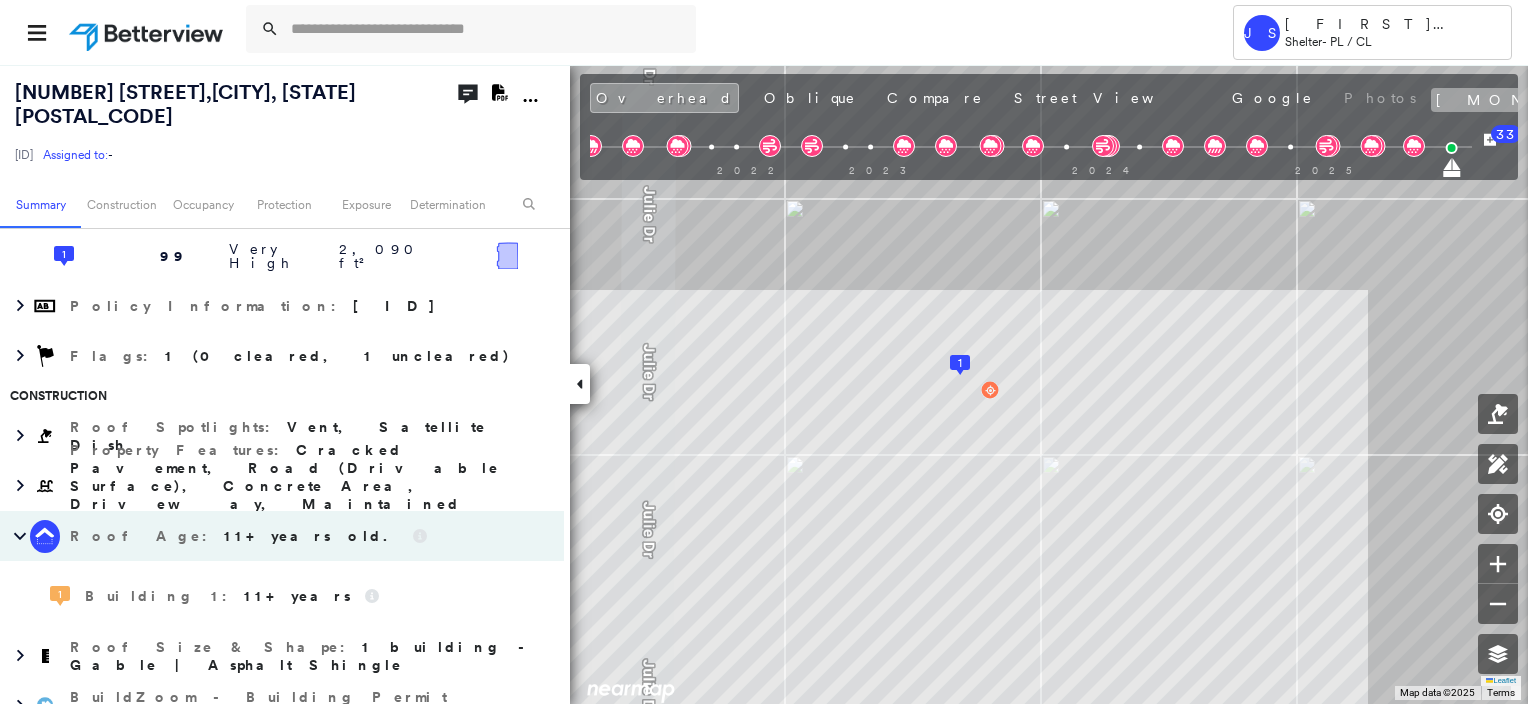 click 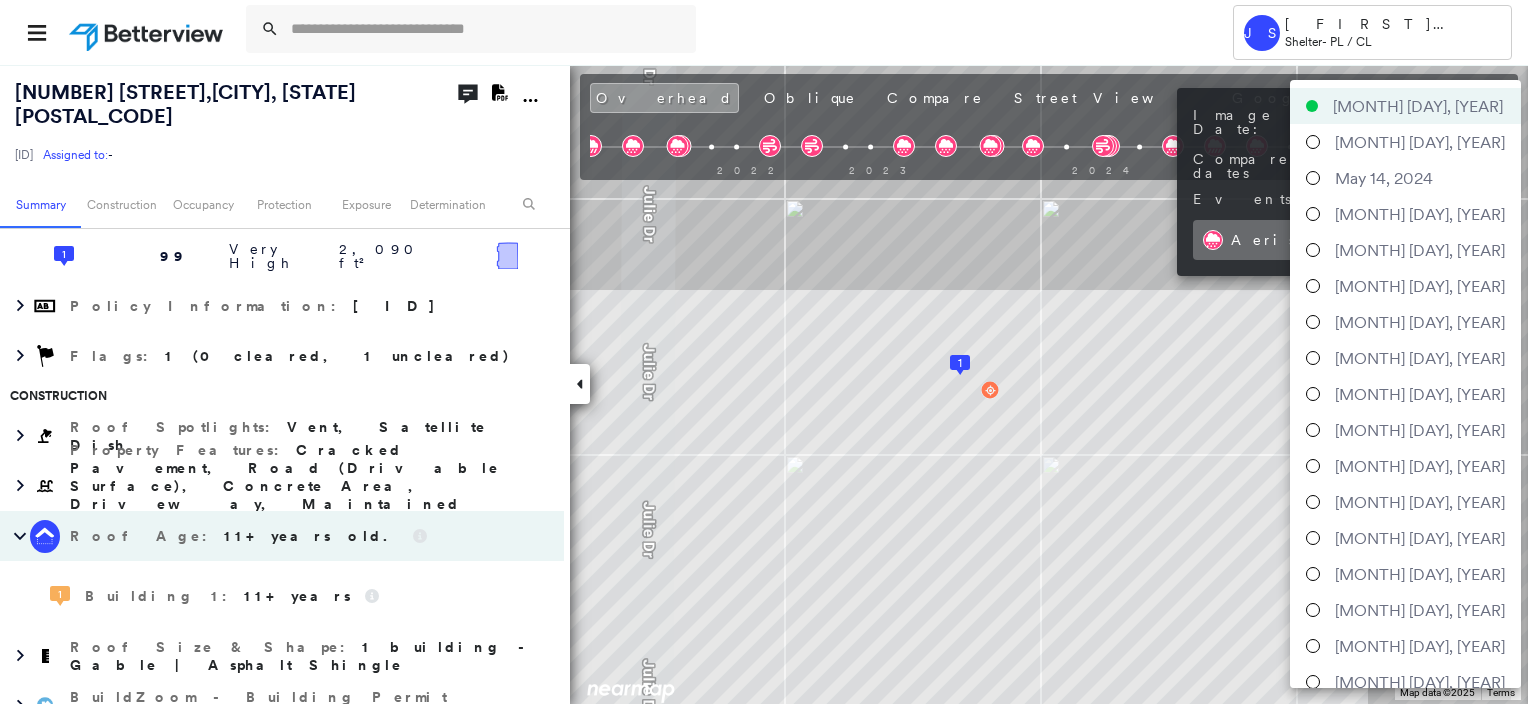 click on "Tower JS [LAST] Shelter  -   PL / CL [NUMBER]  [STREET] ,  [CITY], [STATE] [POSTAL_CODE] [ID] Assigned to:  - Assigned to:  - [ID] Assigned to:  - Open Comments Download PDF Report Summary Construction Occupancy Protection Exposure Determination Overhead Obliques Street View Roof Spotlight™ Index :  99 out of 100 0 100 25 50 75 1 Building Roof Scores 1 Buildings Building RSI Confidence Footprint Shape 1 99 Very High 2,090 ft² Shape: Gable Ratio: 99% Material: Asphalt Shingle Ratio: 99% Slope: 18  degrees    (Low) Height: 14  (1 Story) Square Footage: 2,090 ft² Policy Information :  [ID] Flags :  1 (0 cleared, 1 uncleared) Construction Roof Spotlights :  Vent, Satellite Dish Property Features :  Cracked Pavement, Road (Drivable Surface), Concrete Area, Driveway, Maintained Lawn and 2 more Roof Age :  11+ years old. 1 Building 1 :  11+ years Roof Size & Shape :  1 building  - Gable | Asphalt Shingle BuildZoom - Building Permit Data and Analysis Occupancy Place Detail Hail 1" at bounding box center (764, 352) 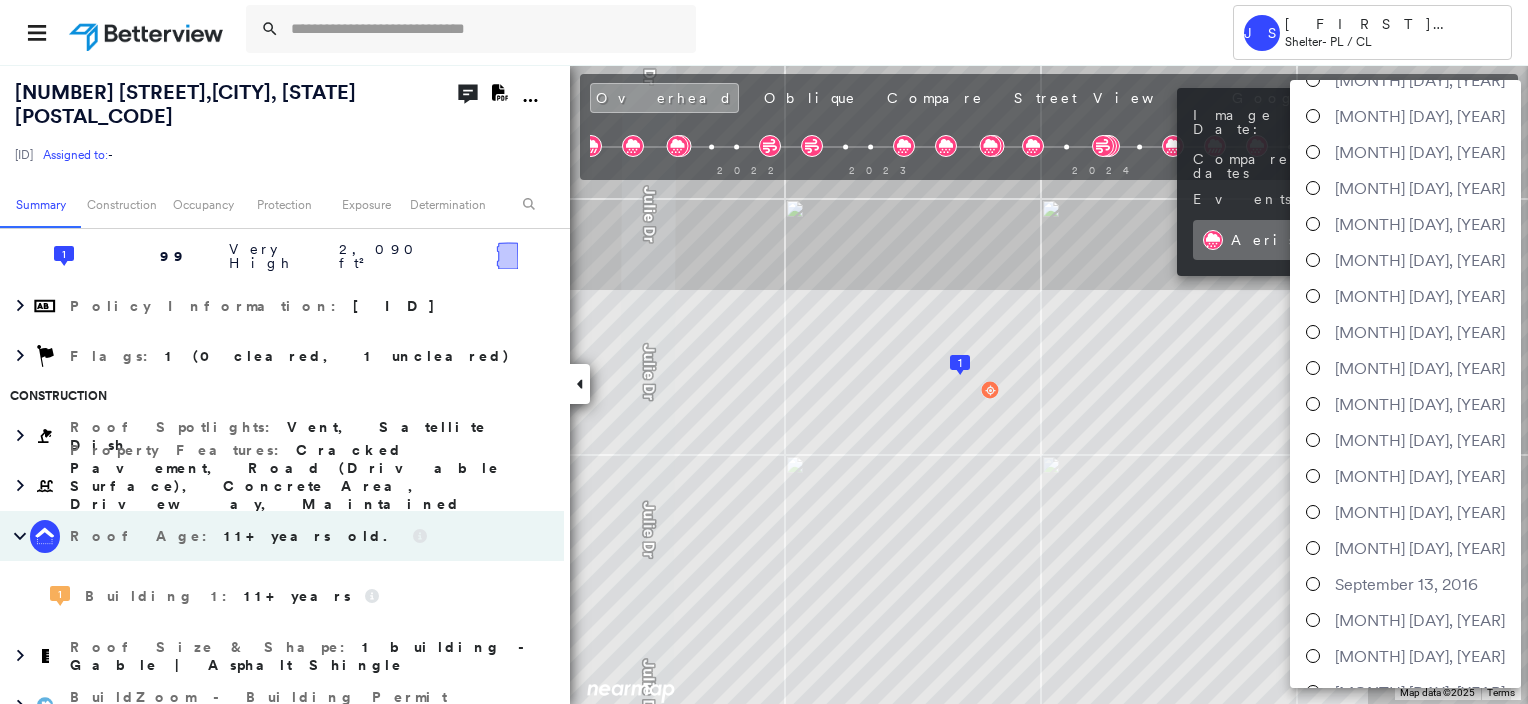 scroll, scrollTop: 236, scrollLeft: 0, axis: vertical 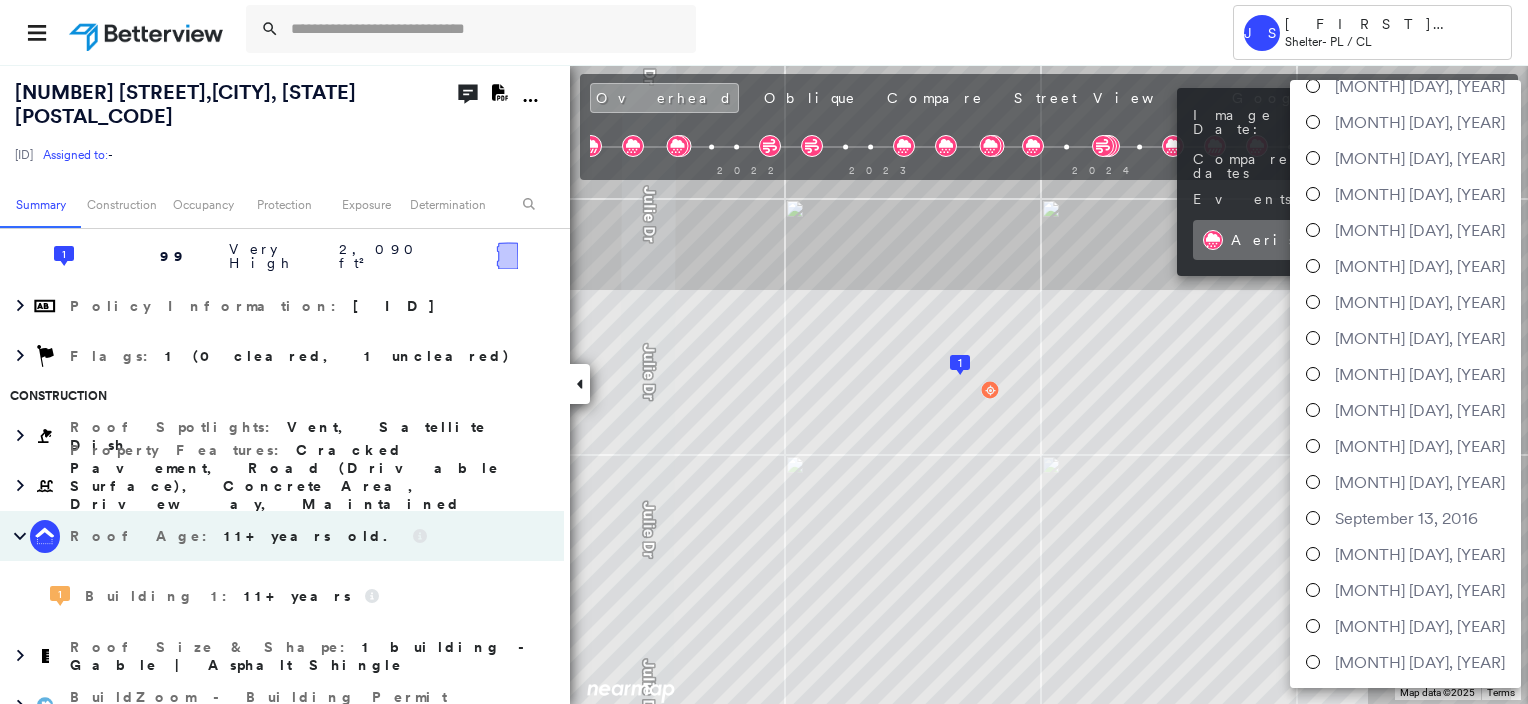 click at bounding box center (764, 352) 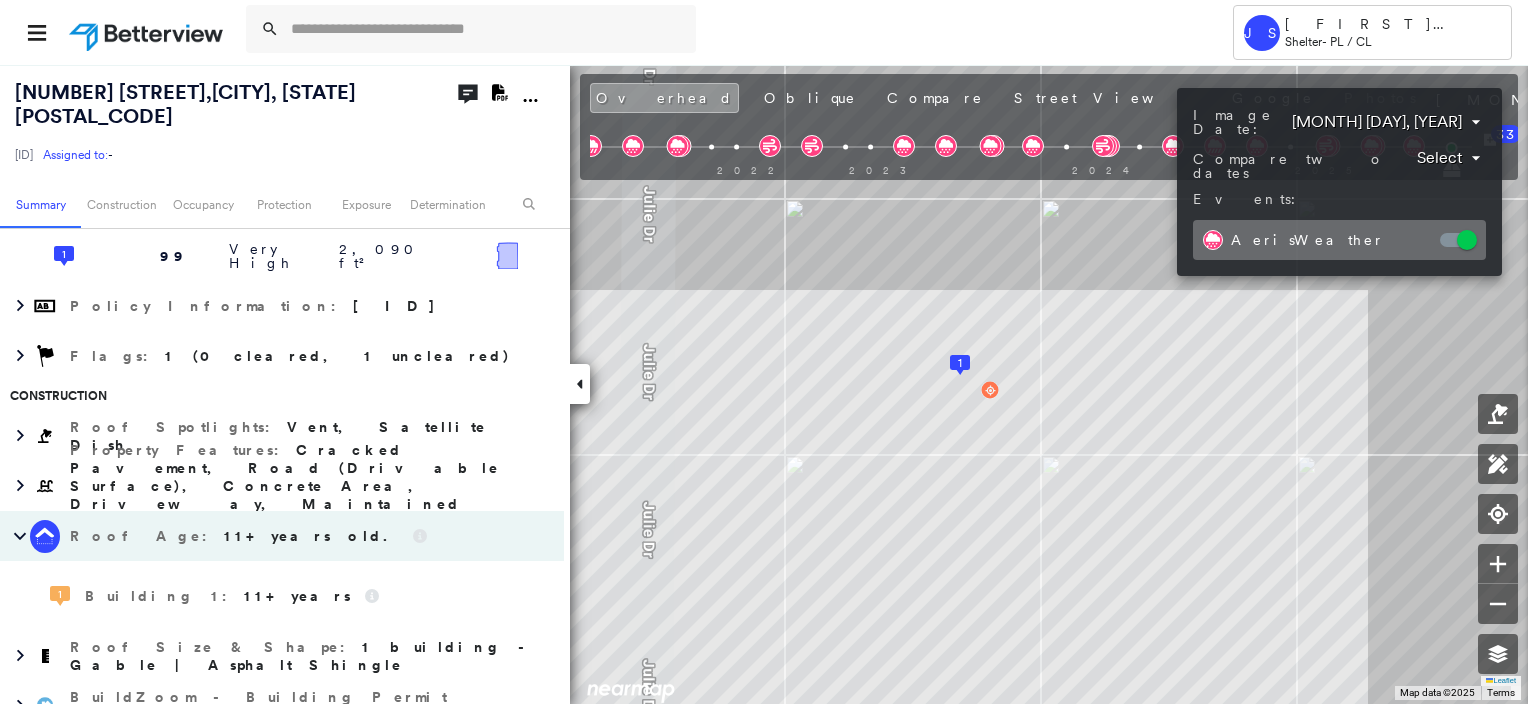 click at bounding box center [764, 352] 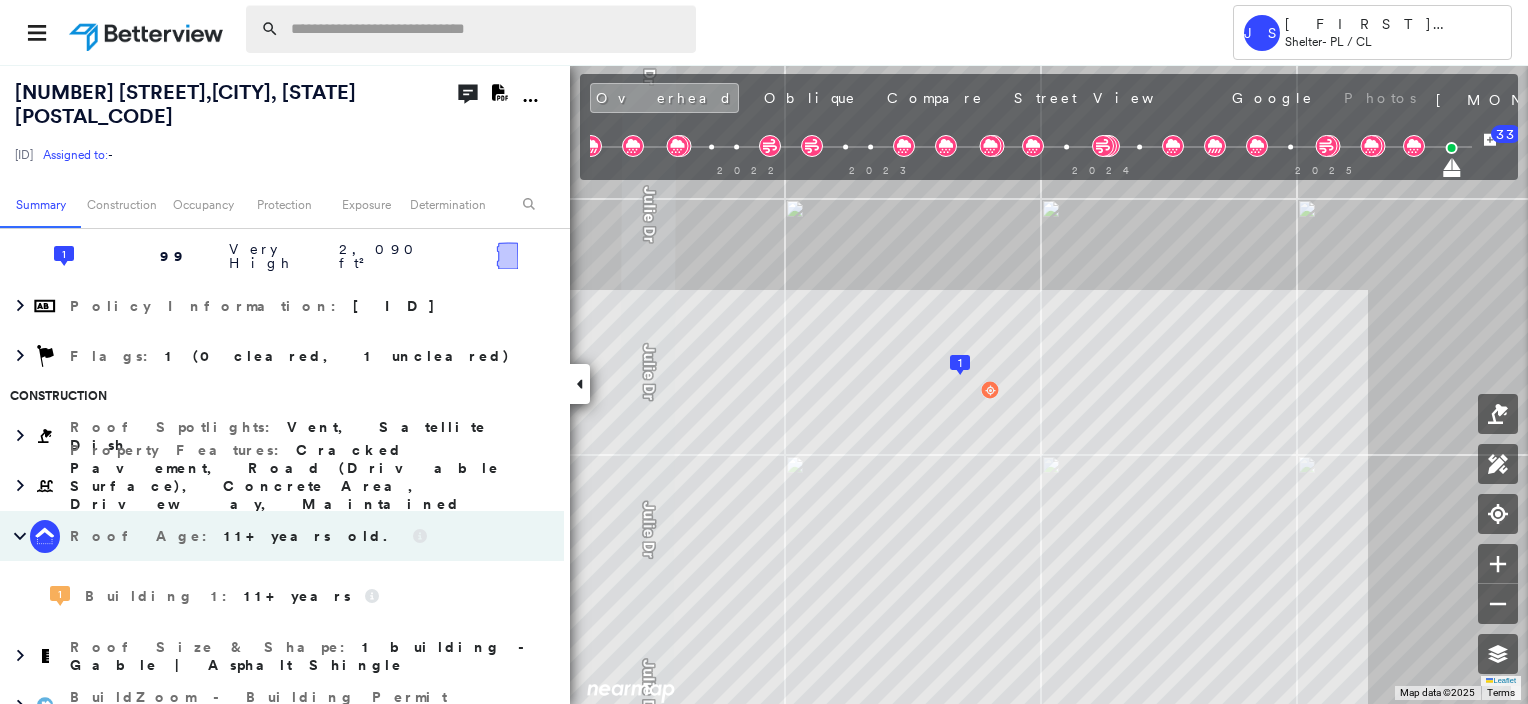 click at bounding box center [487, 29] 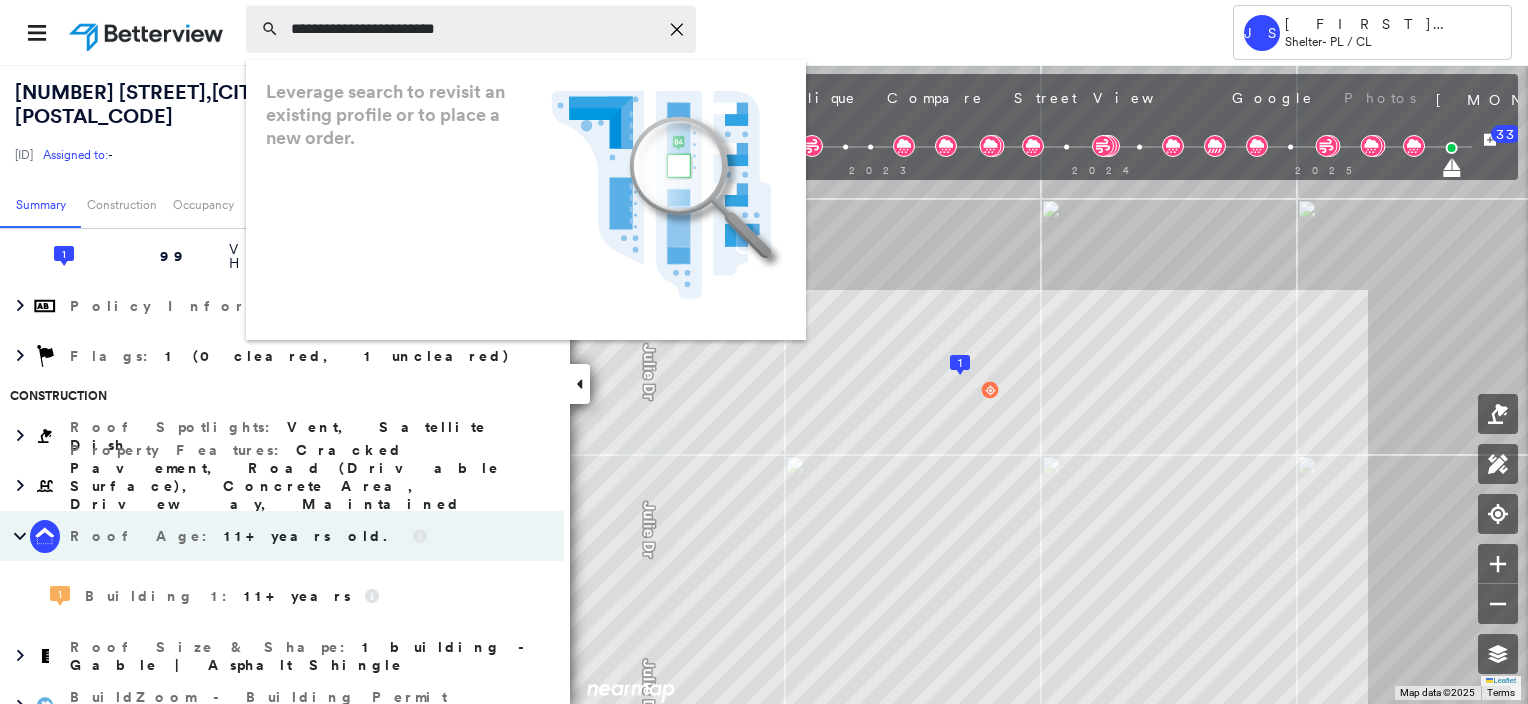 click on "**********" at bounding box center (474, 29) 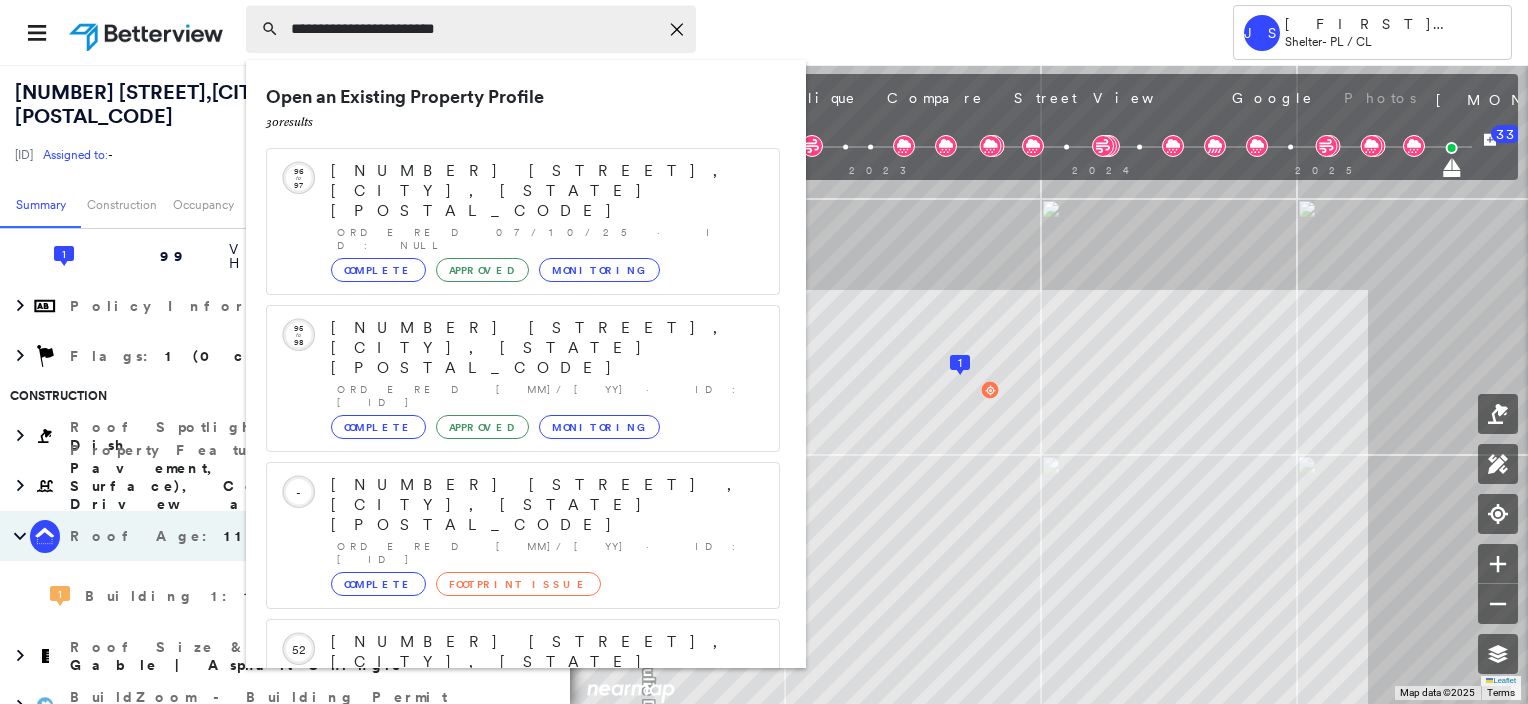 click on "**********" at bounding box center [474, 29] 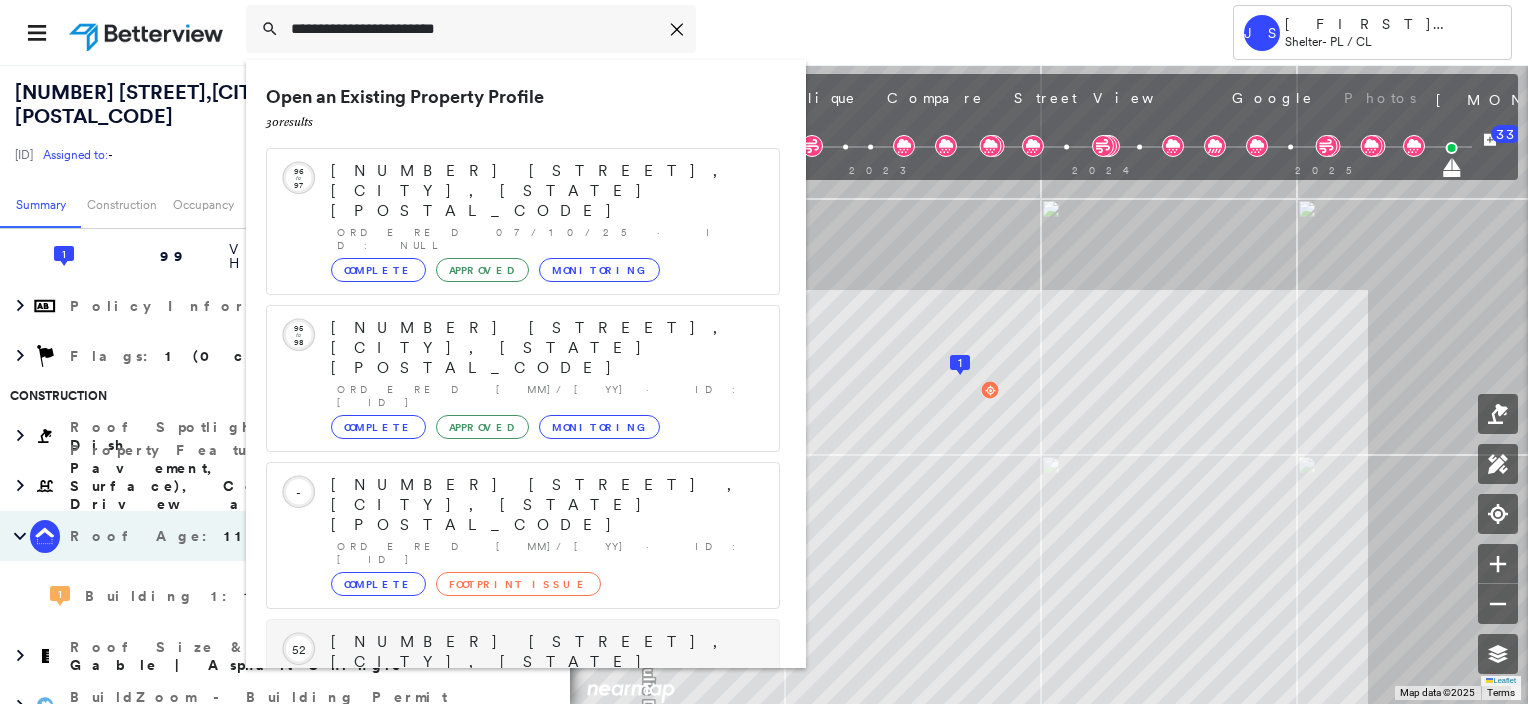 scroll, scrollTop: 208, scrollLeft: 0, axis: vertical 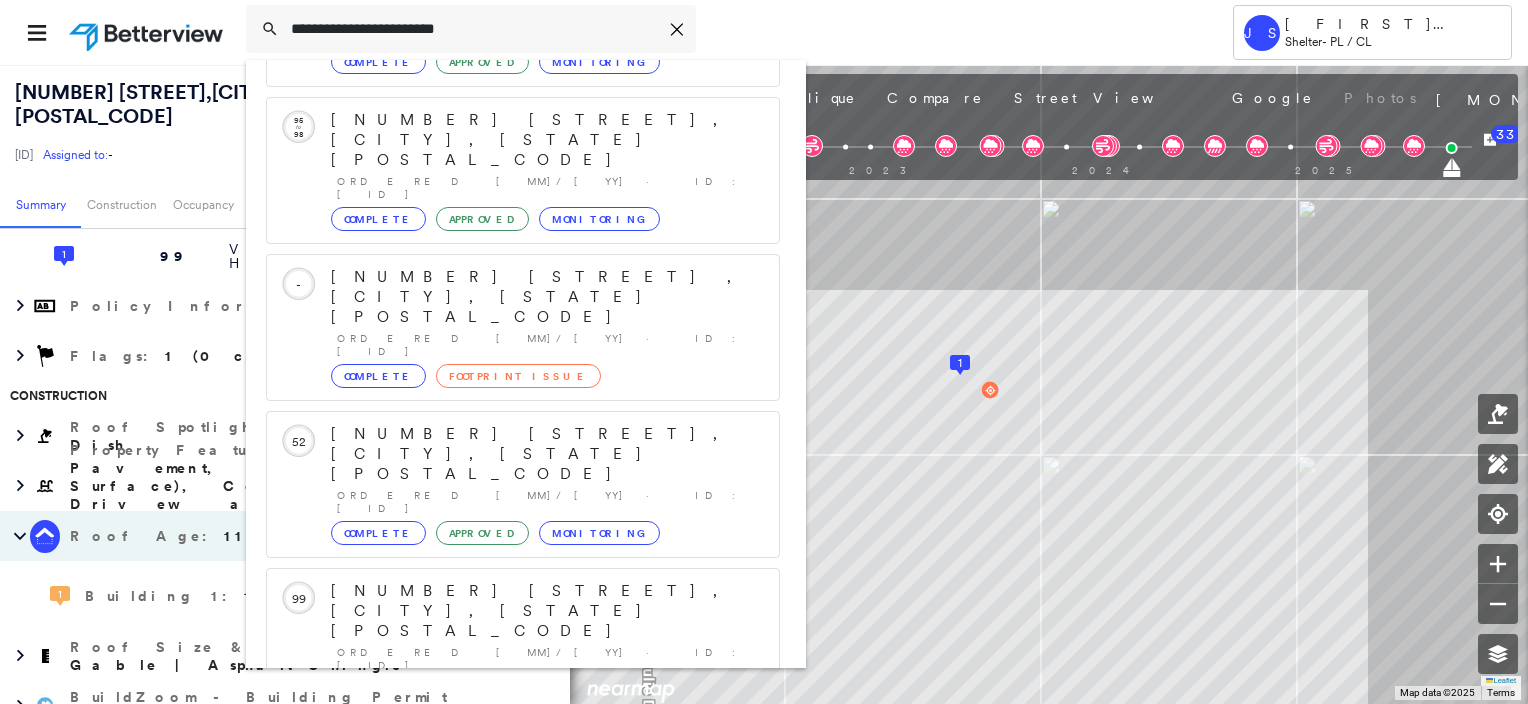 type on "**********" 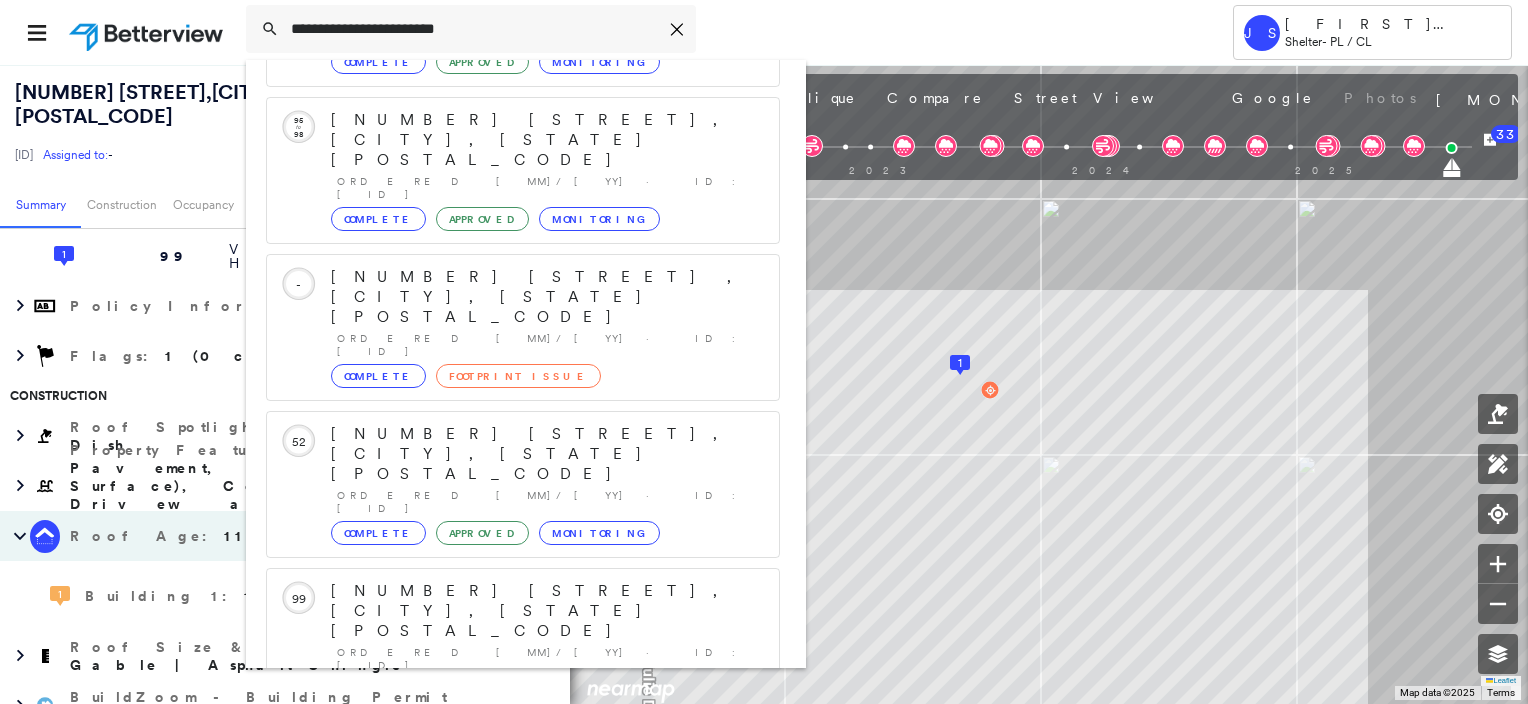 click on "[NUMBER] [STREET], [CITY], [STATE] [POSTAL_CODE]" at bounding box center [501, 903] 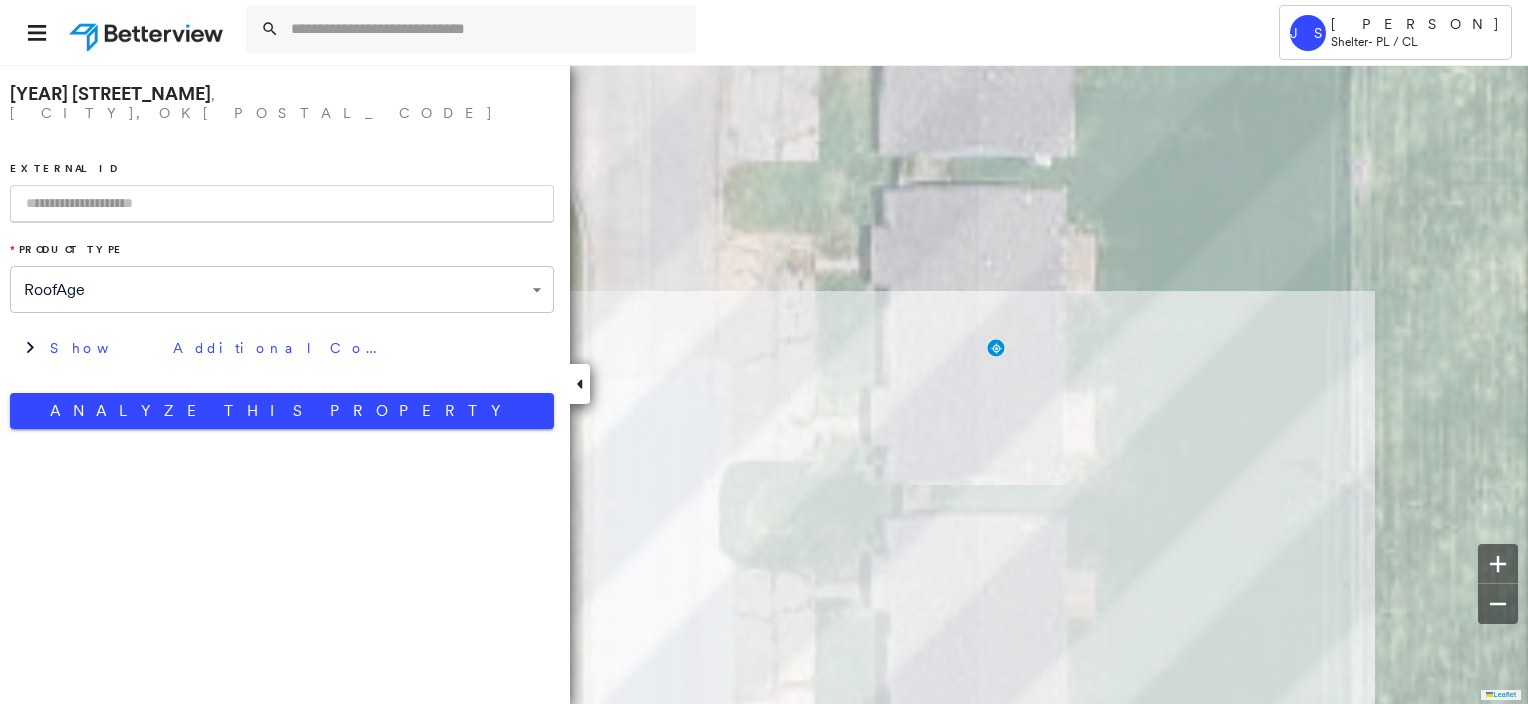 scroll, scrollTop: 0, scrollLeft: 0, axis: both 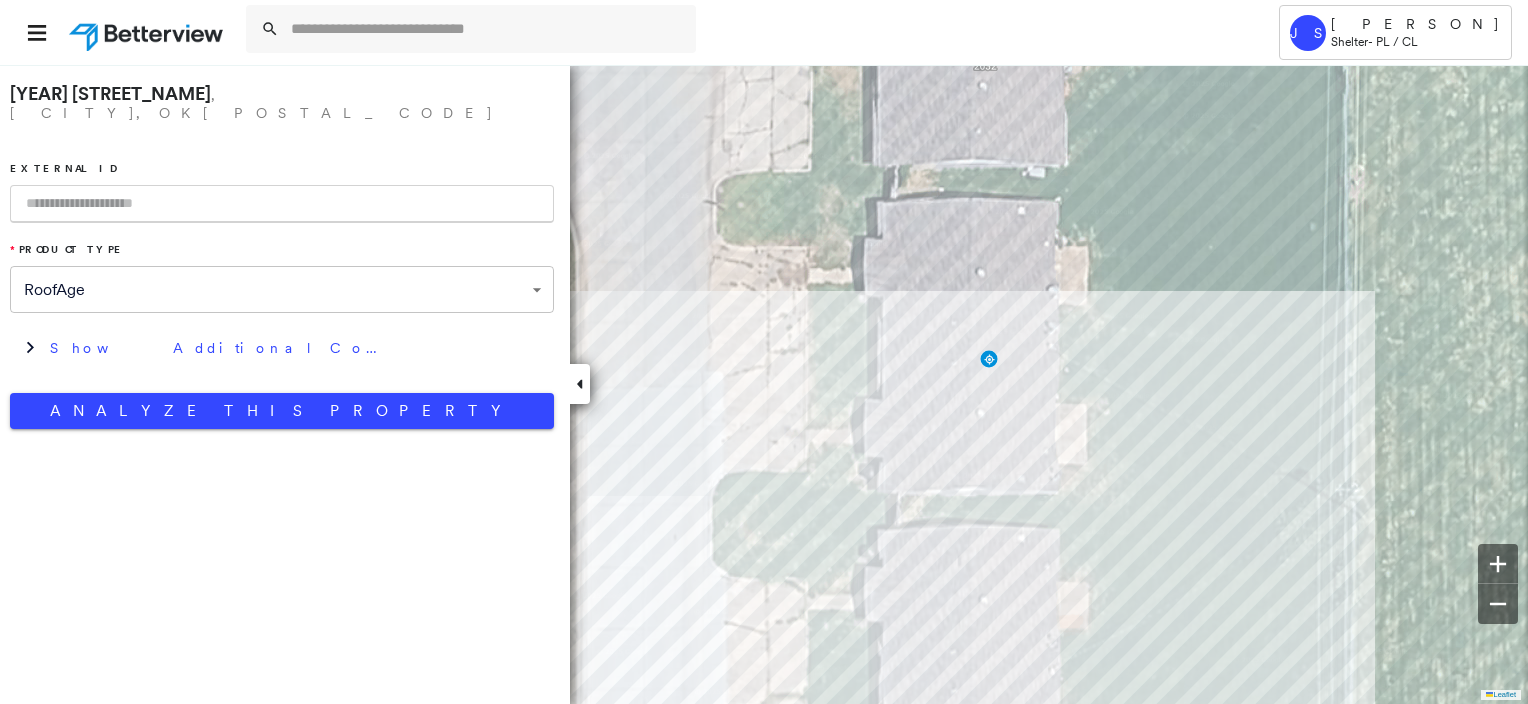paste on "**********" 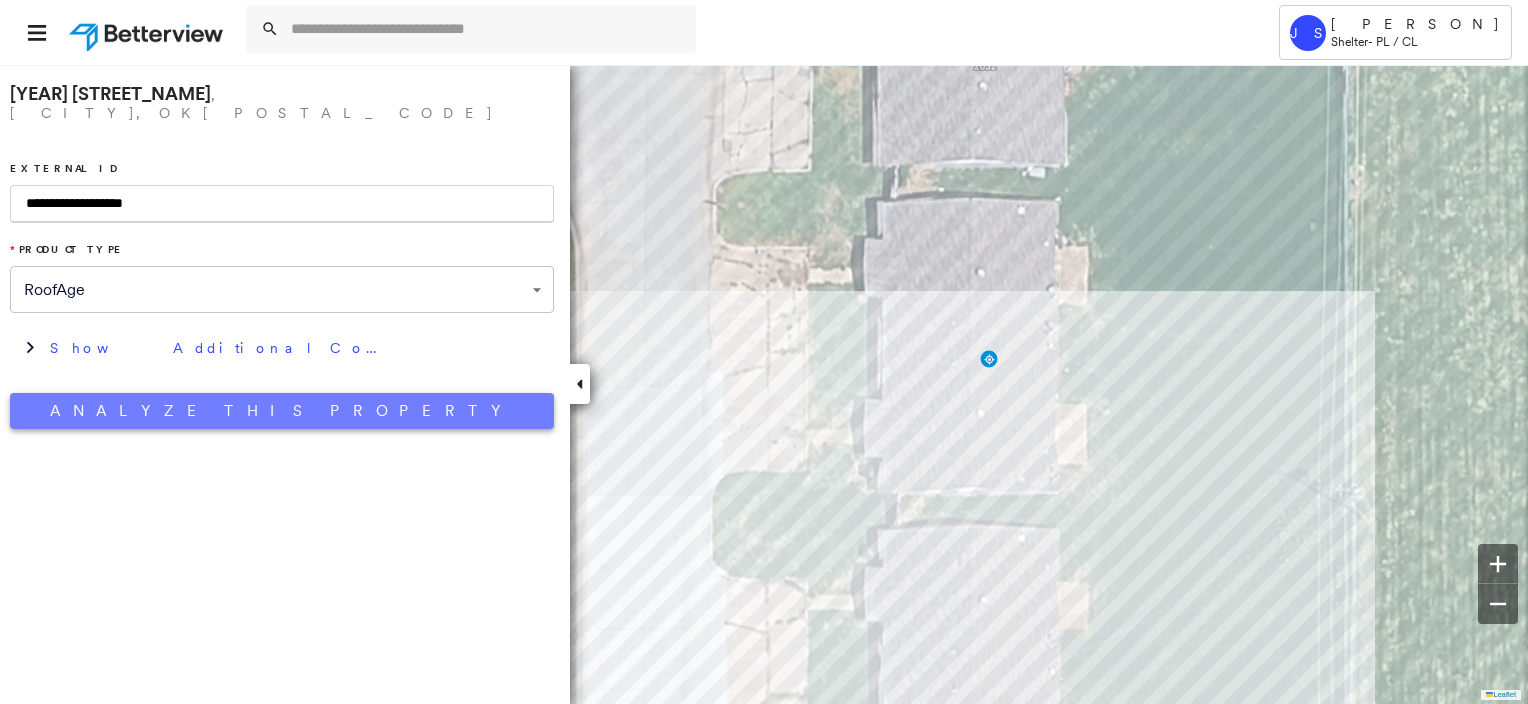 type on "**********" 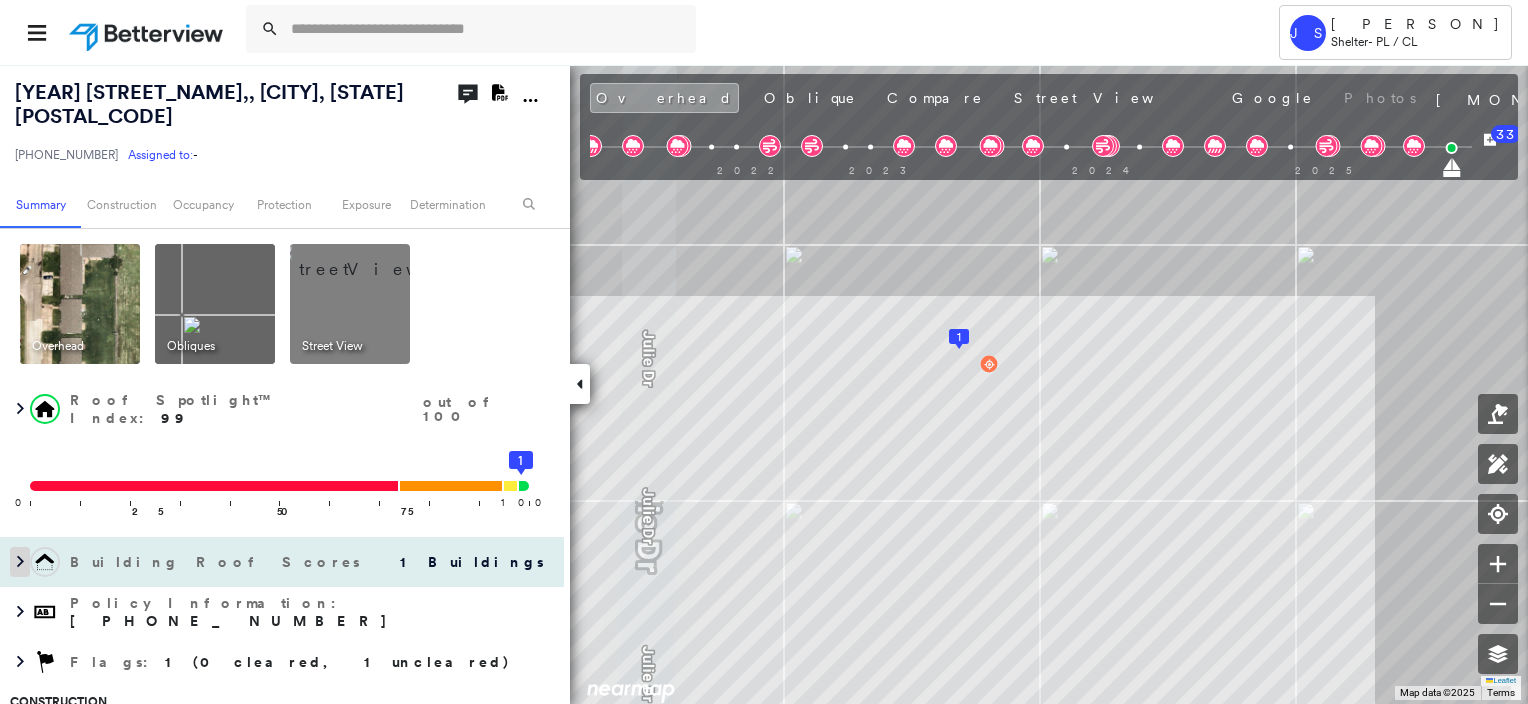 click 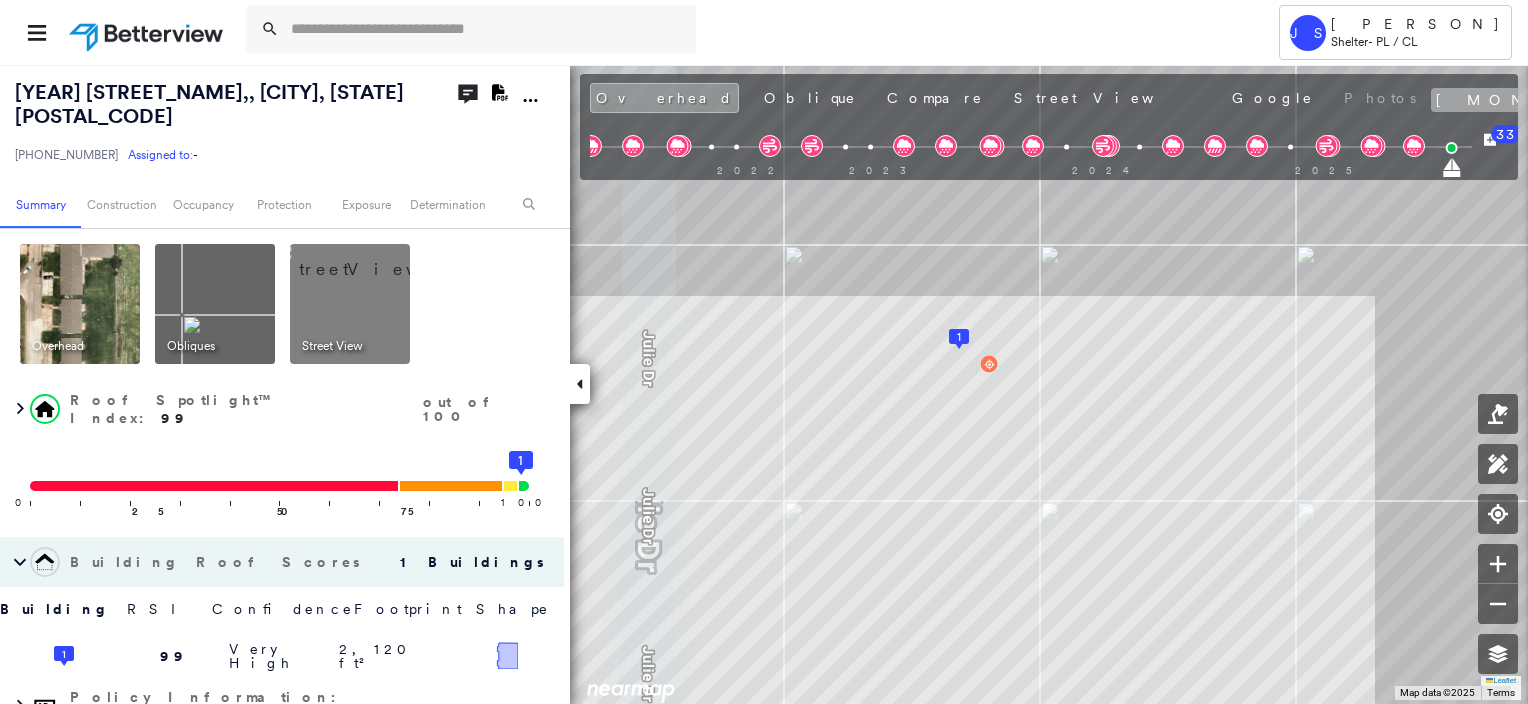 click 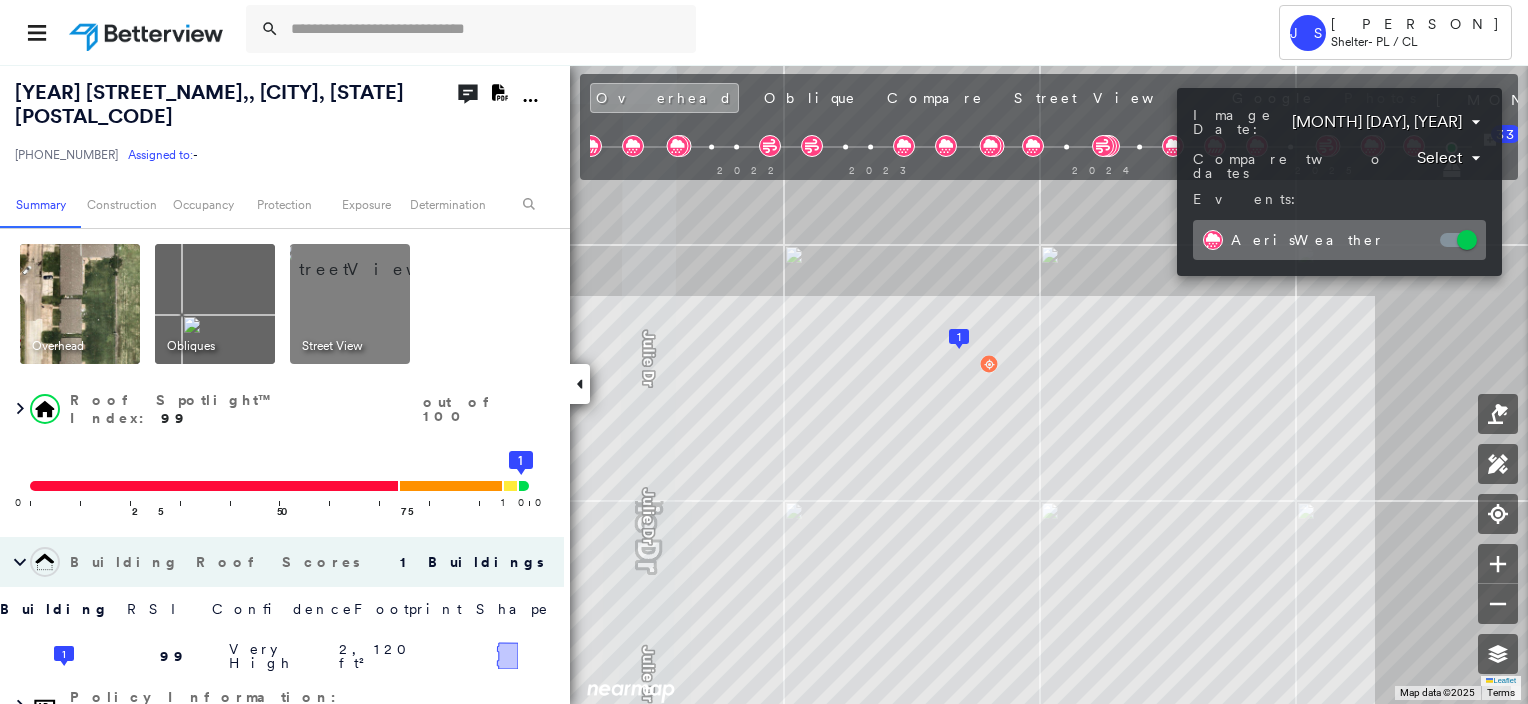 click on "Tower JS James Simpson Shelter  -   PL / CL 2028  Julie Dr ,  Moore, OK 73160 35-73-009324937-238 Assigned to:  - Assigned to:  - 35-73-009324937-238 Assigned to:  - Open Comments Download PDF Report Summary Construction Occupancy Protection Exposure Determination Overhead Obliques Street View Roof Spotlight™ Index :  99 out of 100 0 100 25 50 75 1 Building Roof Scores 1 Buildings Building RSI Confidence Footprint Shape 1 99 Very High 2,120 ft² Shape: Gable Ratio: 97% Material: Asphalt Shingle Ratio: 99% Slope: 18  degrees    (Low) Height: 14  (1 Story) Square Footage: 2,120 ft² Policy Information :  35-73-009324937-238 Flags :  1 (0 cleared, 1 uncleared) Construction Roof Spotlights :  Vent, Satellite Dish Property Features :  Water Hazard, Road (Drivable Surface), Concrete Area, Driveway, Maintained Lawn and 2 more Roof Age :  11+ years old. 1 Building 1 :  11+ years Roof Size & Shape :  1 building  - Gable | Asphalt Shingle BuildZoom - Building Permit Data and Analysis Occupancy Place Detail Protection" at bounding box center [764, 352] 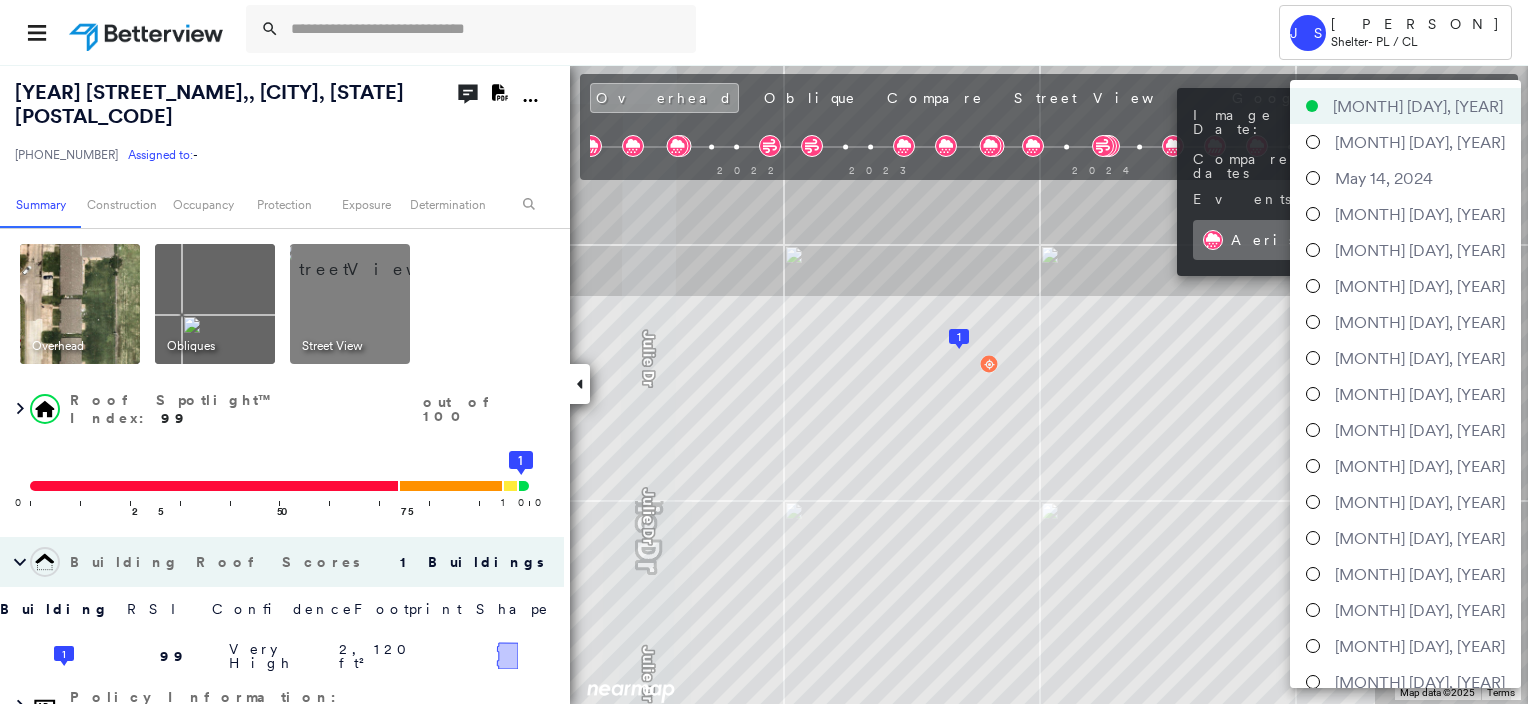 scroll, scrollTop: 236, scrollLeft: 0, axis: vertical 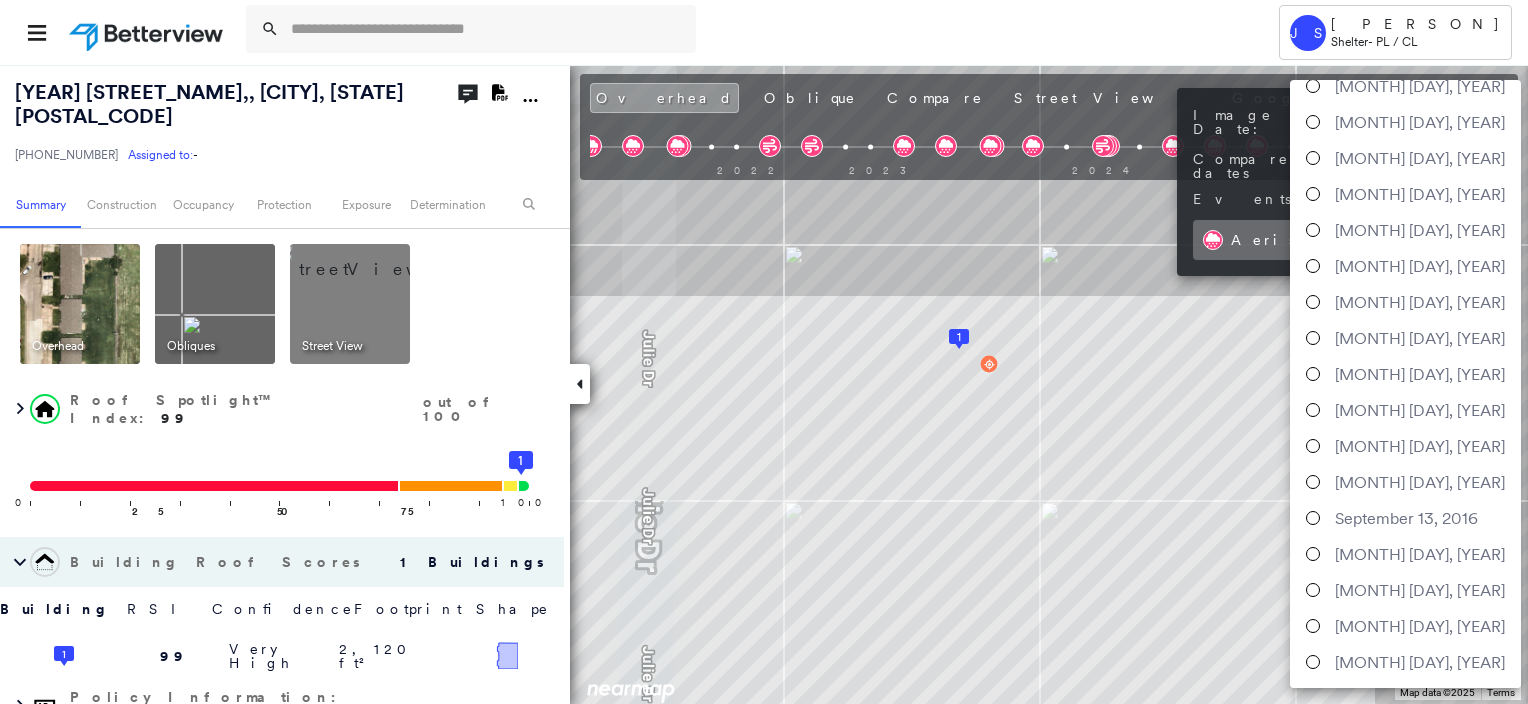 click at bounding box center [764, 352] 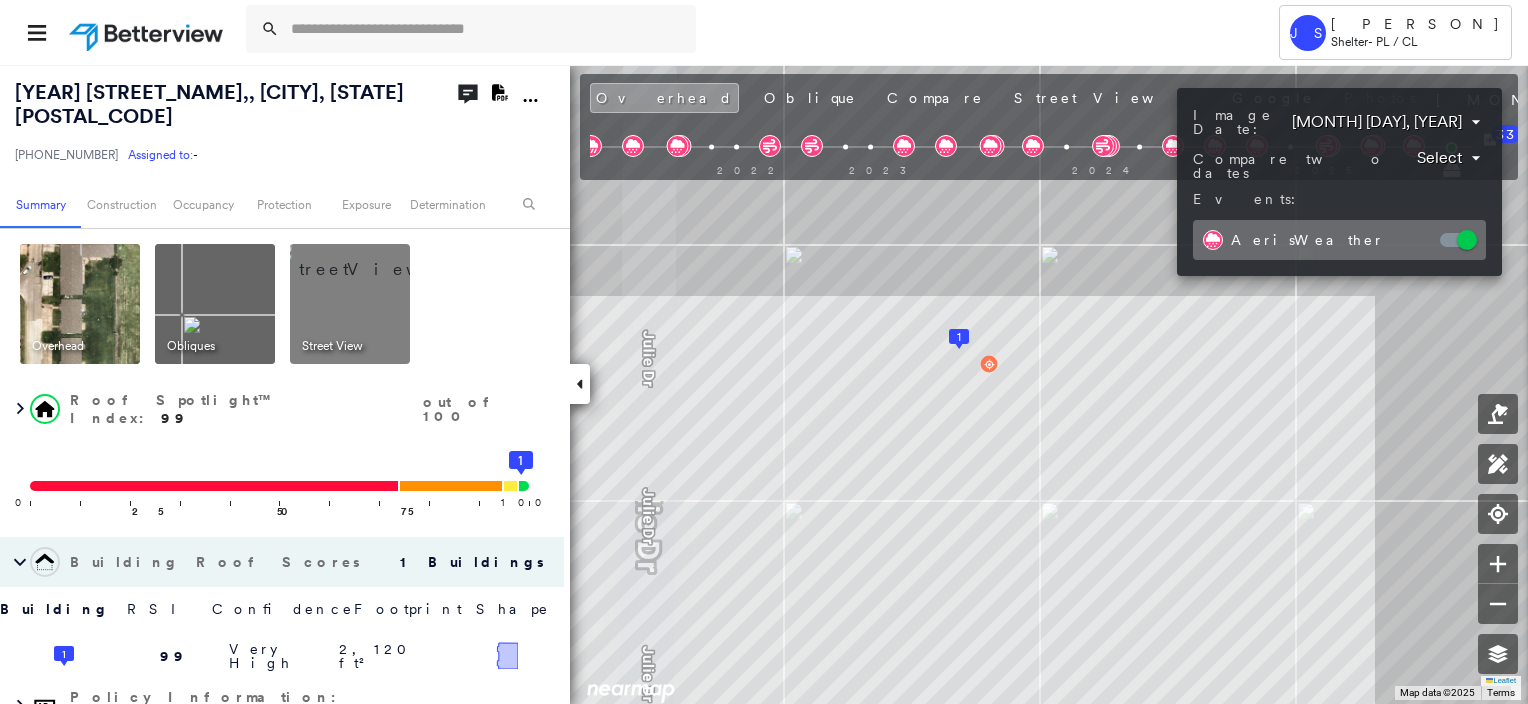 click at bounding box center [764, 352] 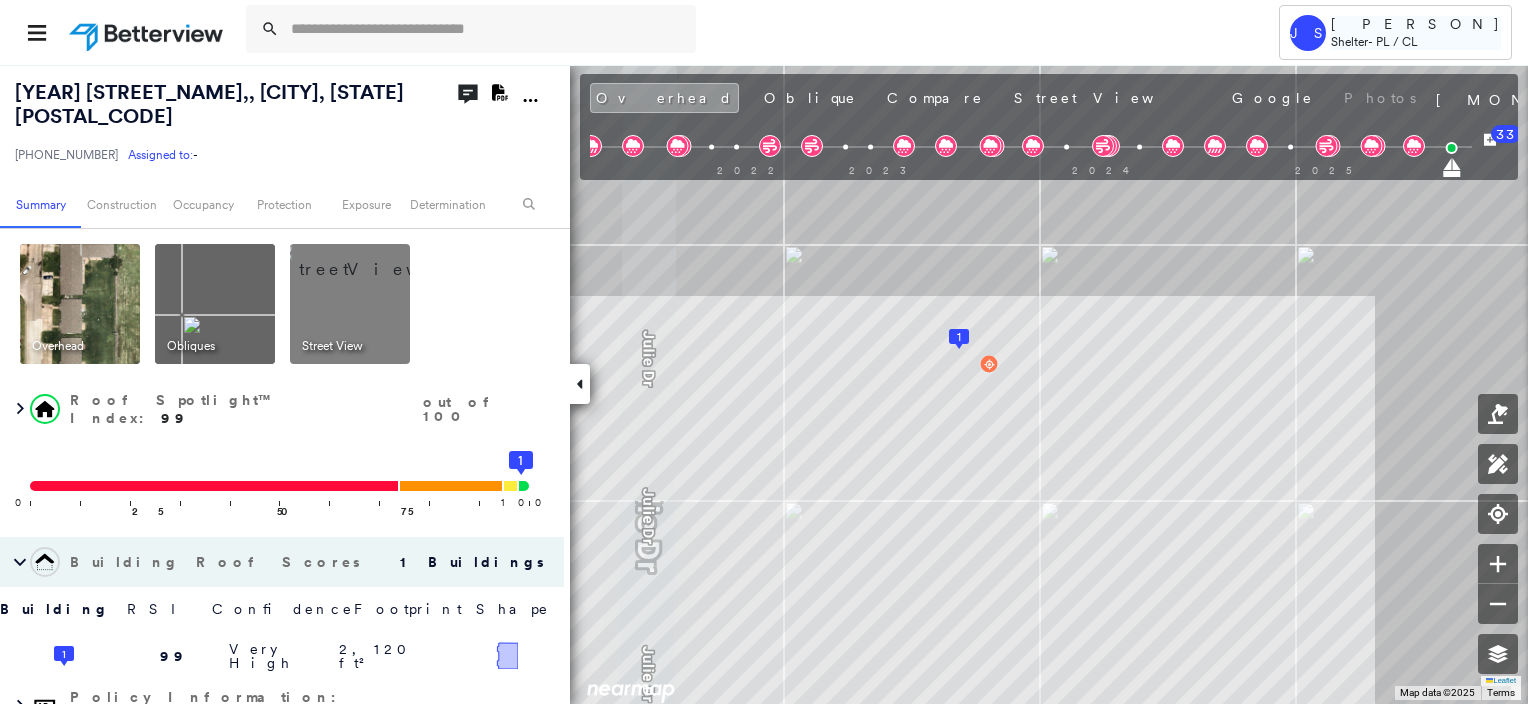 click on "PL / CL" at bounding box center [1397, 41] 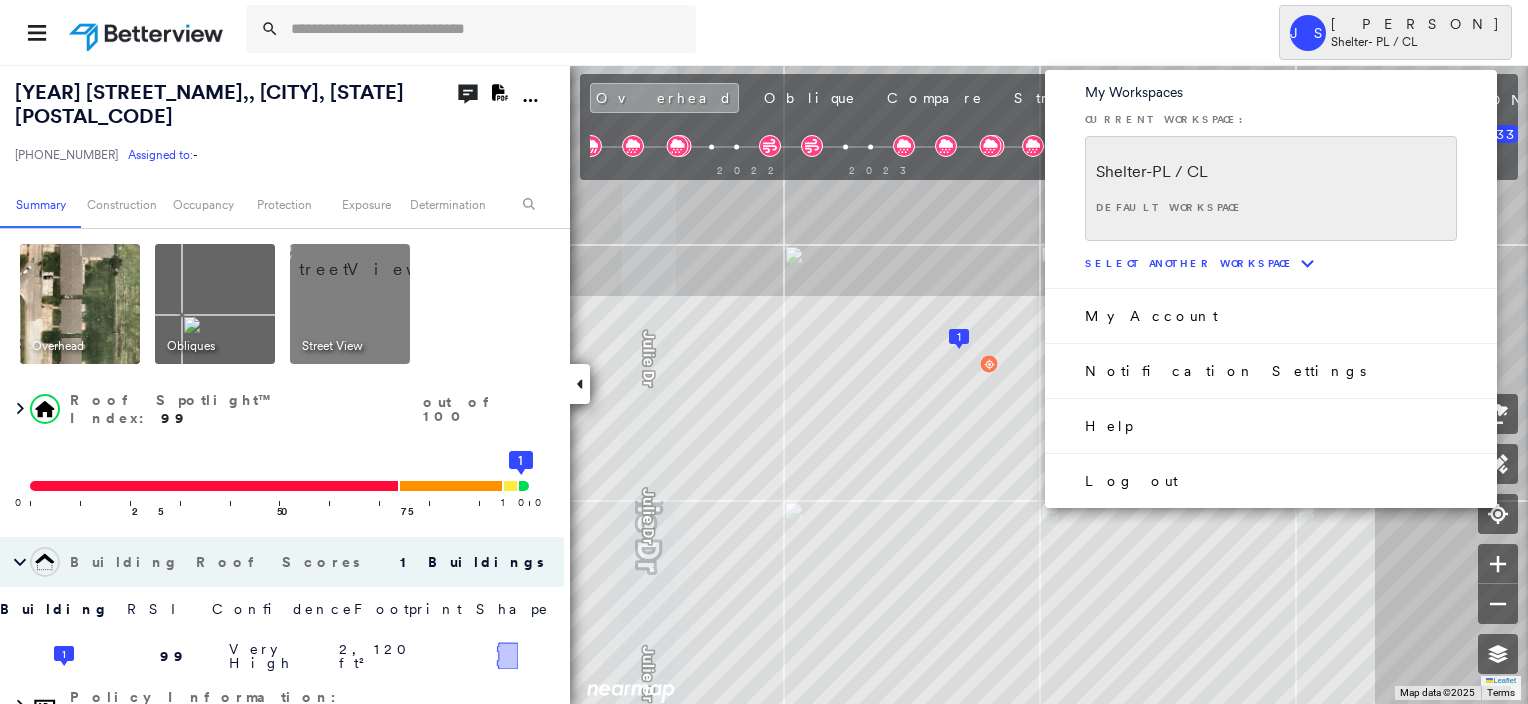 click on "Log out" at bounding box center [1271, 480] 